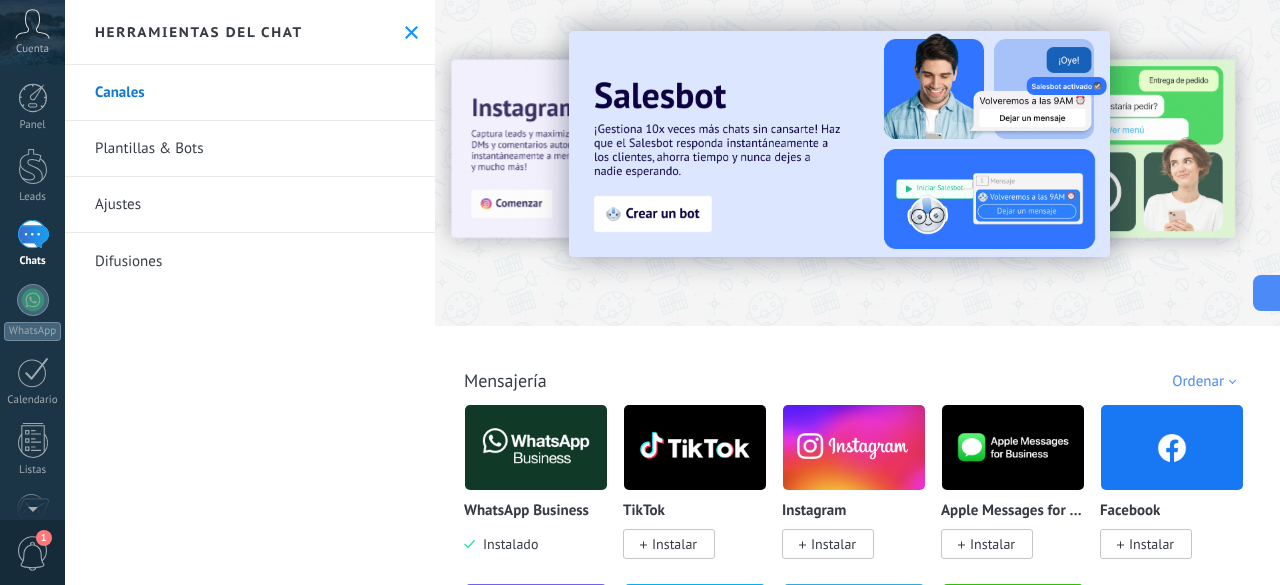 scroll, scrollTop: 0, scrollLeft: 0, axis: both 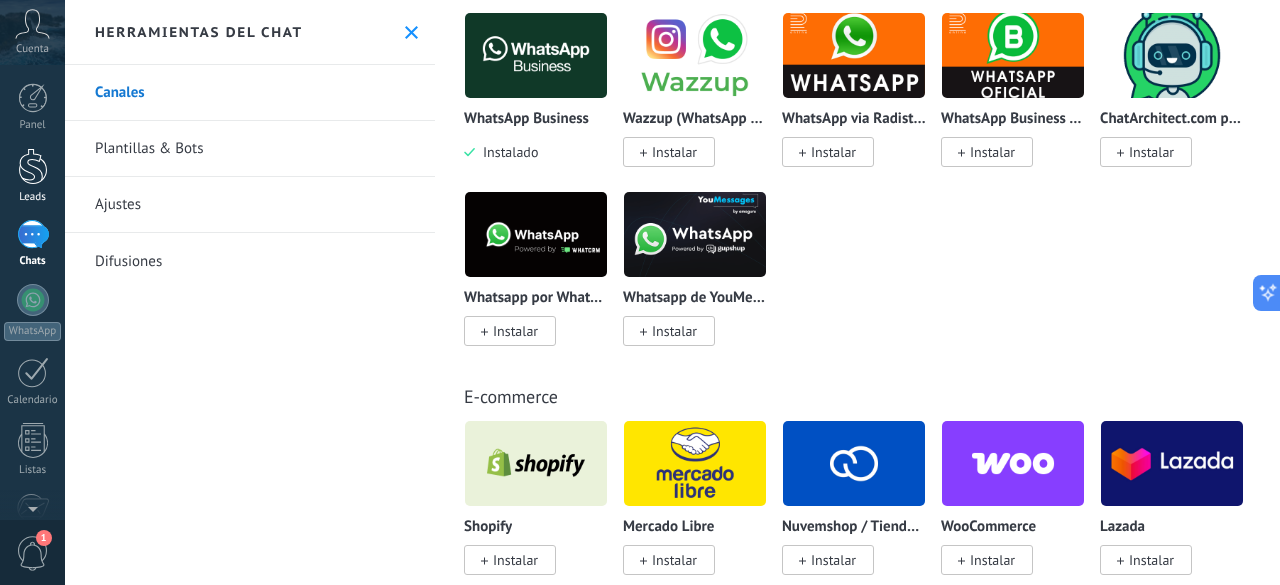 click at bounding box center [33, 166] 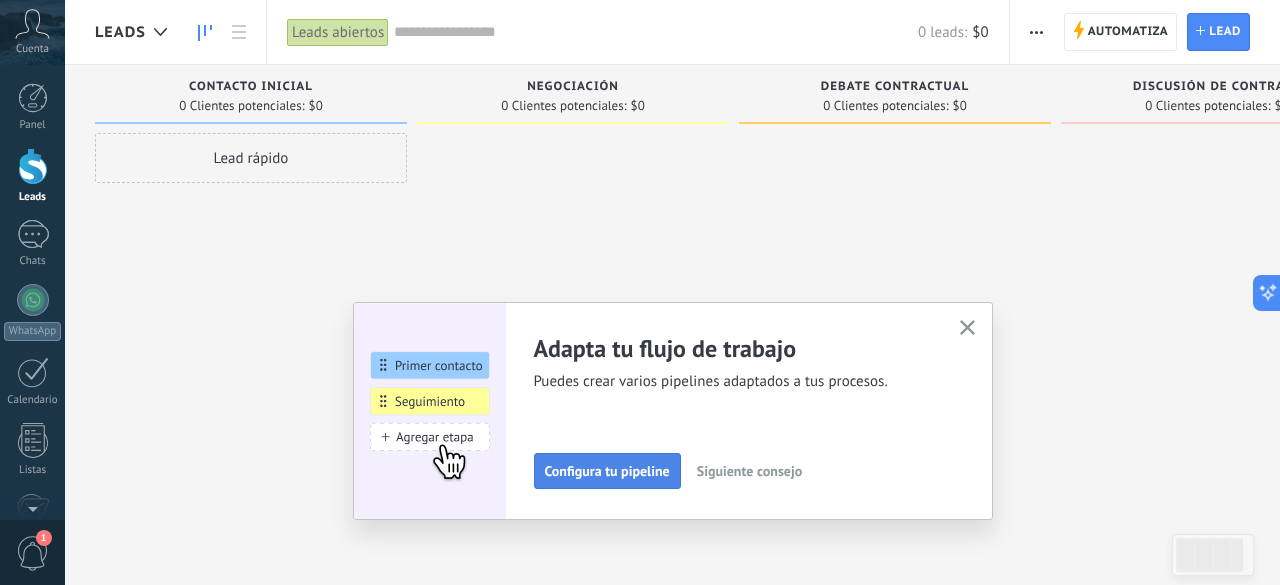 click on "Configura tu pipeline" at bounding box center (607, 471) 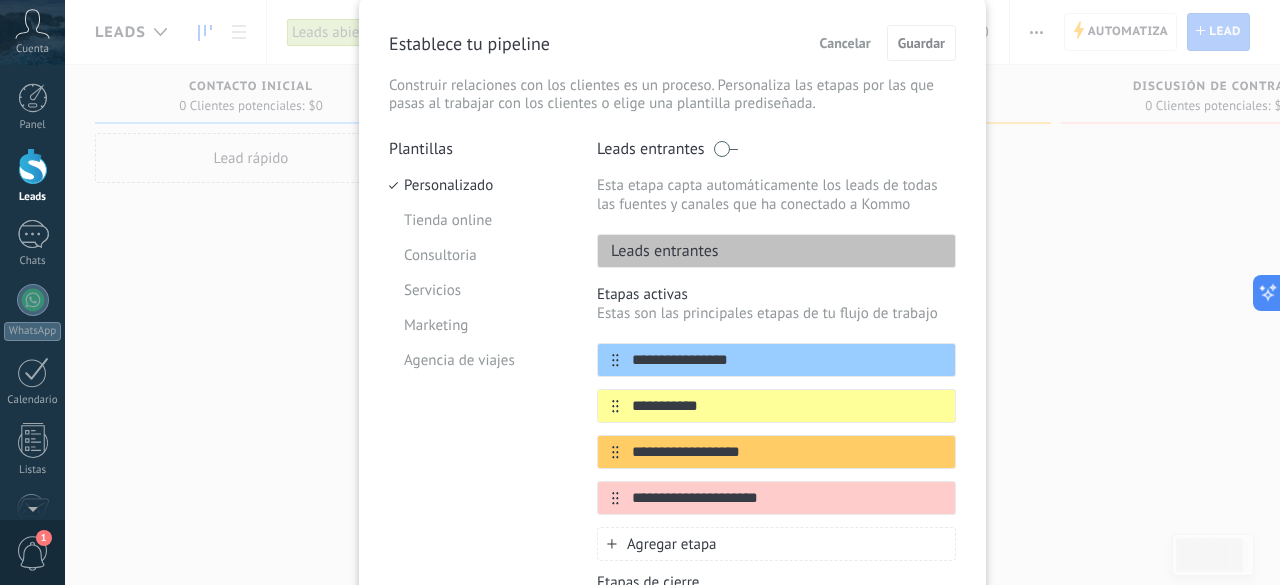 scroll, scrollTop: 100, scrollLeft: 0, axis: vertical 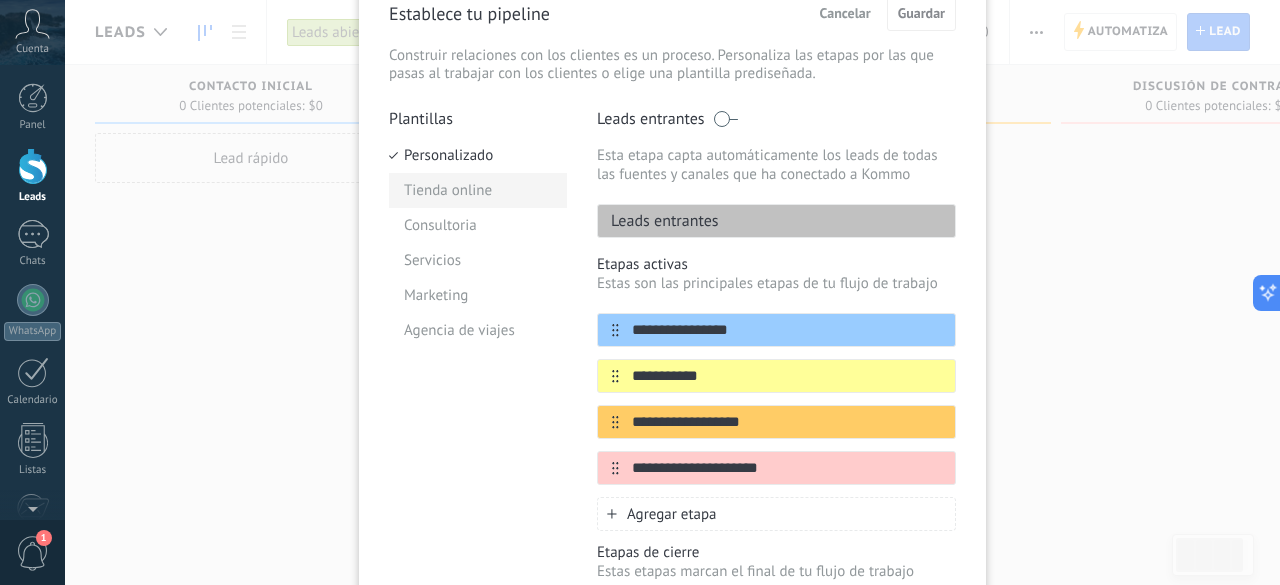 click on "Tienda online" at bounding box center [478, 190] 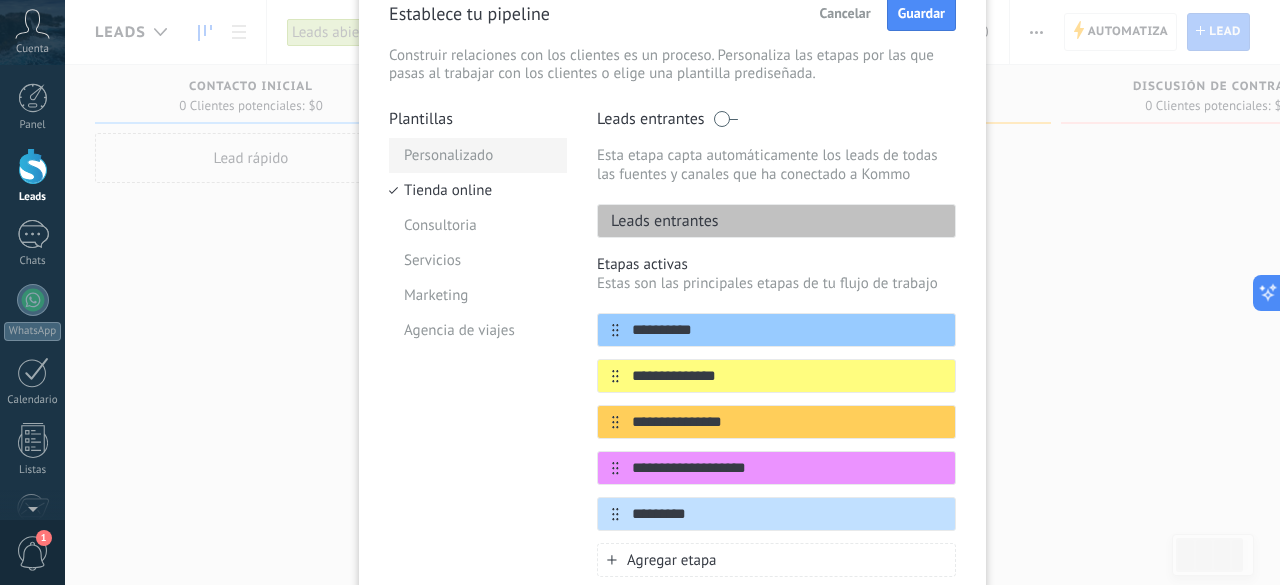 click on "Personalizado" at bounding box center (478, 155) 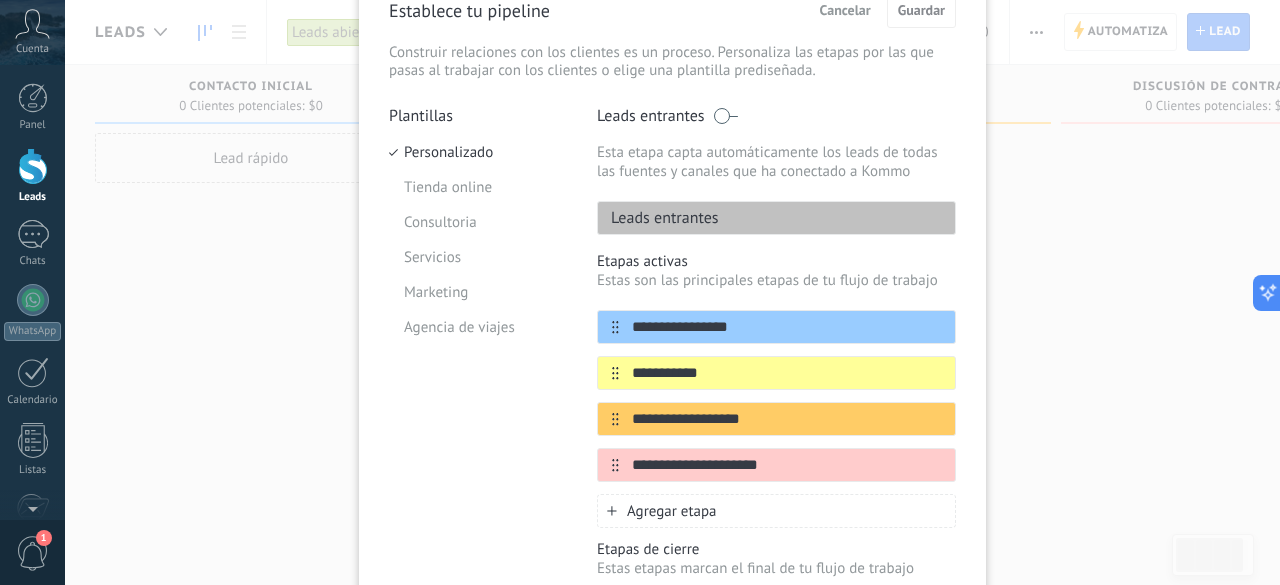 scroll, scrollTop: 0, scrollLeft: 0, axis: both 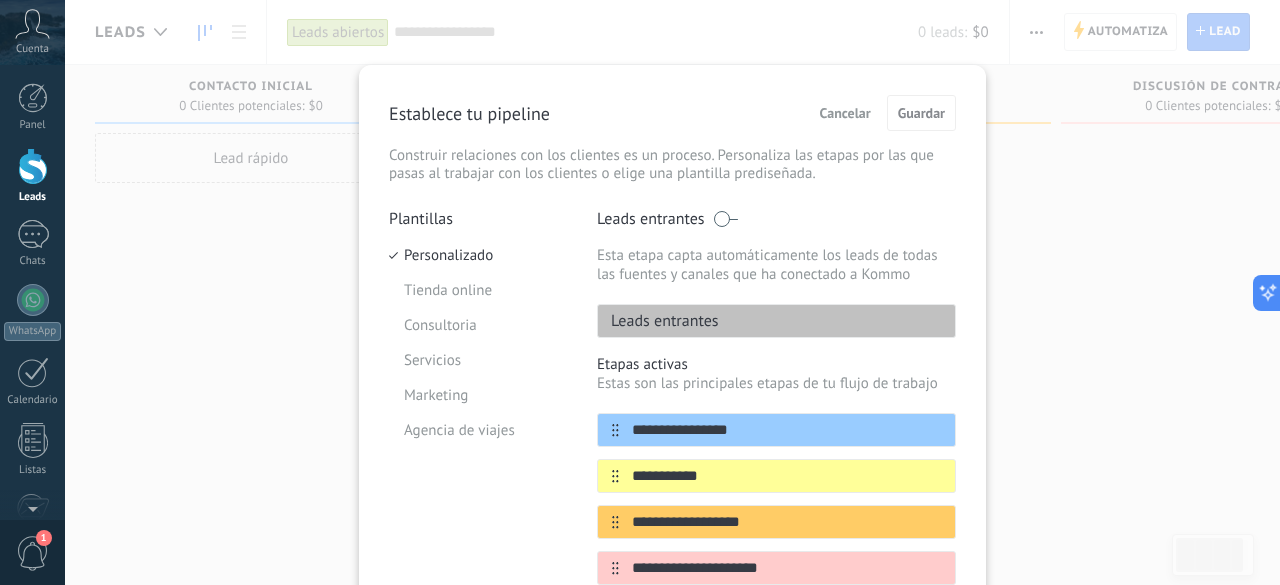 click on "**********" at bounding box center (776, 499) 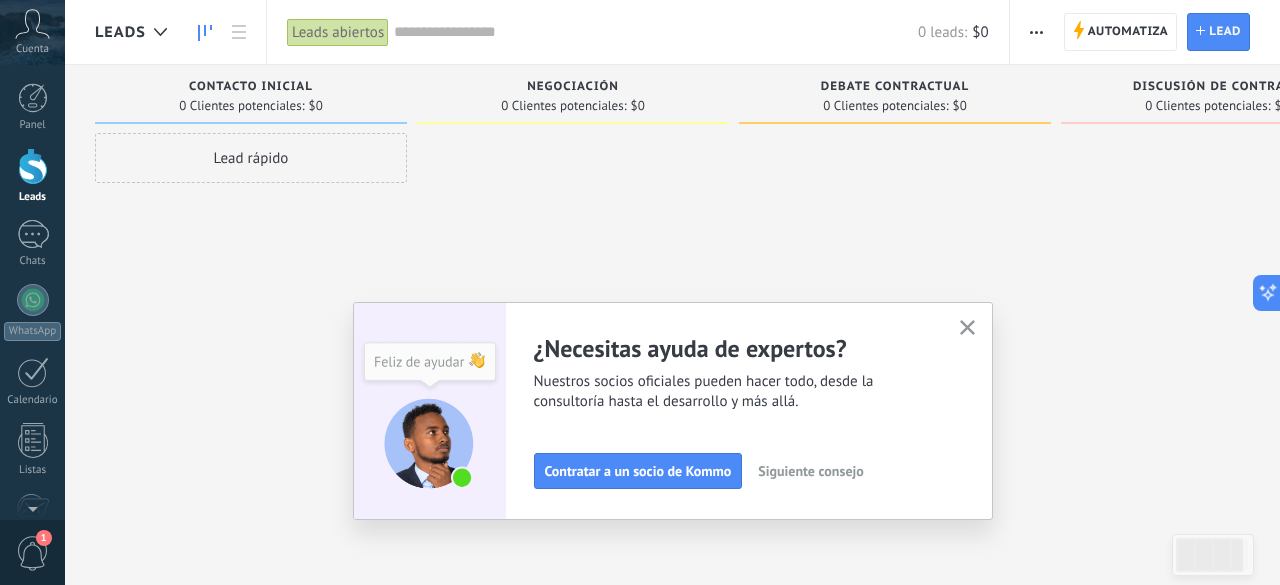 click at bounding box center (967, 327) 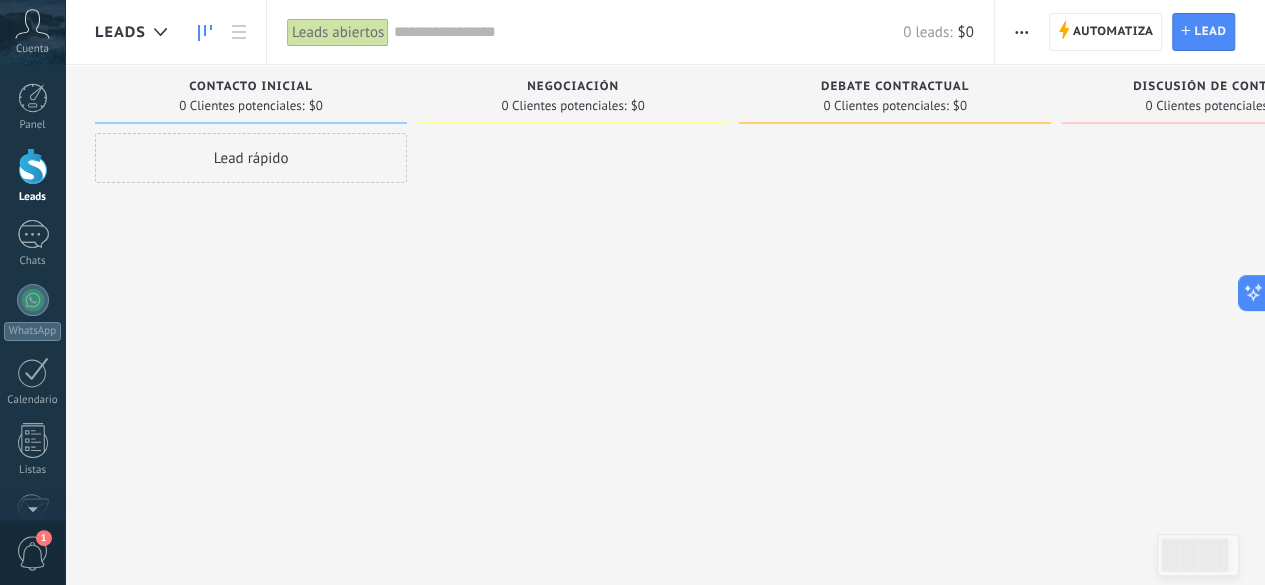 click on "Leads abiertos" at bounding box center (338, 32) 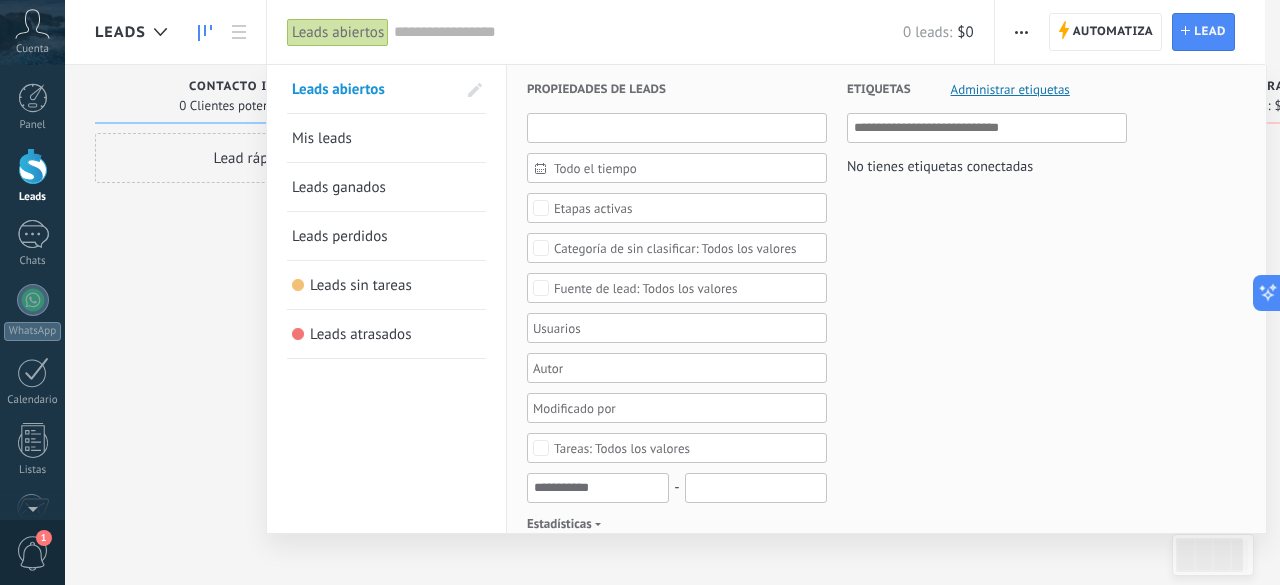 click at bounding box center (677, 128) 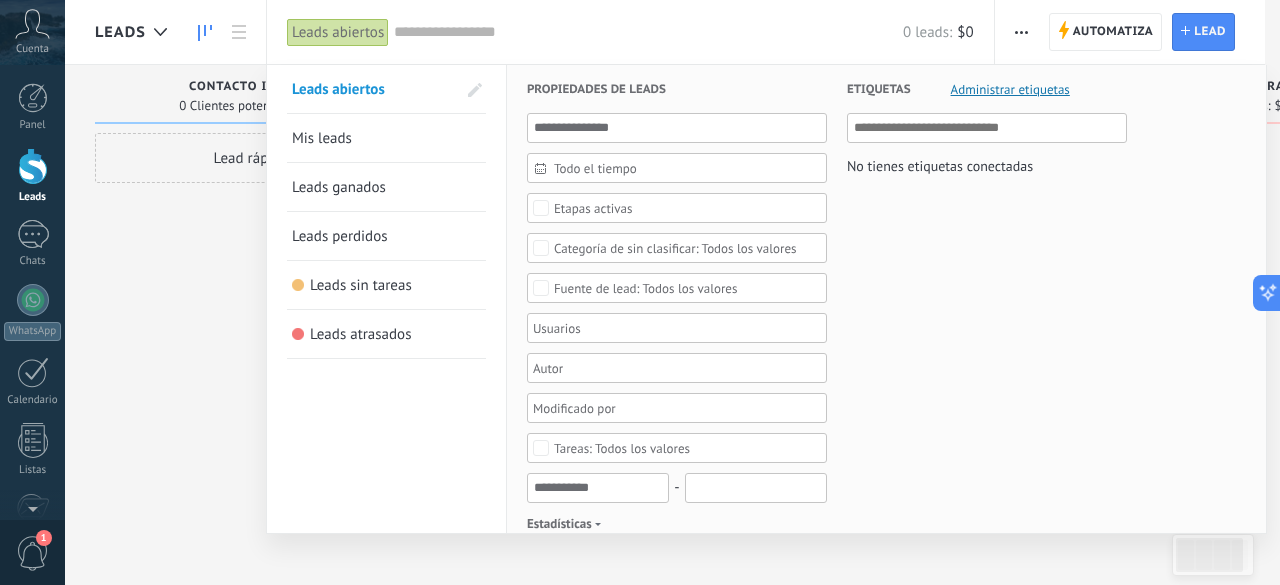 click on "Todo el tiempo" at bounding box center [685, 168] 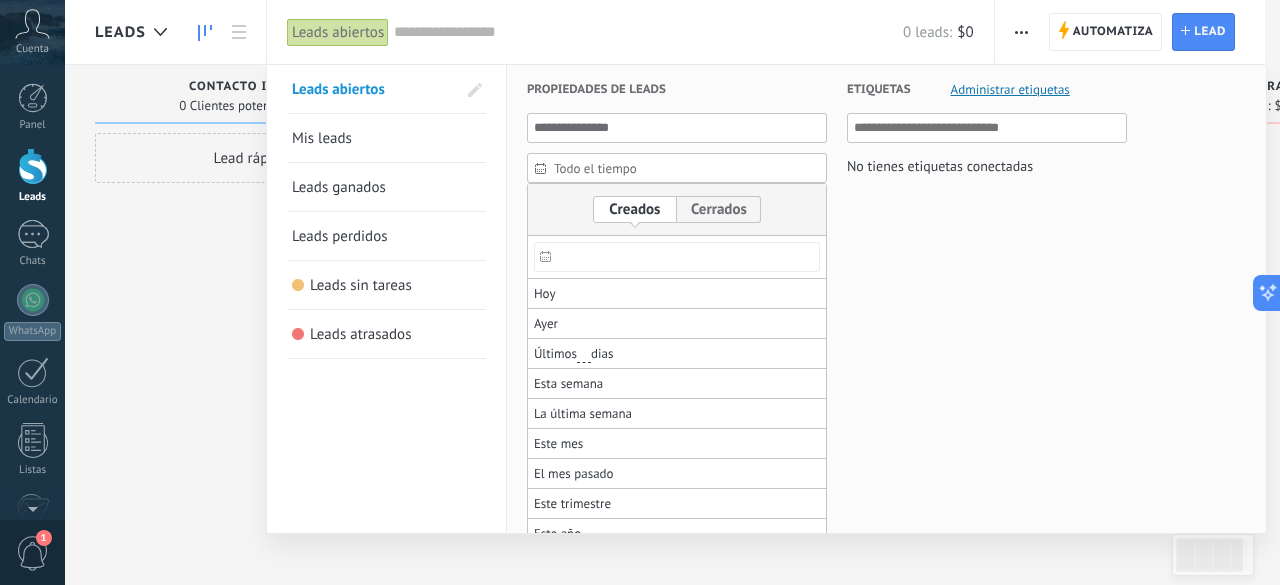 click on "Todo el tiempo" at bounding box center (685, 168) 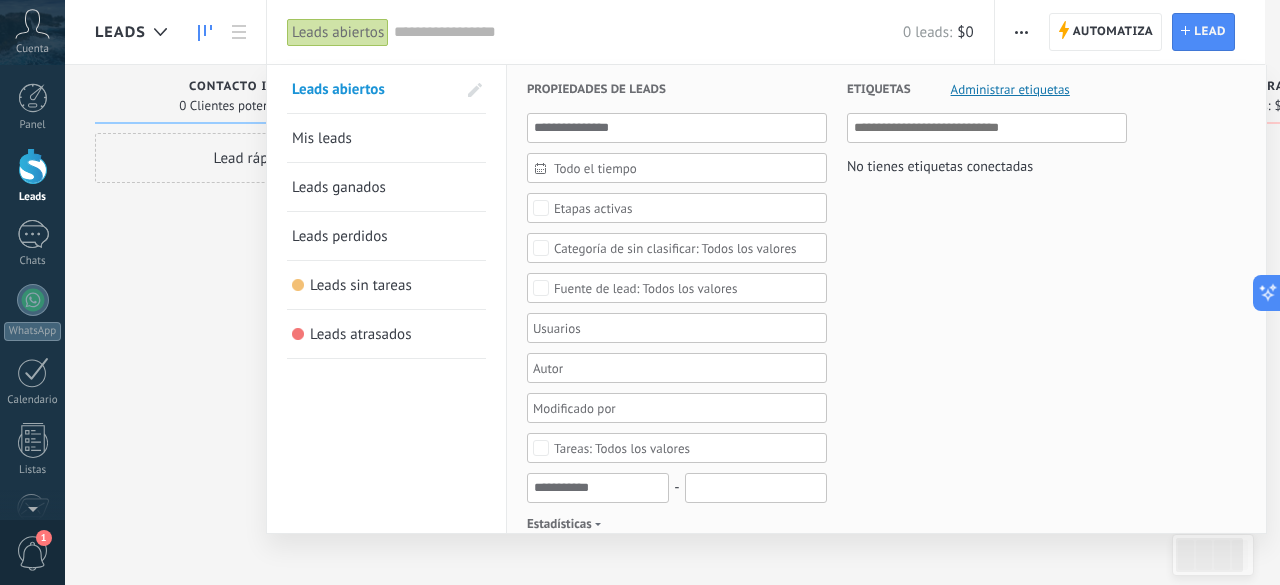 click at bounding box center [640, 292] 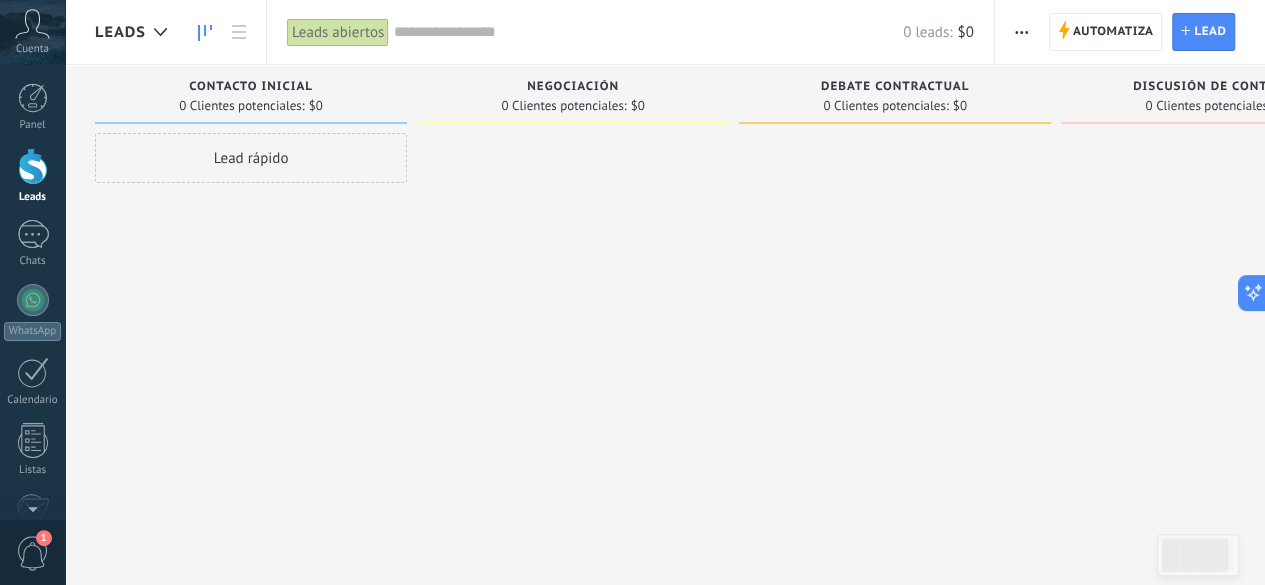 click on "Leads abiertos" at bounding box center (338, 32) 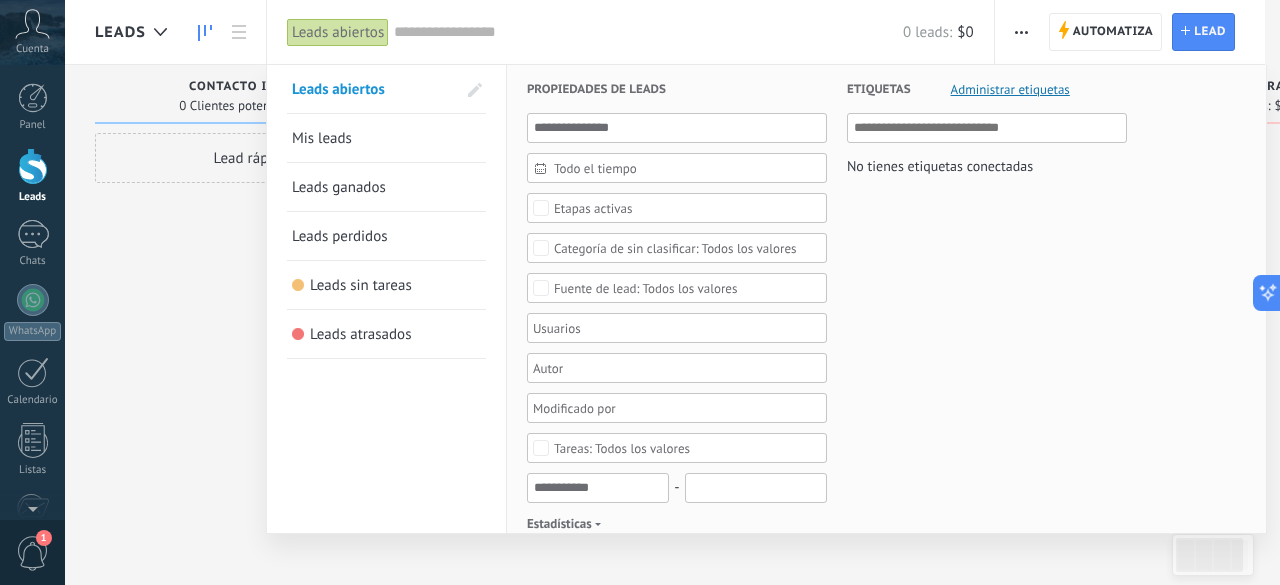 click on "Mis leads" at bounding box center [386, 138] 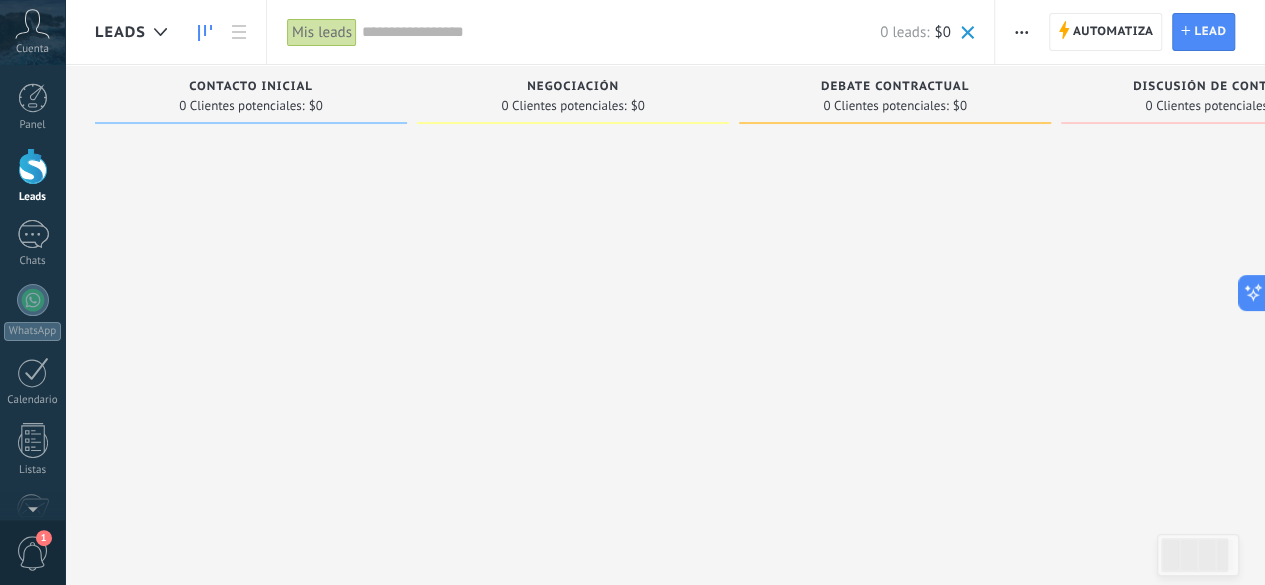 click on "Mis leads" at bounding box center [322, 32] 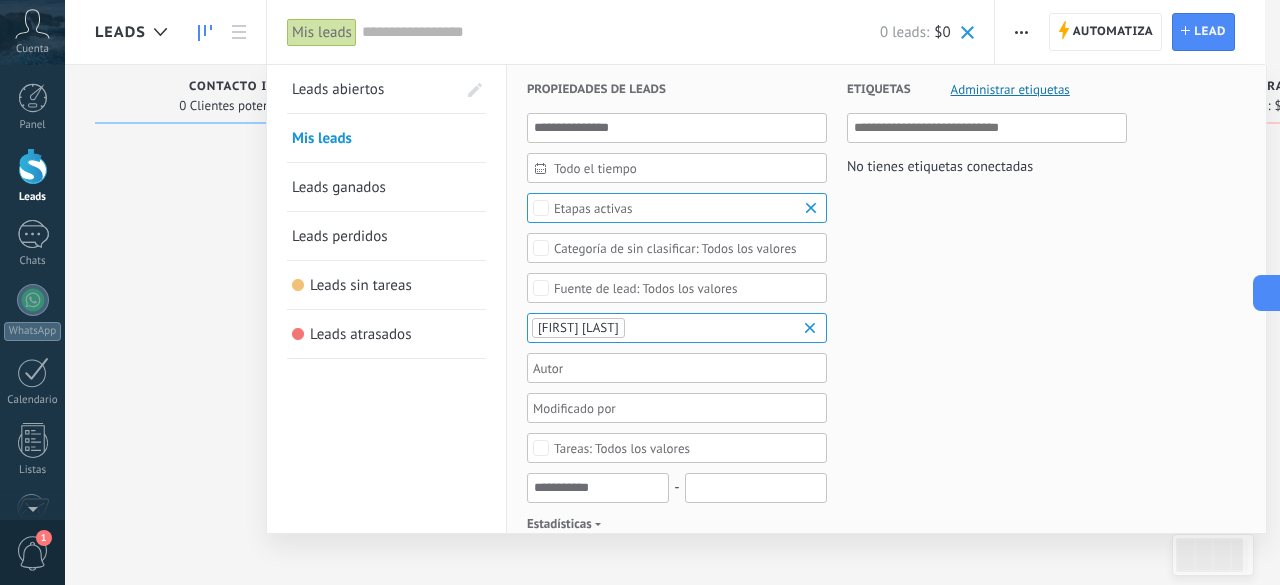 click on "Etapas activas" at bounding box center (677, 208) 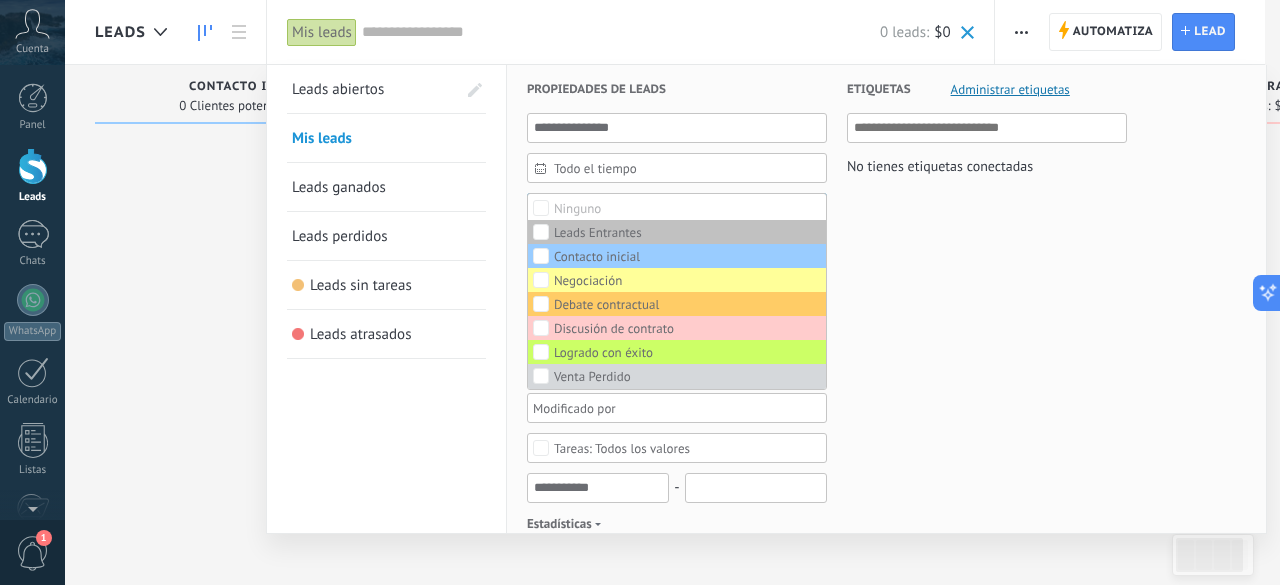 click on "Ninguno" at bounding box center [677, 208] 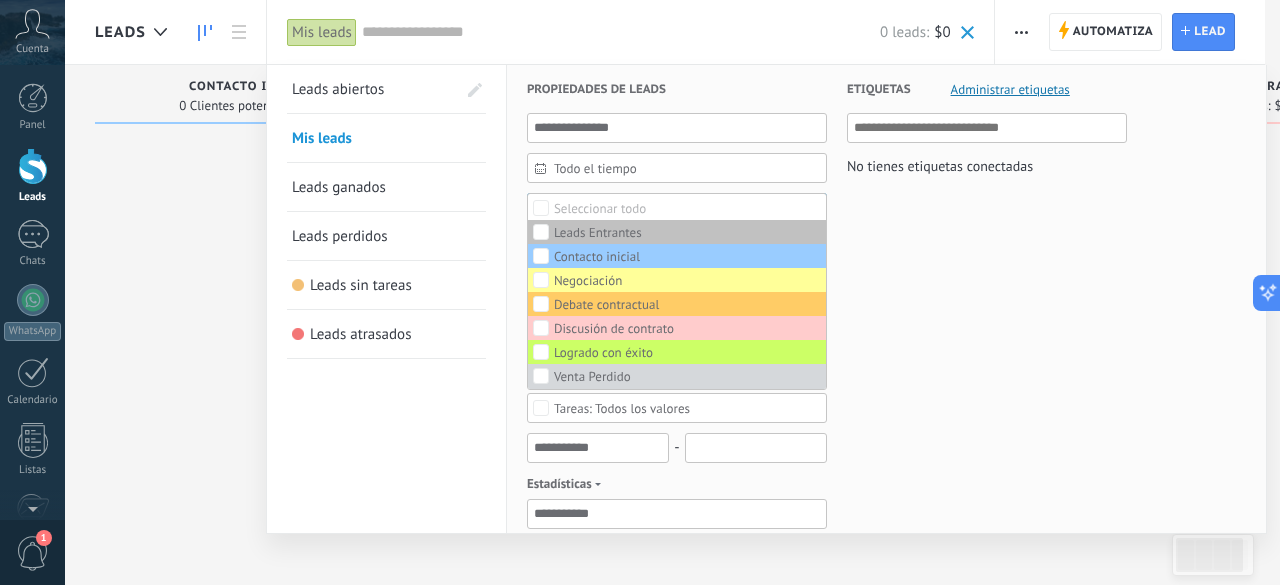 scroll, scrollTop: 0, scrollLeft: 0, axis: both 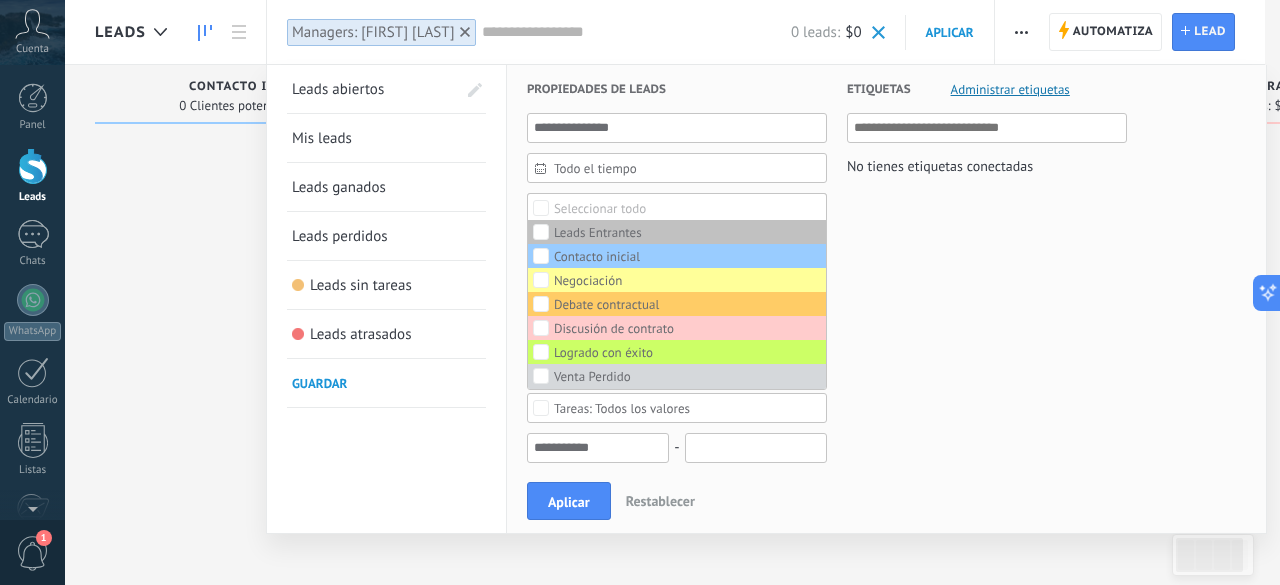 click on "Restablecer" at bounding box center (660, 501) 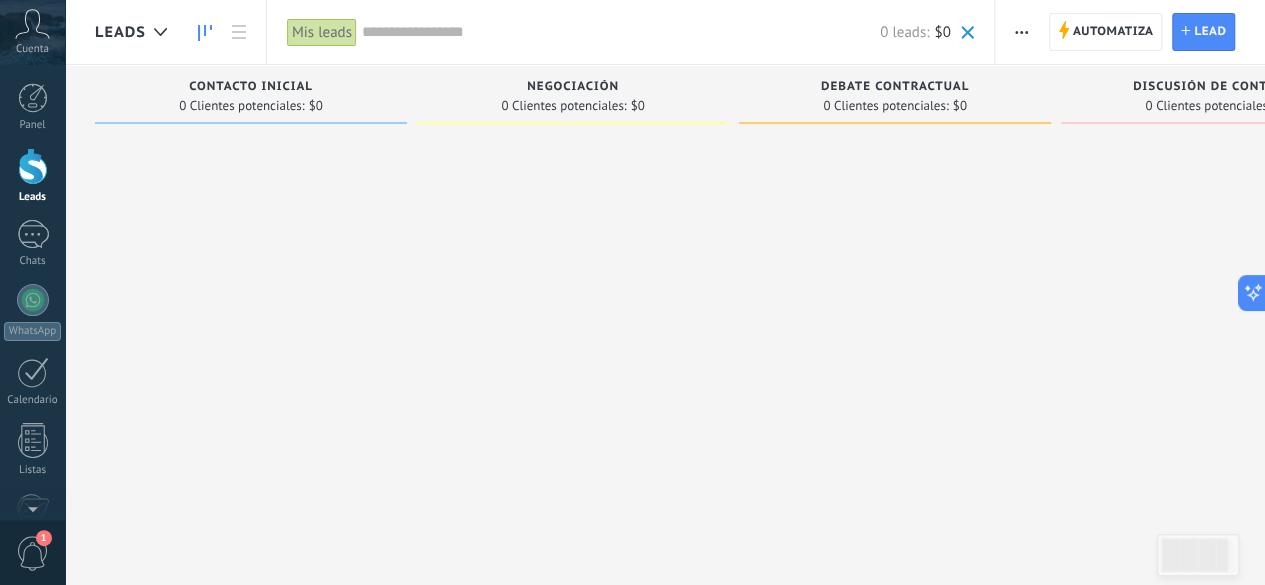 click on "Mis leads" at bounding box center [322, 32] 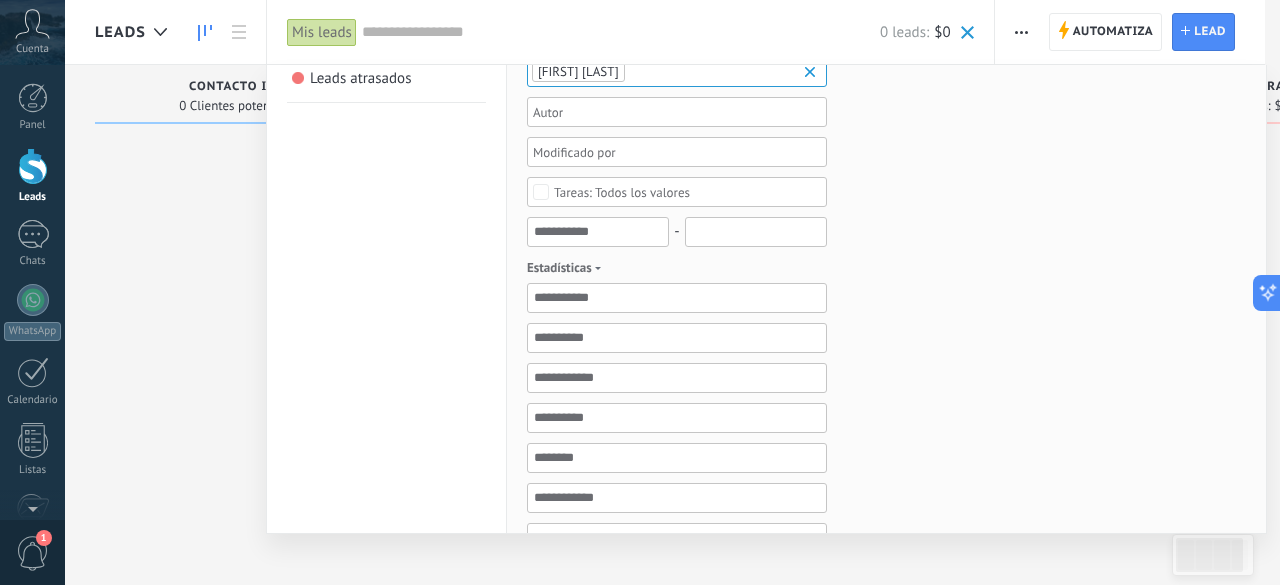 scroll, scrollTop: 300, scrollLeft: 0, axis: vertical 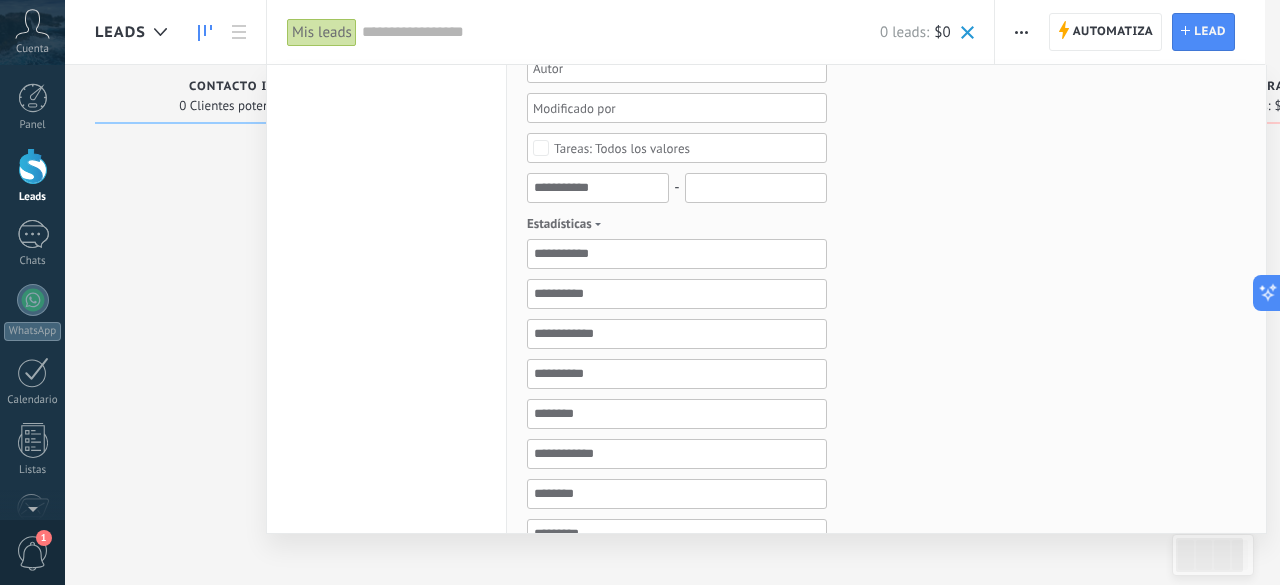 click on "Estadísticas" at bounding box center [567, 223] 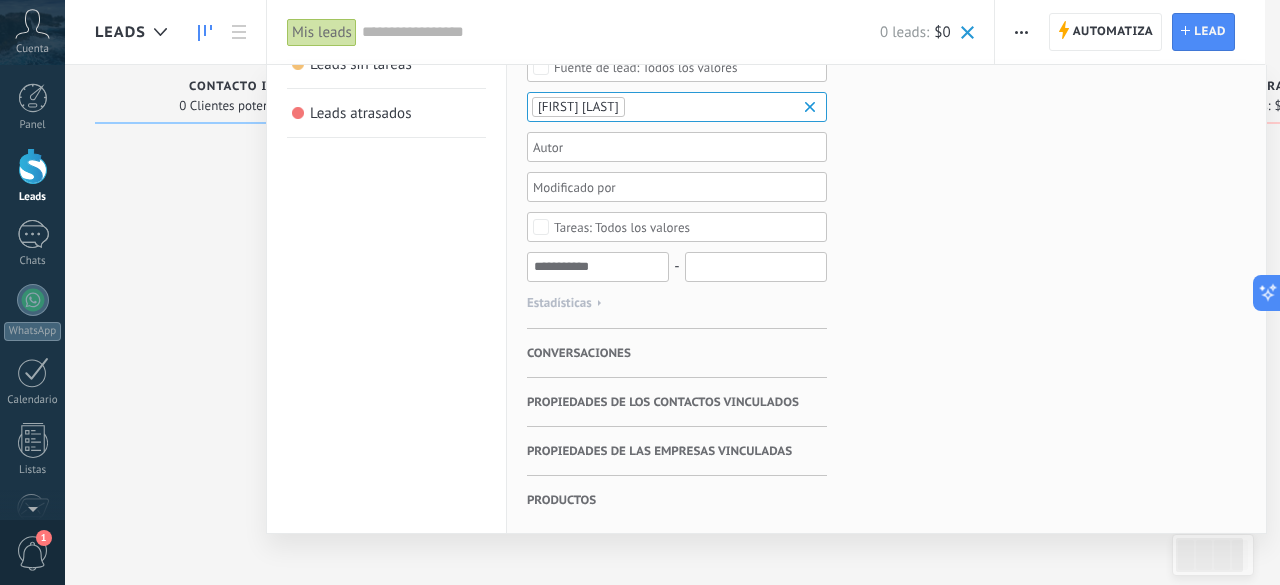 click on "Estadísticas" at bounding box center [567, 302] 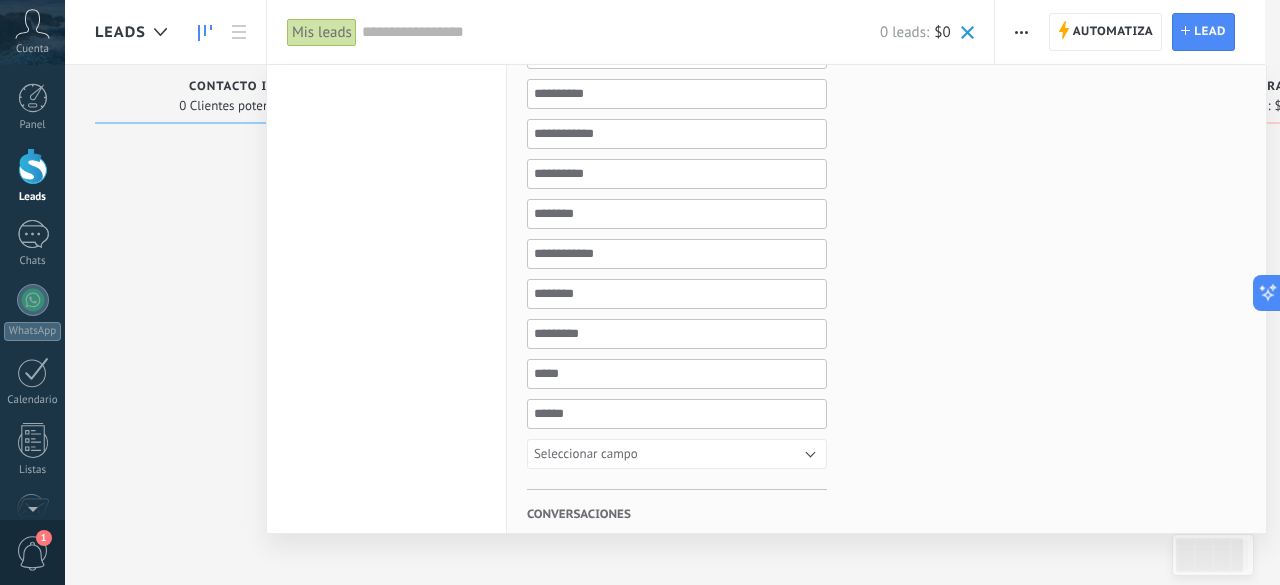 scroll, scrollTop: 654, scrollLeft: 0, axis: vertical 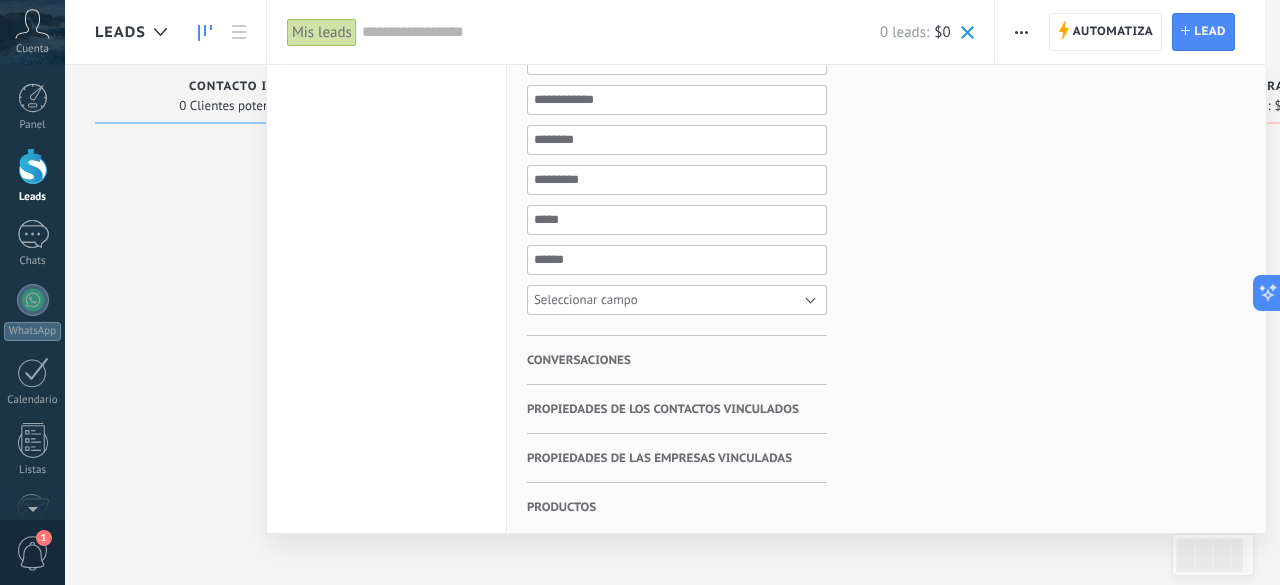 click on "Seleccionar campo" at bounding box center (677, 300) 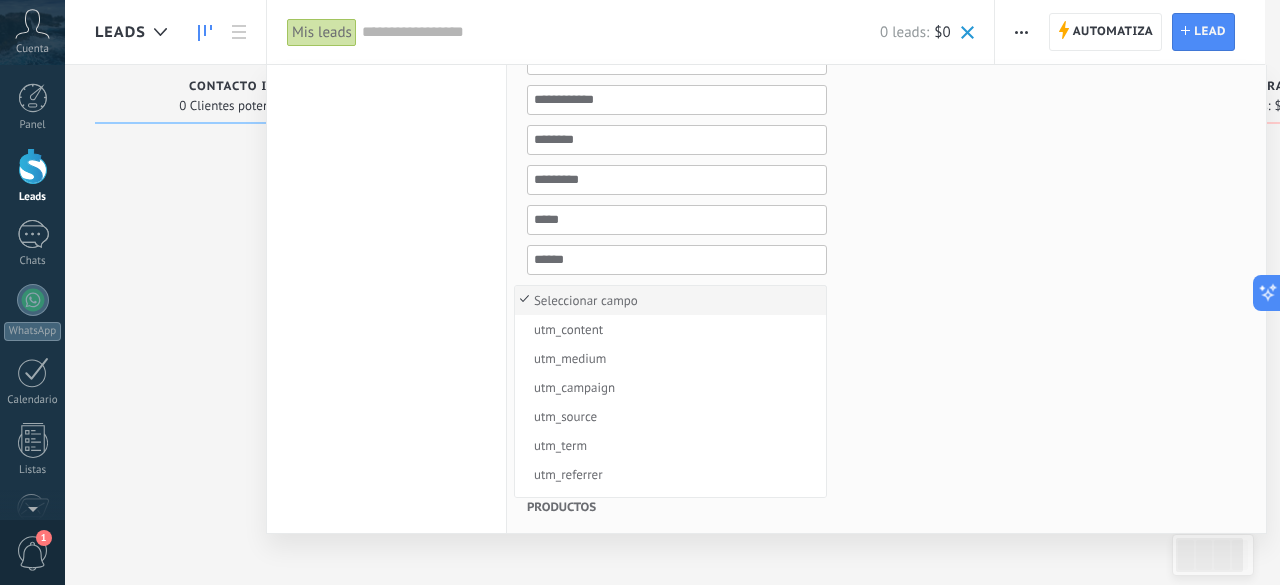click on "Seleccionar campo utm_content utm_medium utm_campaign utm_source utm_term utm_referrer referrer gclientid gclid fbclid Seleccionar campo" at bounding box center [677, 100] 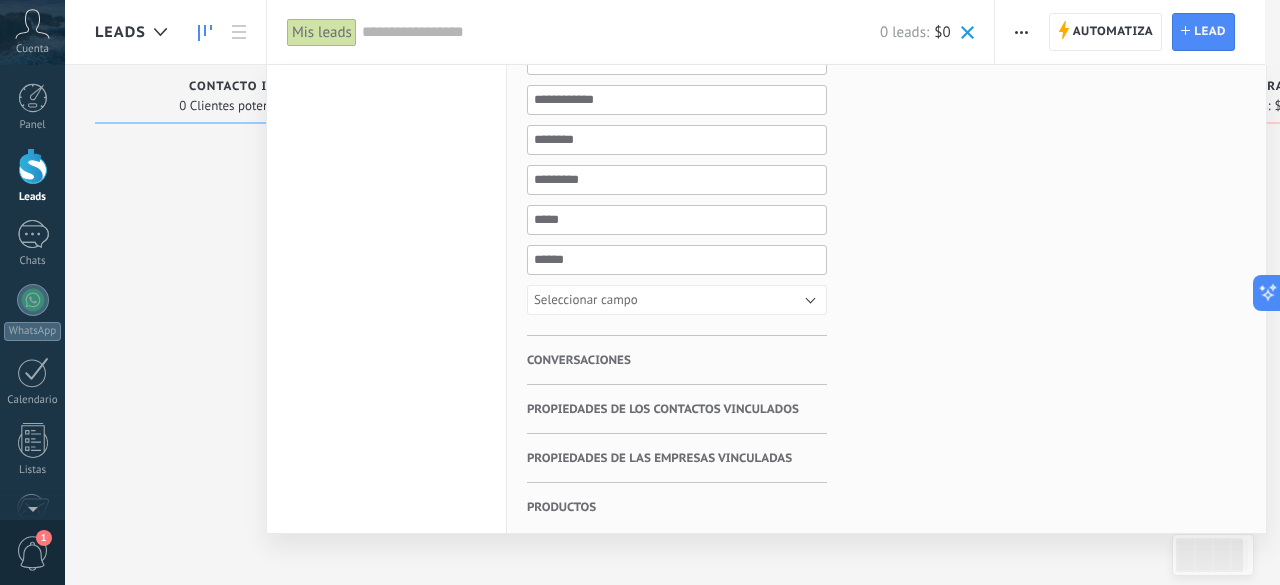 click on "Conversaciones" at bounding box center (677, 360) 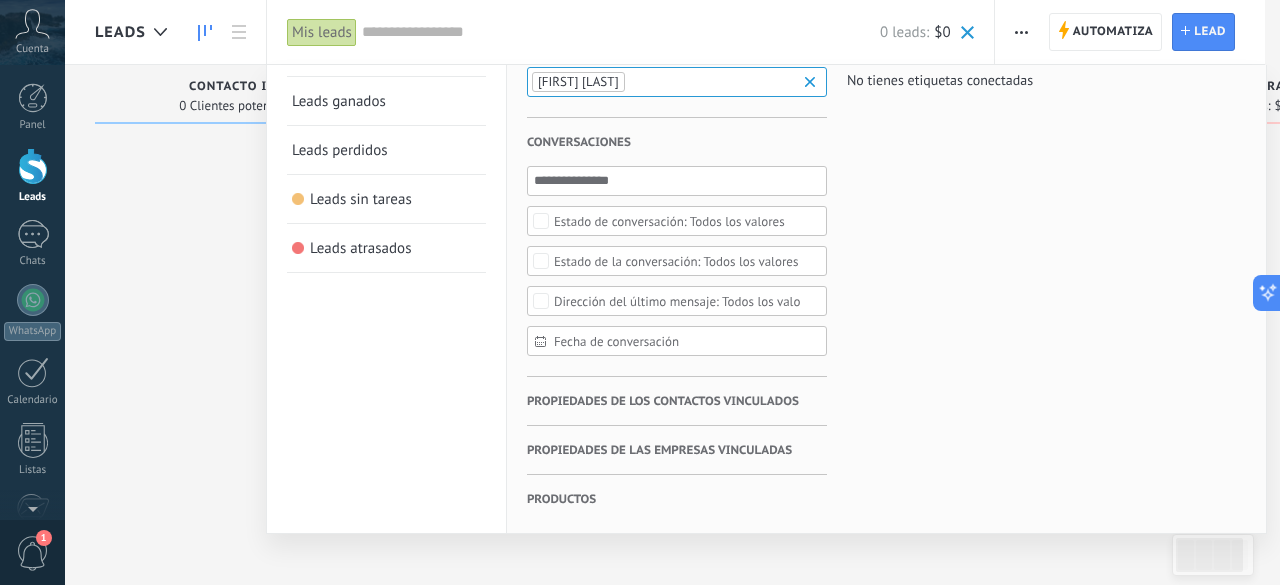 scroll, scrollTop: 85, scrollLeft: 0, axis: vertical 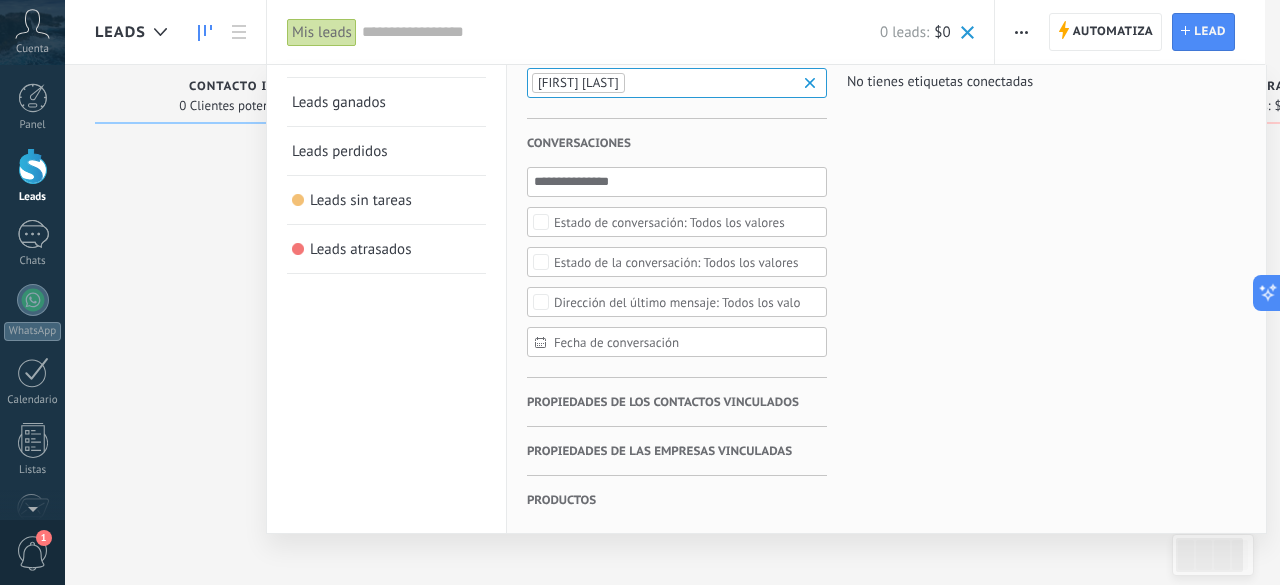 click on "Productos" at bounding box center [677, 4] 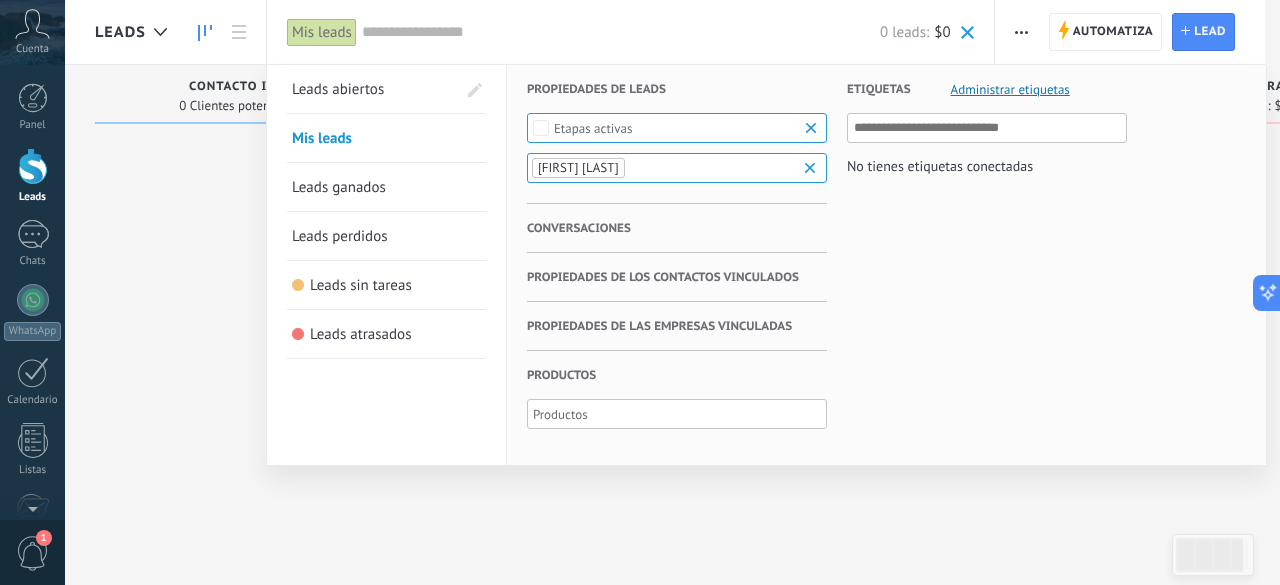 click at bounding box center [676, 414] 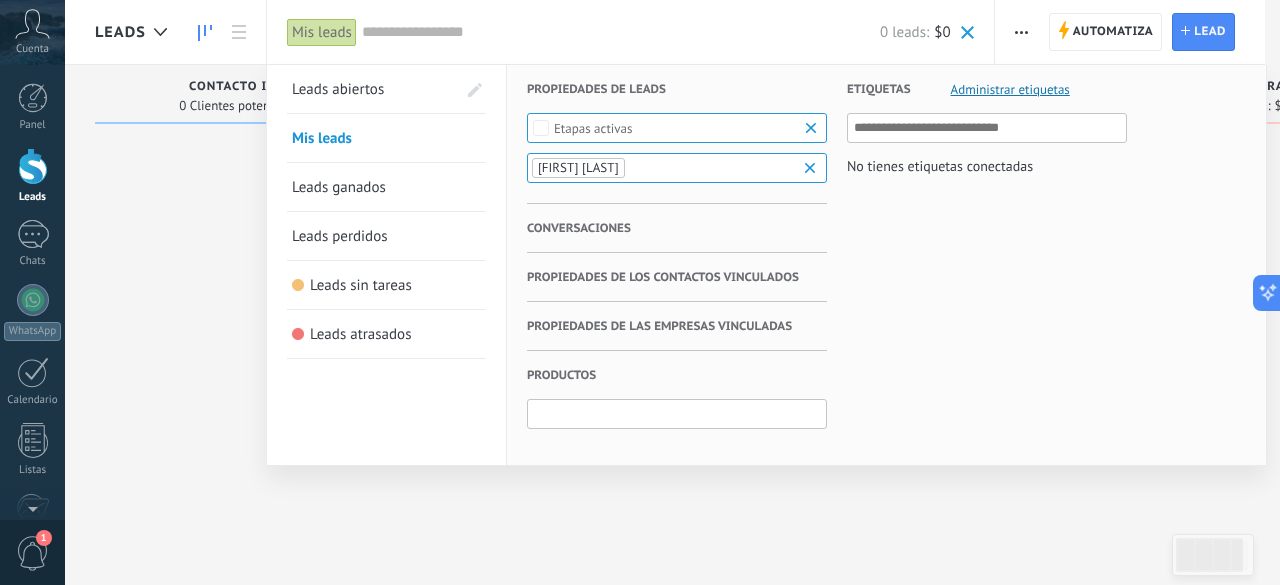 click on "Leads ganados" at bounding box center (386, 187) 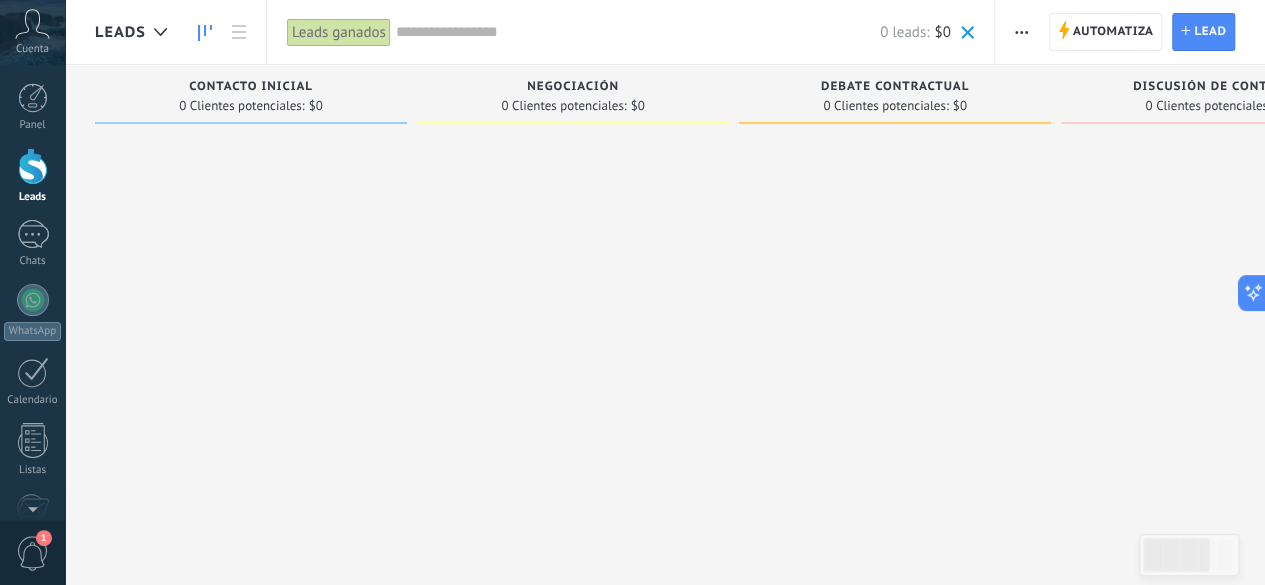 click on "Leads ganados" at bounding box center (339, 32) 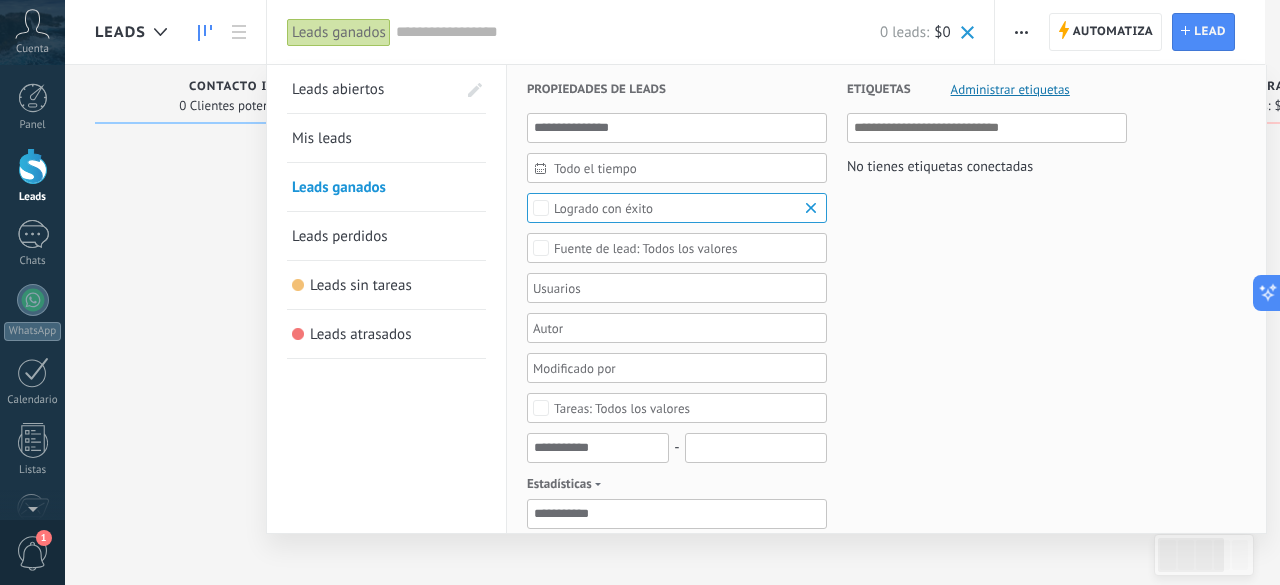 click on "Leads perdidos" at bounding box center (340, 236) 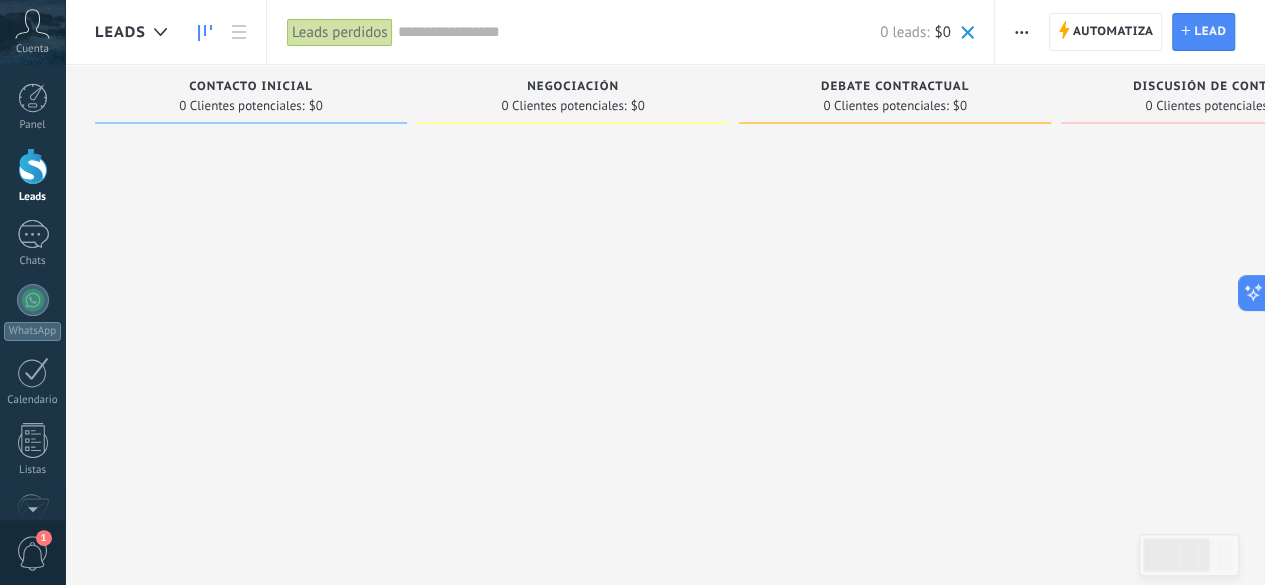 click on "Leads perdidos" at bounding box center [340, 32] 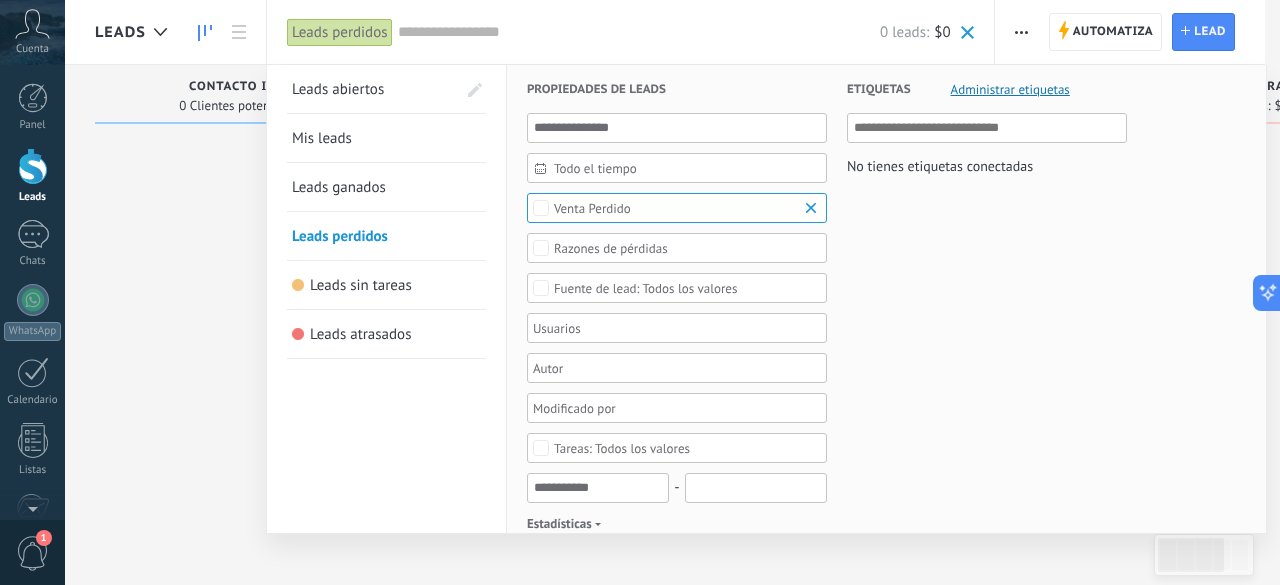 click on "Leads sin tareas" at bounding box center [361, 285] 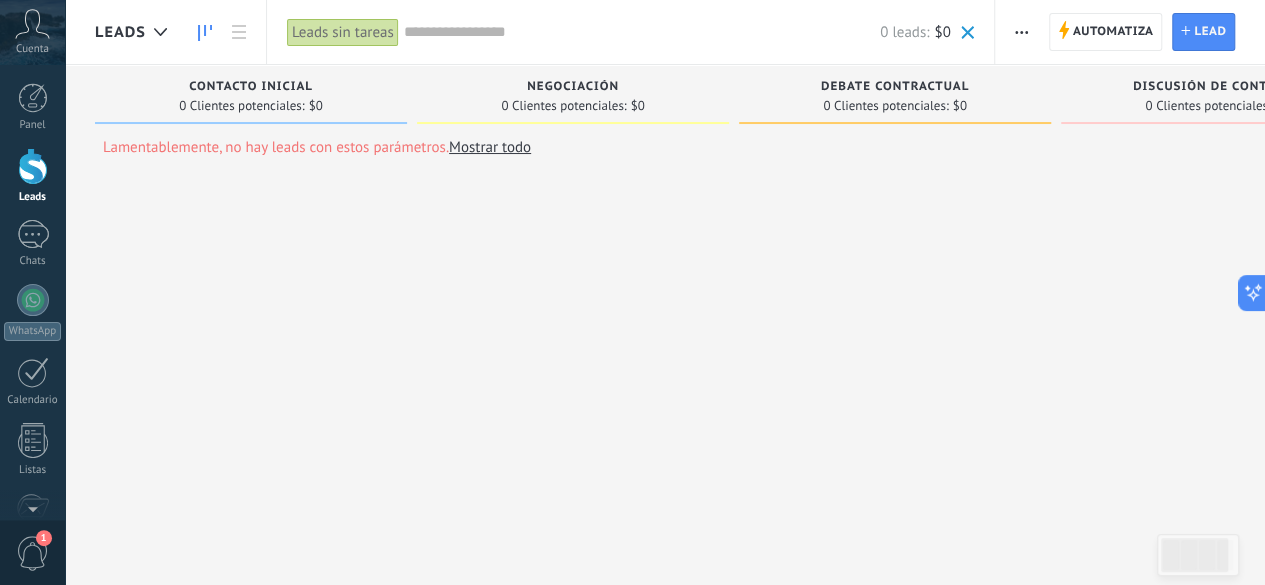 click on "Leads sin tareas" at bounding box center (343, 32) 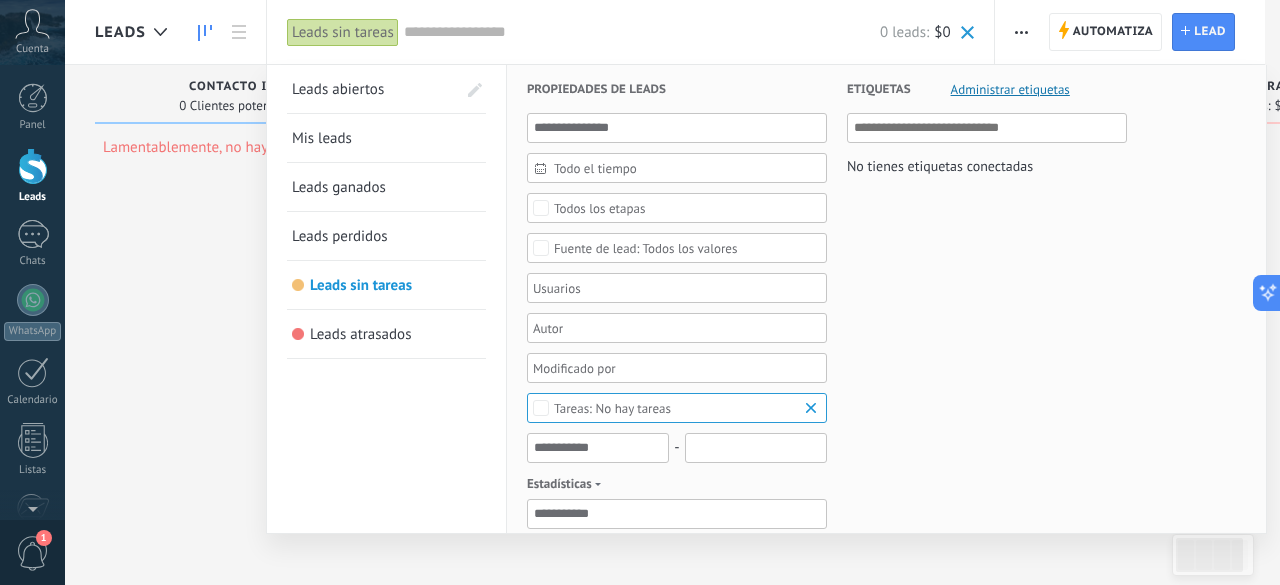 click on "Leads abiertos" at bounding box center (338, 89) 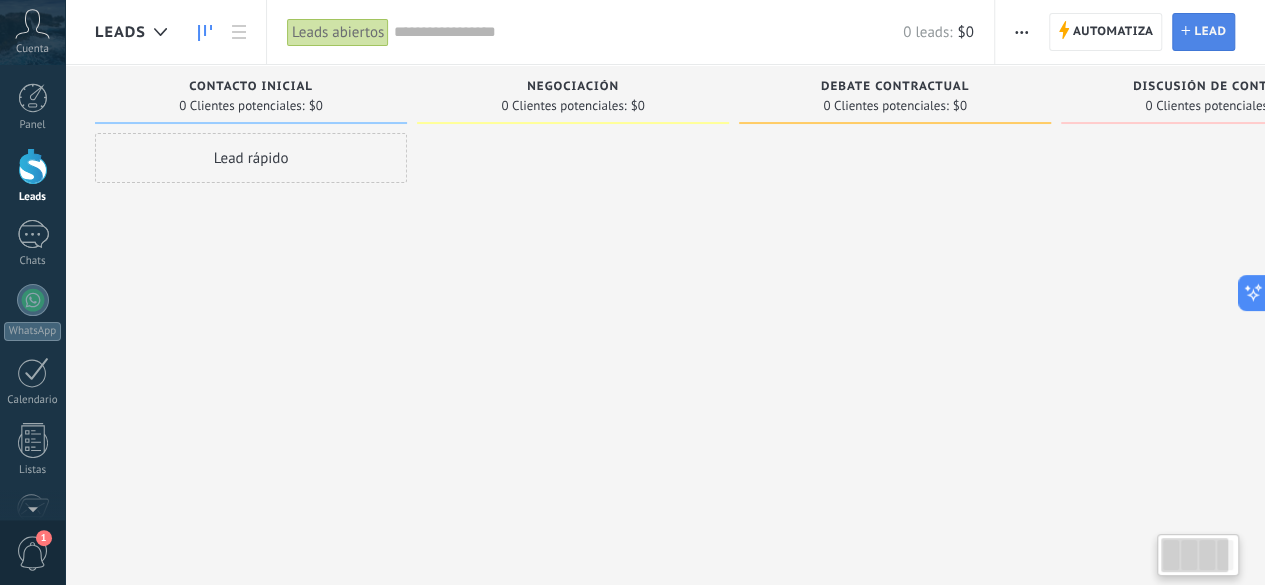 click on "Lead" at bounding box center [1210, 32] 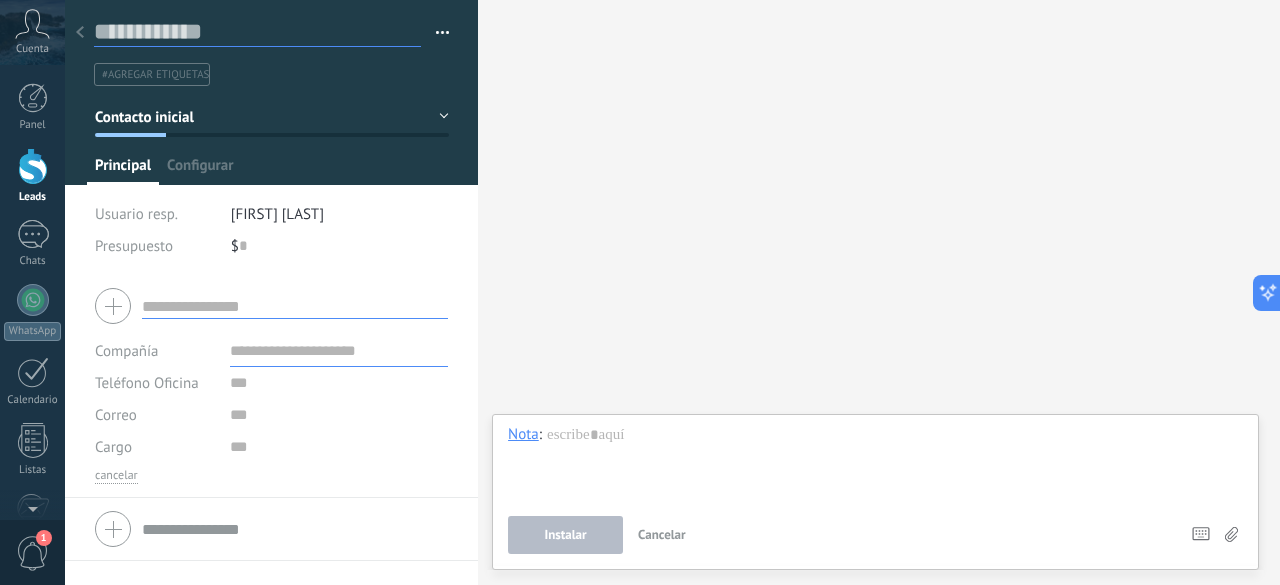 click at bounding box center (257, 32) 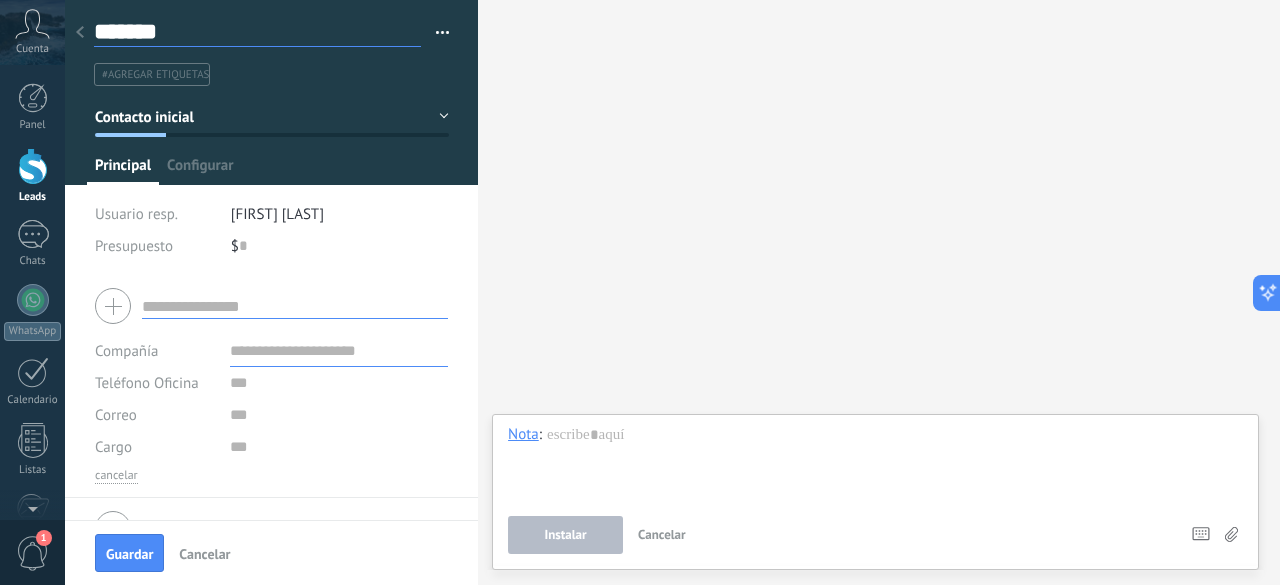 type on "*******" 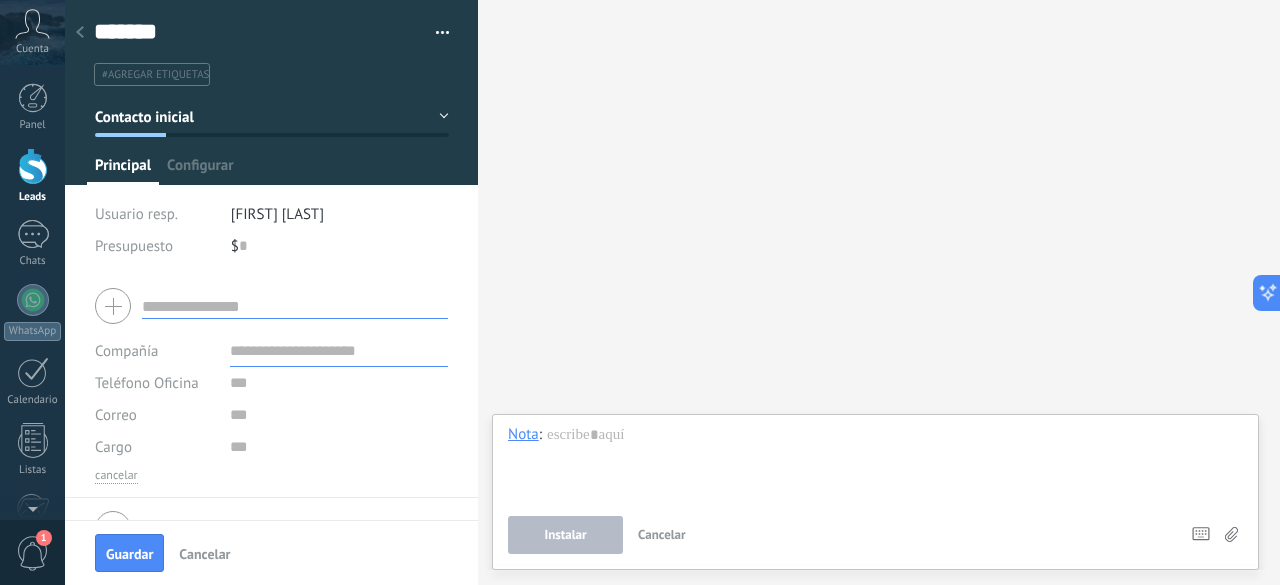 click on "$
0" at bounding box center [340, 246] 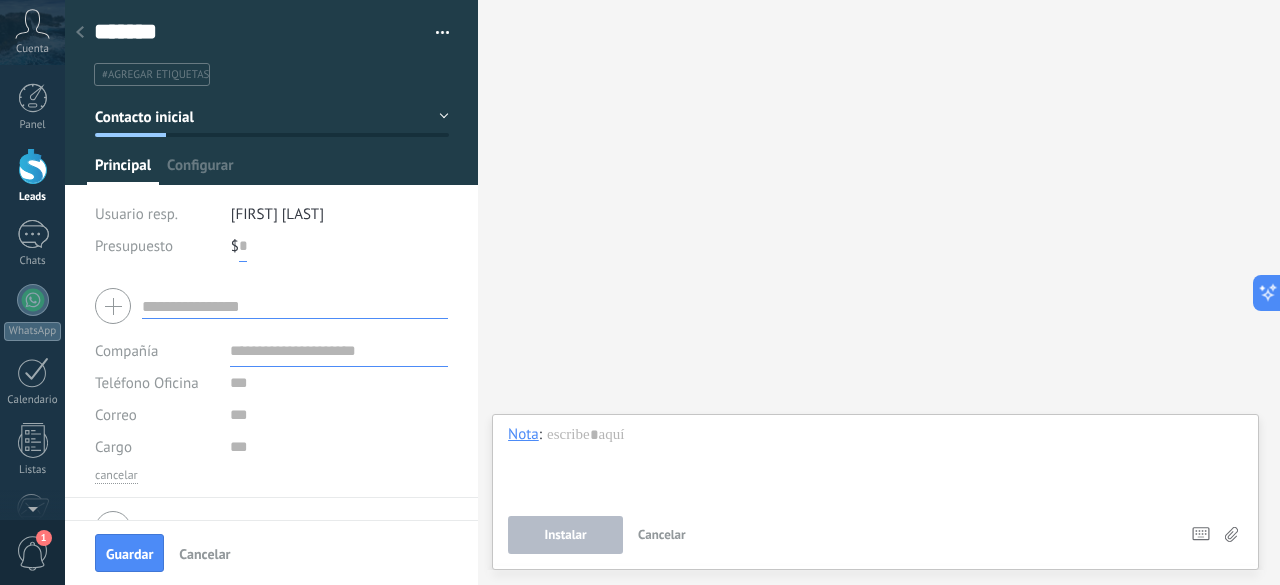 scroll, scrollTop: 39, scrollLeft: 0, axis: vertical 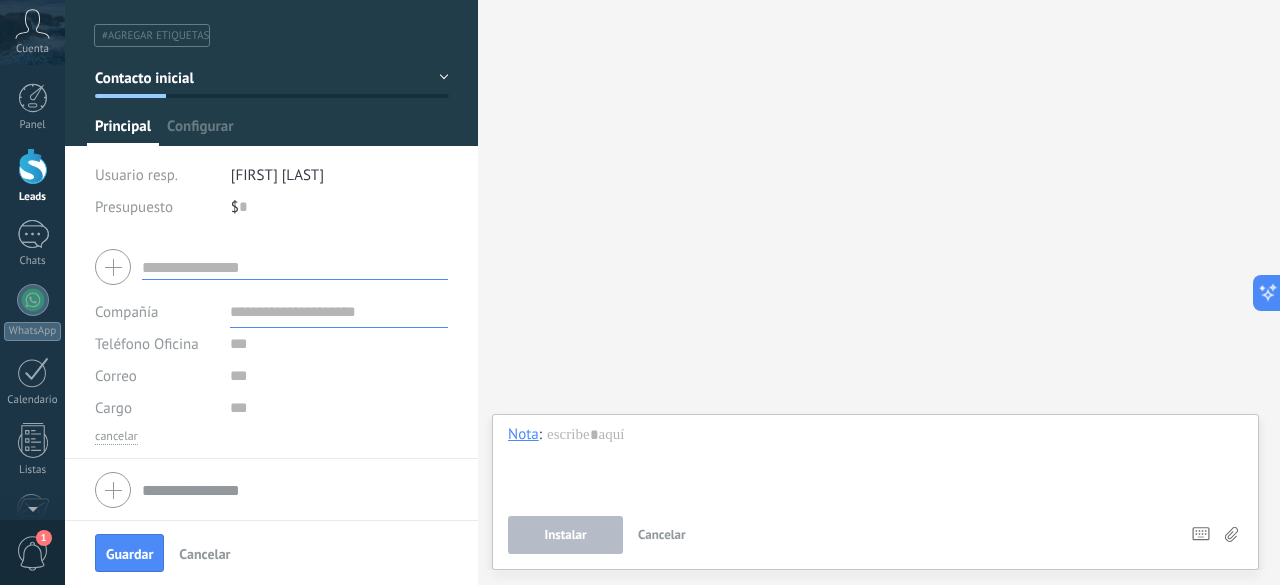 click at bounding box center (295, 267) 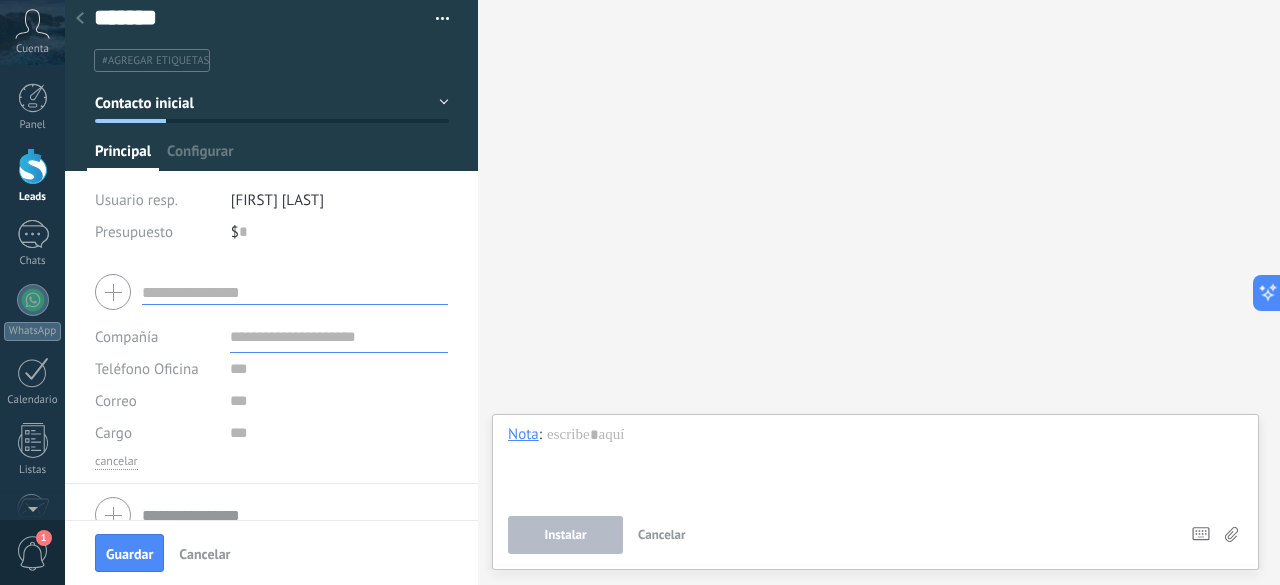 scroll, scrollTop: 0, scrollLeft: 0, axis: both 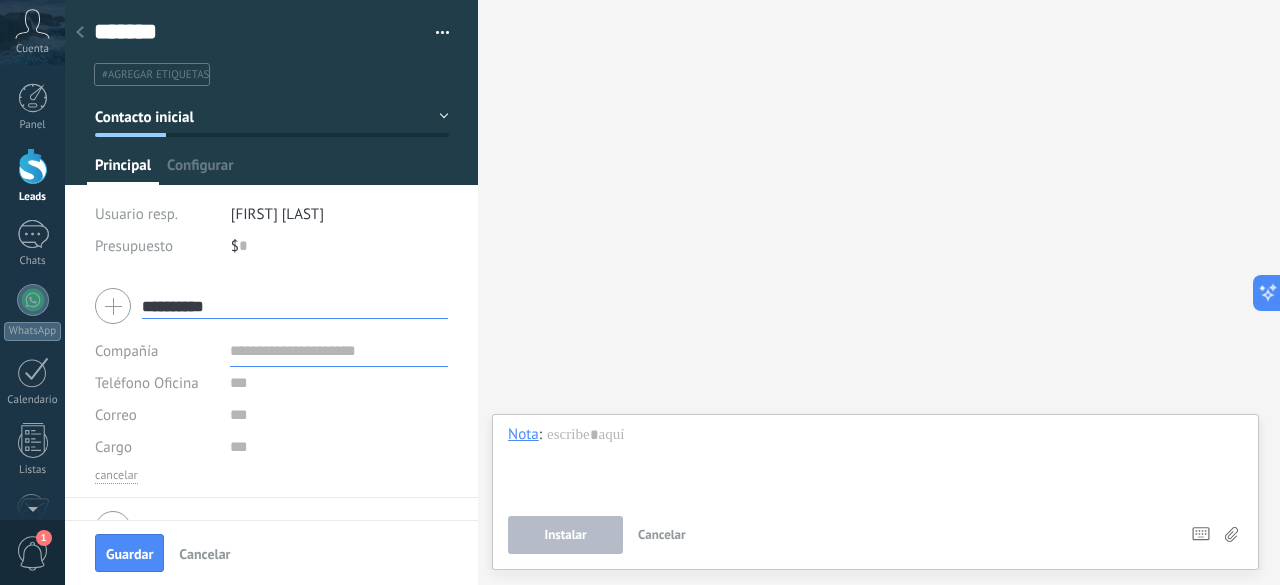 type on "**********" 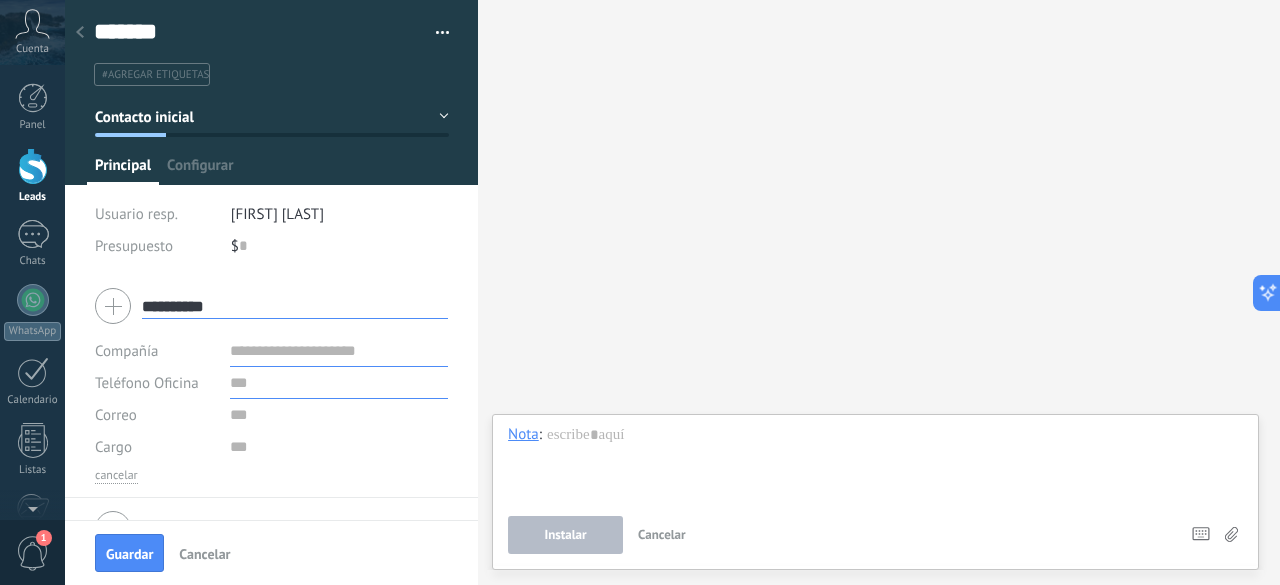 click at bounding box center (339, 383) 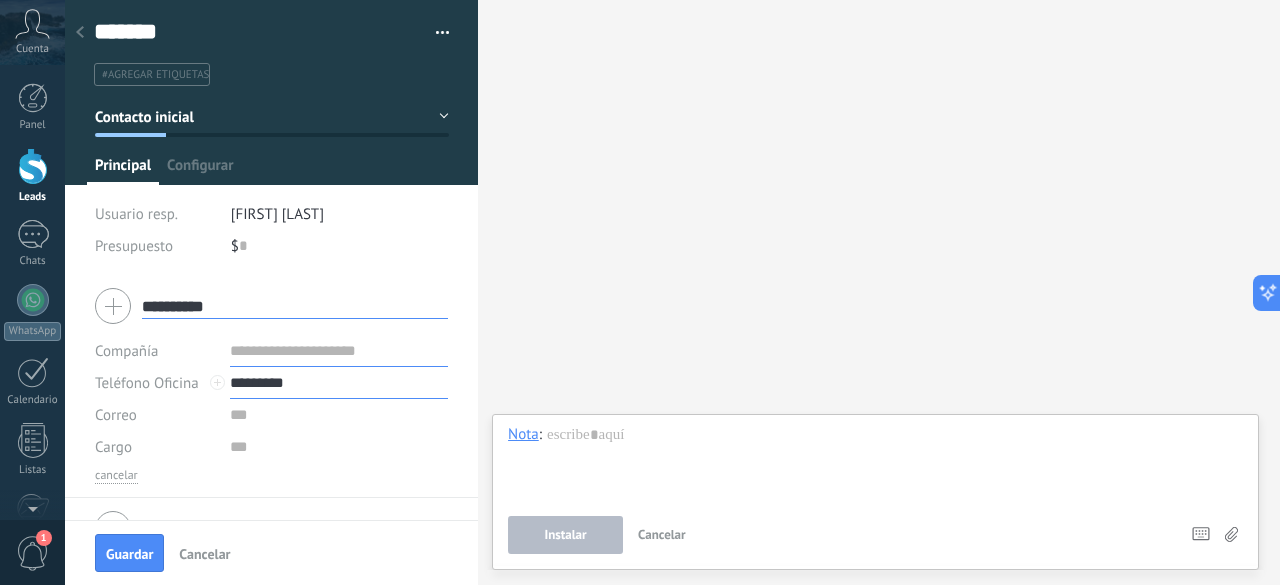 type on "*********" 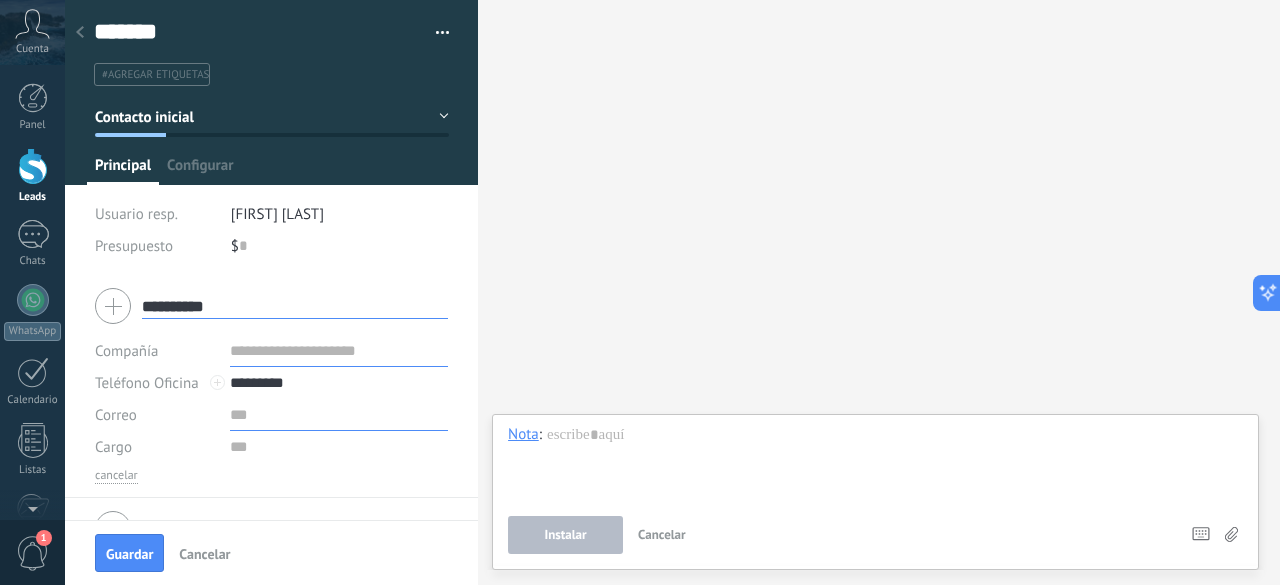 click at bounding box center [339, 415] 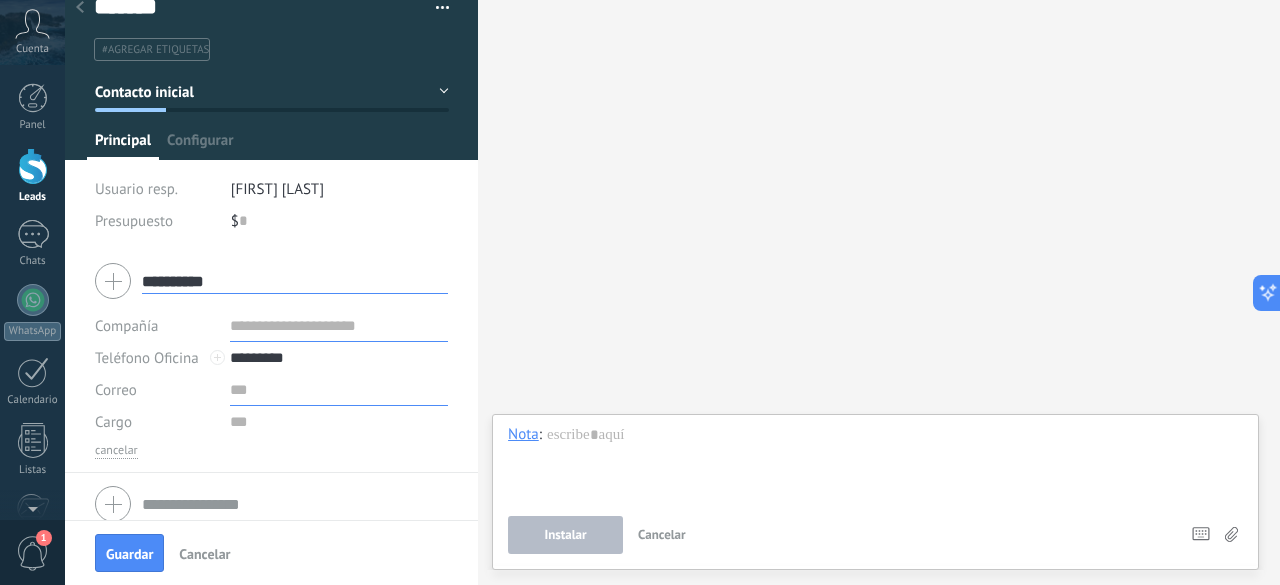 scroll, scrollTop: 39, scrollLeft: 0, axis: vertical 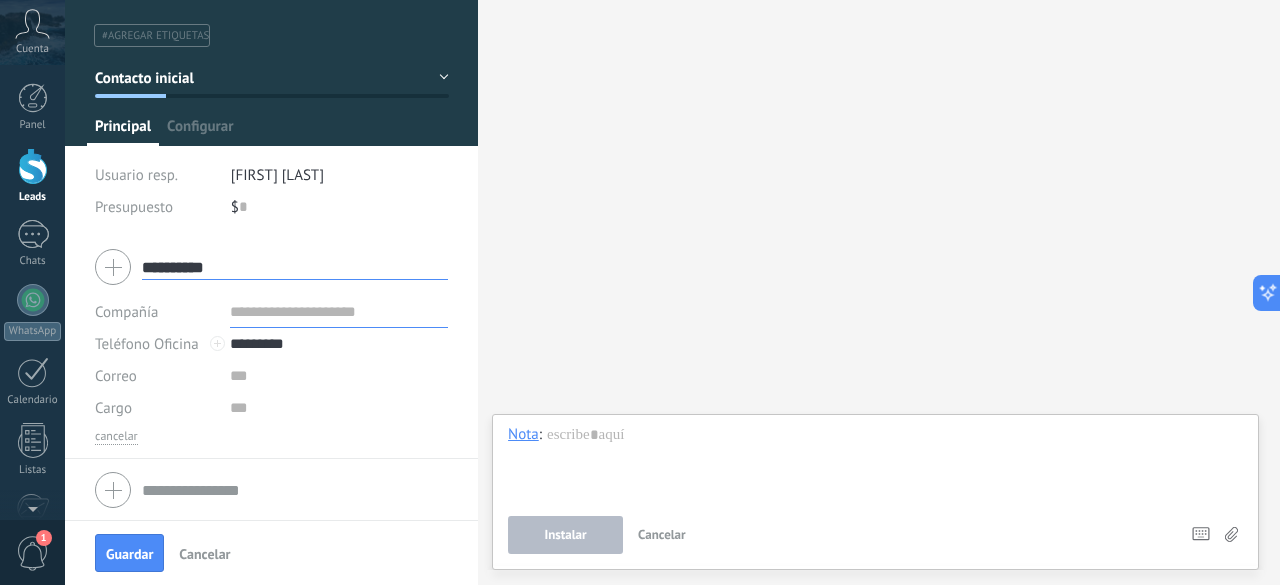 drag, startPoint x: 138, startPoint y: 562, endPoint x: 164, endPoint y: 537, distance: 36.069378 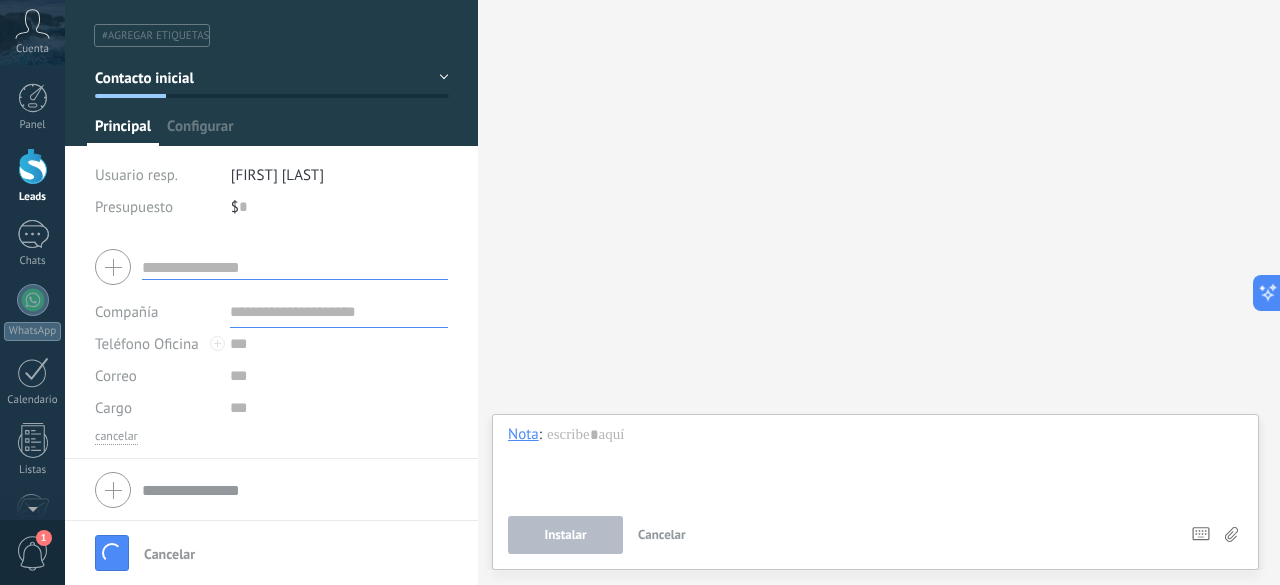 scroll, scrollTop: 0, scrollLeft: 0, axis: both 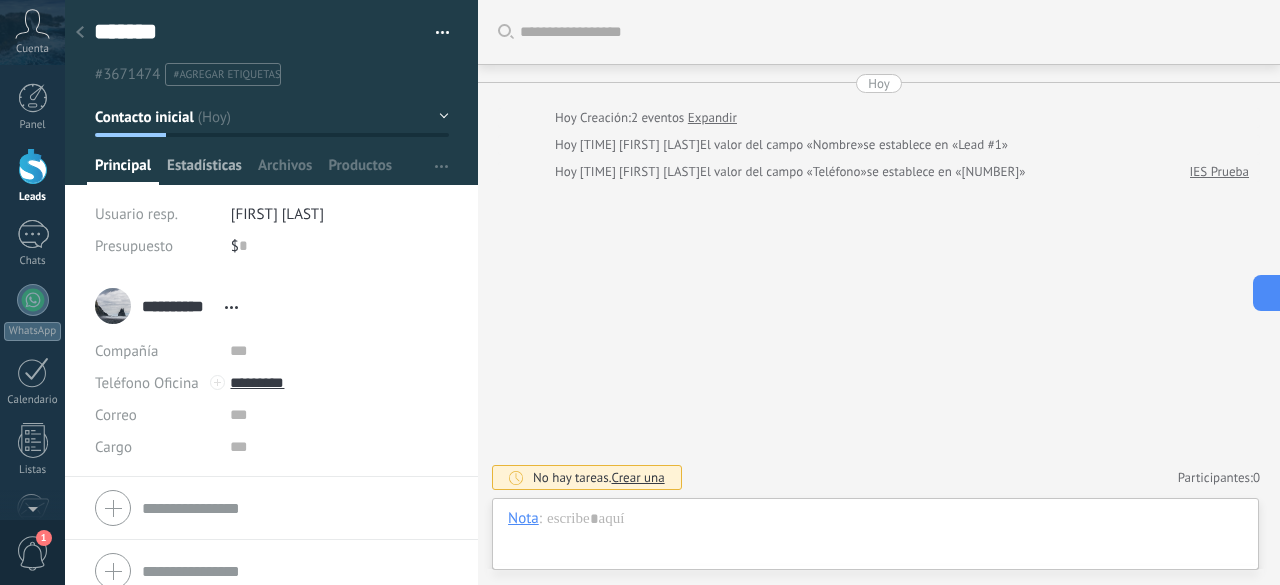 click on "Estadísticas" at bounding box center (123, 170) 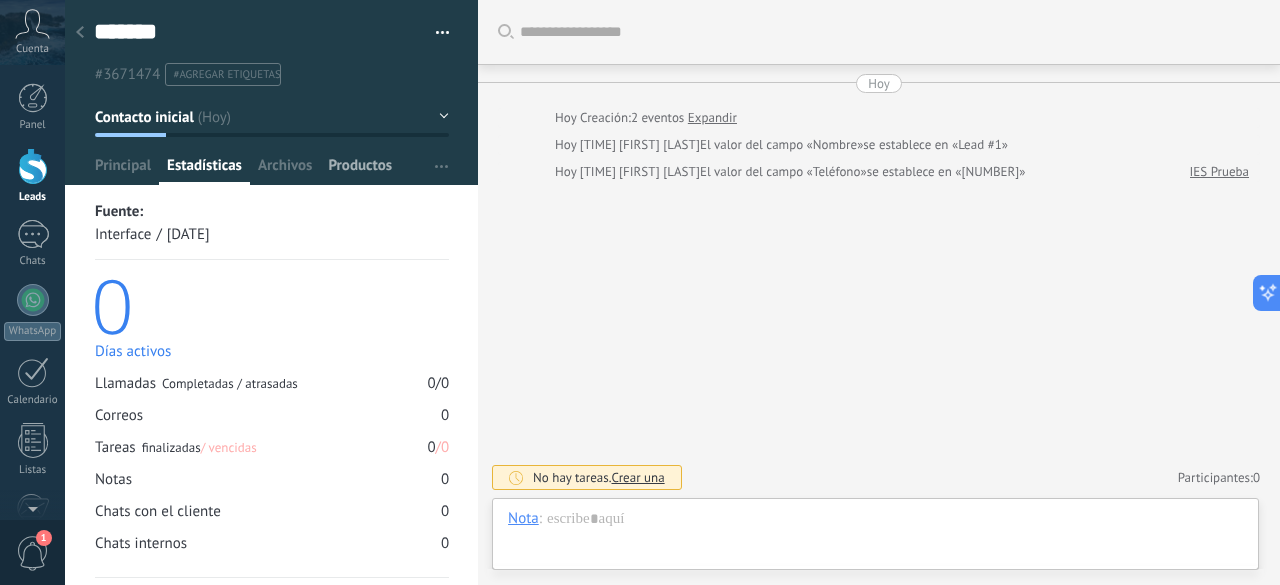 click on "Productos" at bounding box center (123, 170) 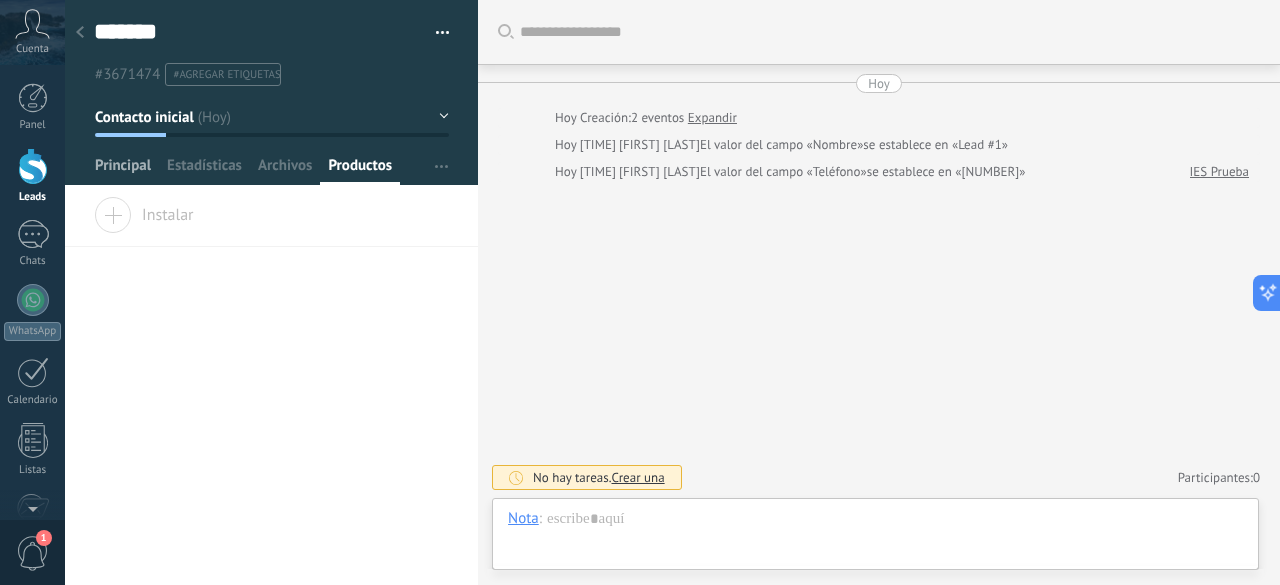 click on "Principal" at bounding box center (123, 170) 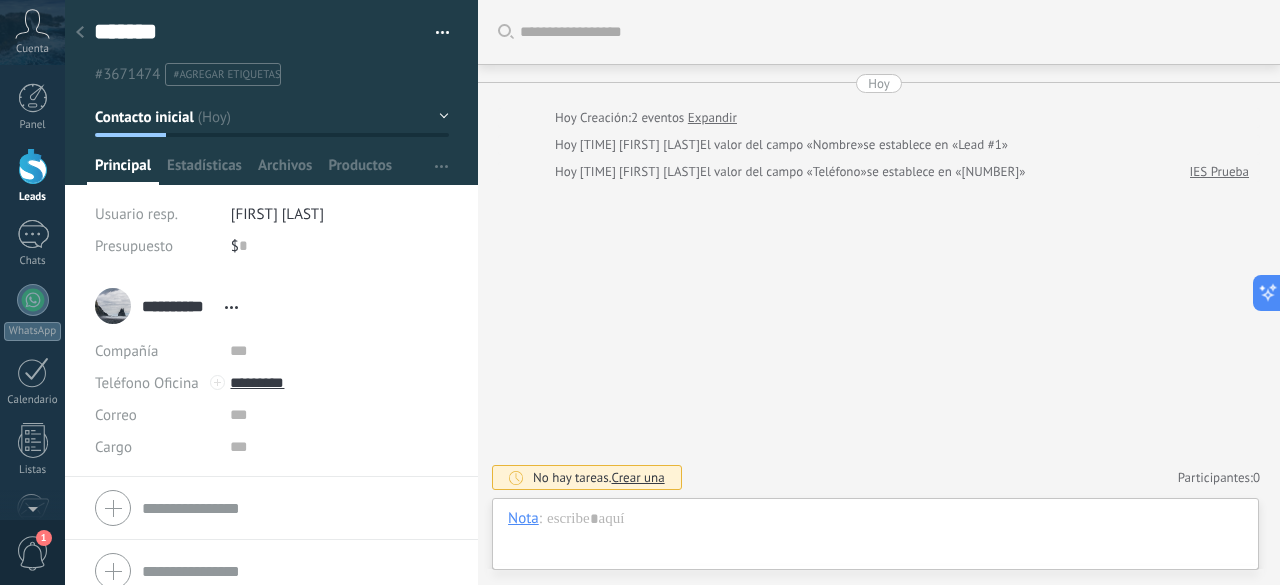 click at bounding box center (33, 166) 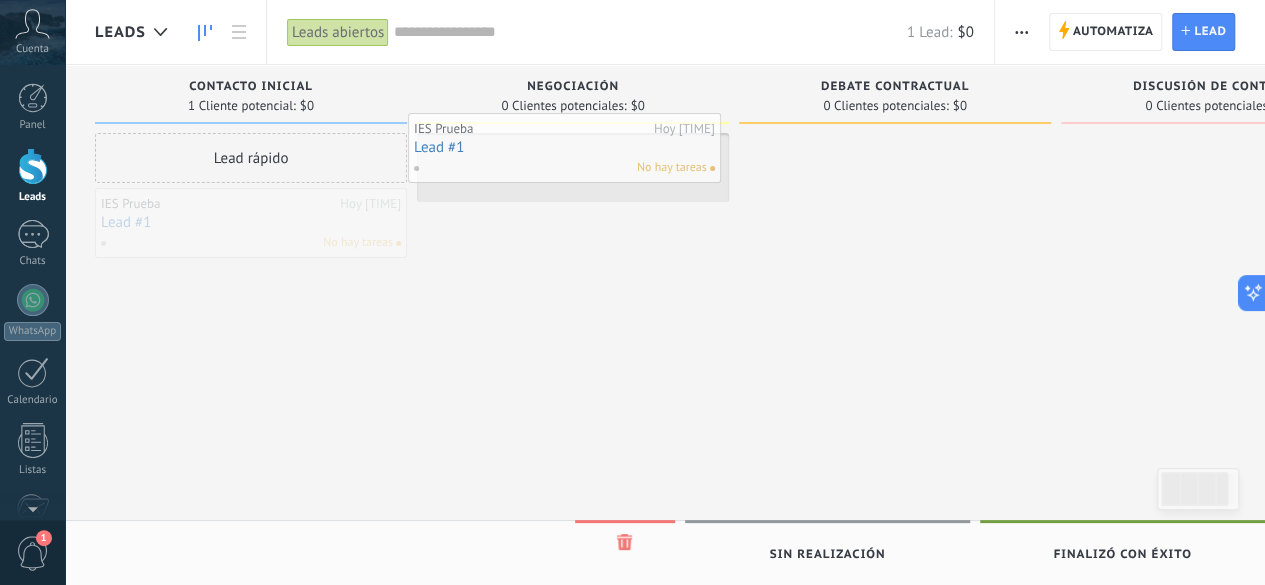 drag, startPoint x: 338, startPoint y: 223, endPoint x: 651, endPoint y: 148, distance: 321.86023 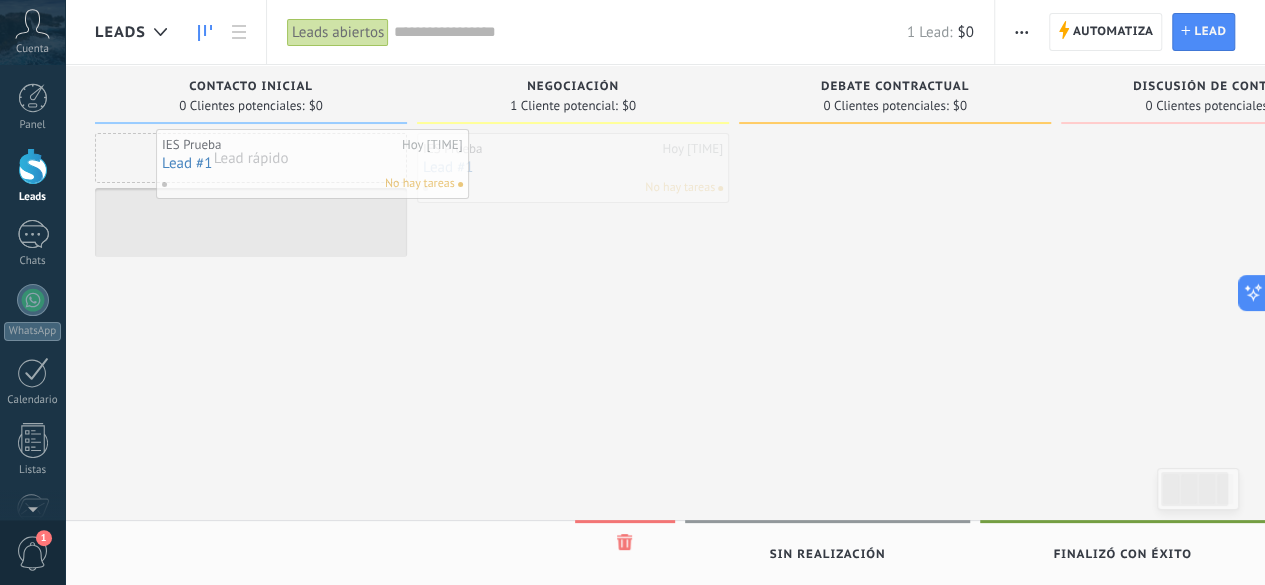drag, startPoint x: 594, startPoint y: 177, endPoint x: 291, endPoint y: 169, distance: 303.1056 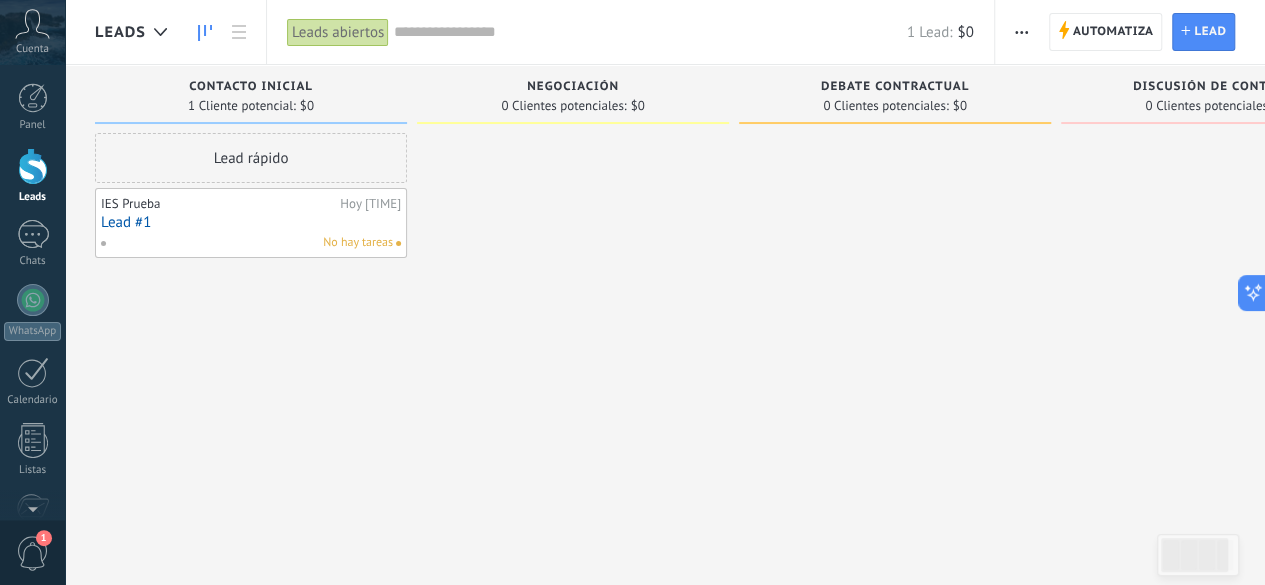 click on "Lead #1" at bounding box center (251, 222) 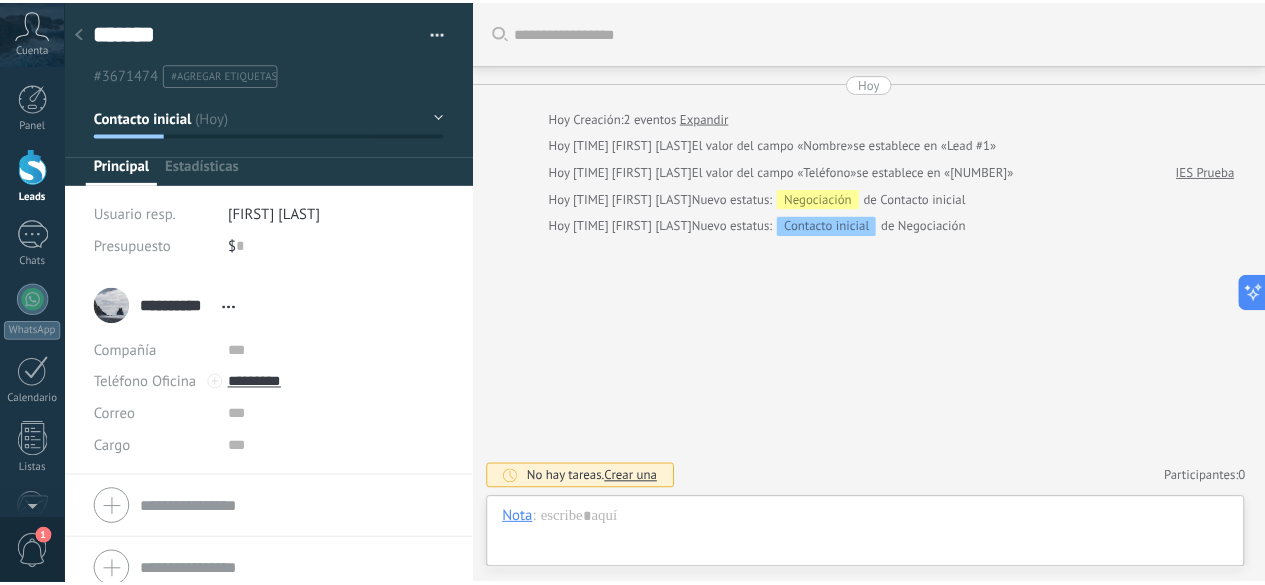 scroll, scrollTop: 30, scrollLeft: 0, axis: vertical 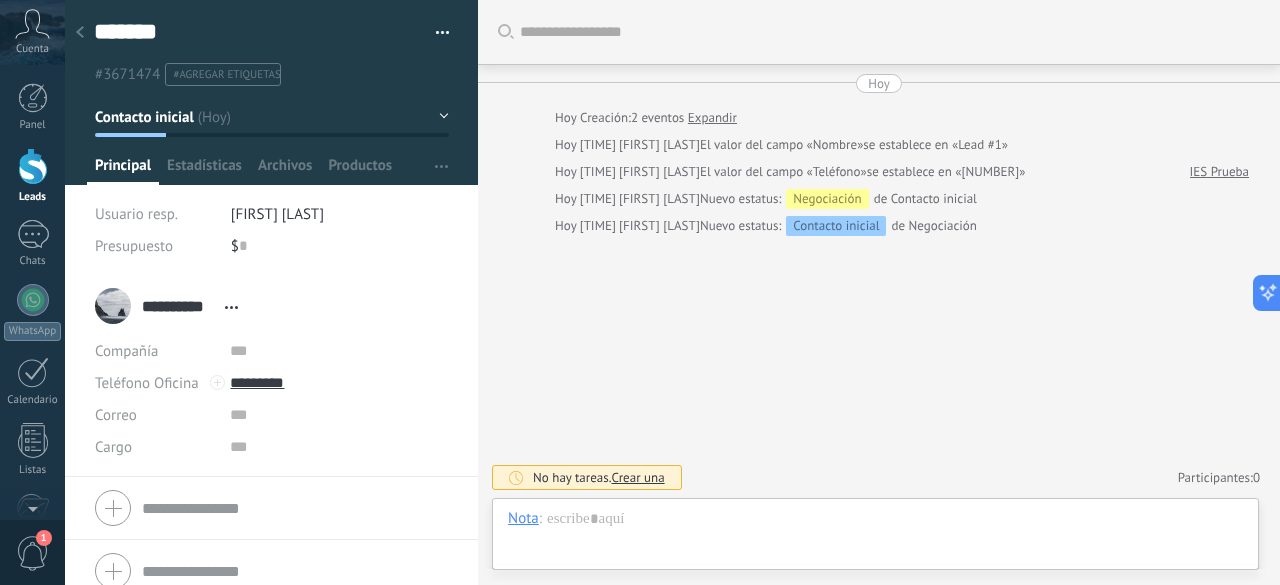 click at bounding box center (33, 166) 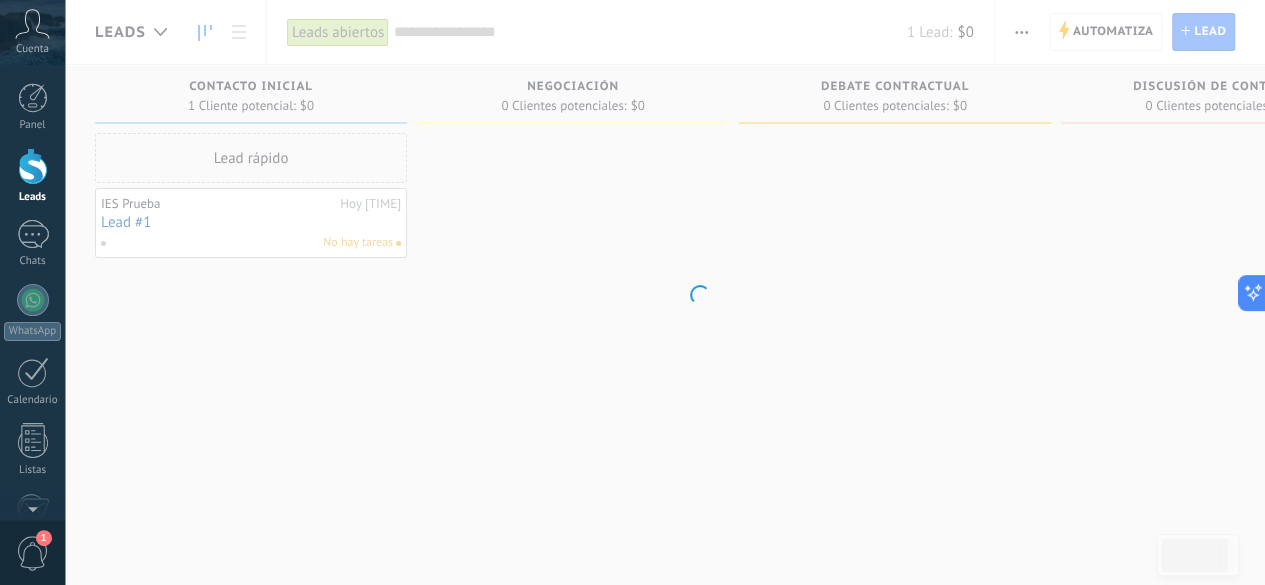 click on ".abccls-1,.abccls-2{fill-rule:evenodd}.abccls-2{fill:#fff} .abfcls-1{fill:none}.abfcls-2{fill:#fff} .abncls-1{isolation:isolate}.abncls-2{opacity:.06}.abncls-2,.abncls-3,.abncls-6{mix-blend-mode:multiply}.abncls-3{opacity:.15}.abncls-4,.abncls-8{fill:#fff}.abncls-5{fill:url(#abnlinear-gradient)}.abncls-6{opacity:.04}.abncls-7{fill:url(#abnlinear-gradient-2)}.abncls-8{fill-rule:evenodd} .abqst0{fill:#ffa200} .abwcls-1{fill:#252525} .cls-1{isolation:isolate} .acicls-1{fill:none} .aclcls-1{fill:#232323} .acnst0{display:none} .addcls-1,.addcls-2{fill:none;stroke-miterlimit:10}.addcls-1{stroke:#dfe0e5}.addcls-2{stroke:#a1a7ab} .adecls-1,.adecls-2{fill:none;stroke-miterlimit:10}.adecls-1{stroke:#dfe0e5}.adecls-2{stroke:#a1a7ab} .adqcls-1{fill:#8591a5;fill-rule:evenodd} .aeccls-1{fill:#5c9f37} .aeecls-1{fill:#f86161} .aejcls-1{fill:#8591a5;fill-rule:evenodd} .aekcls-1{fill-rule:evenodd} .aelcls-1{fill-rule:evenodd;fill:currentColor} .aemcls-1{fill-rule:evenodd;fill:currentColor} .aencls-2{fill:#f86161;opacity:.3}" at bounding box center [632, 292] 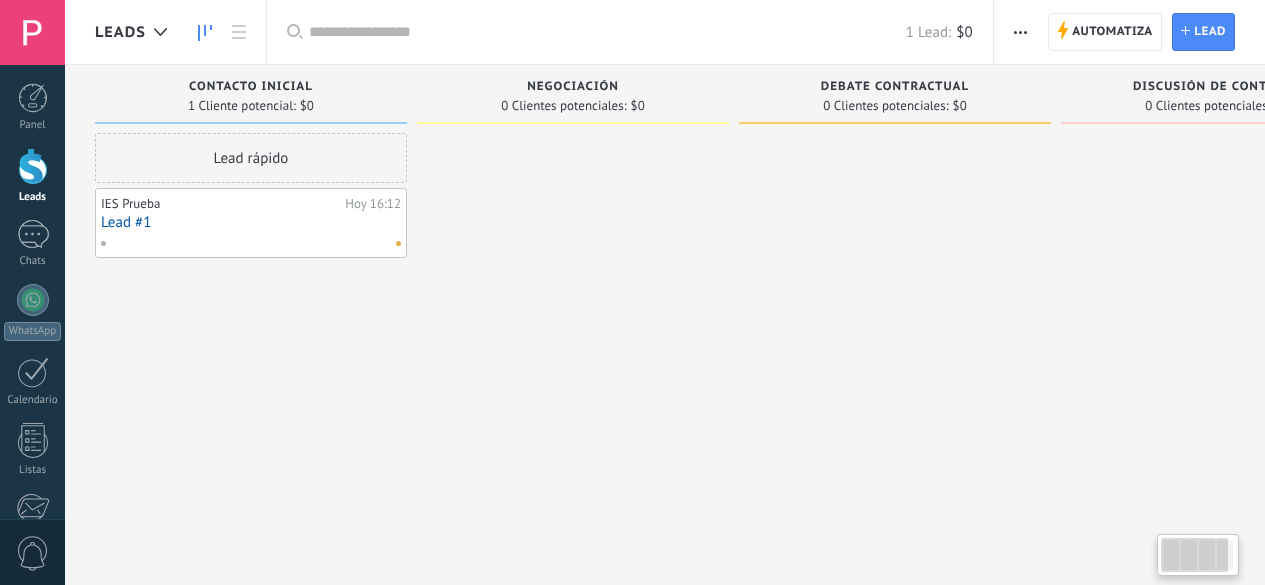 scroll, scrollTop: 0, scrollLeft: 0, axis: both 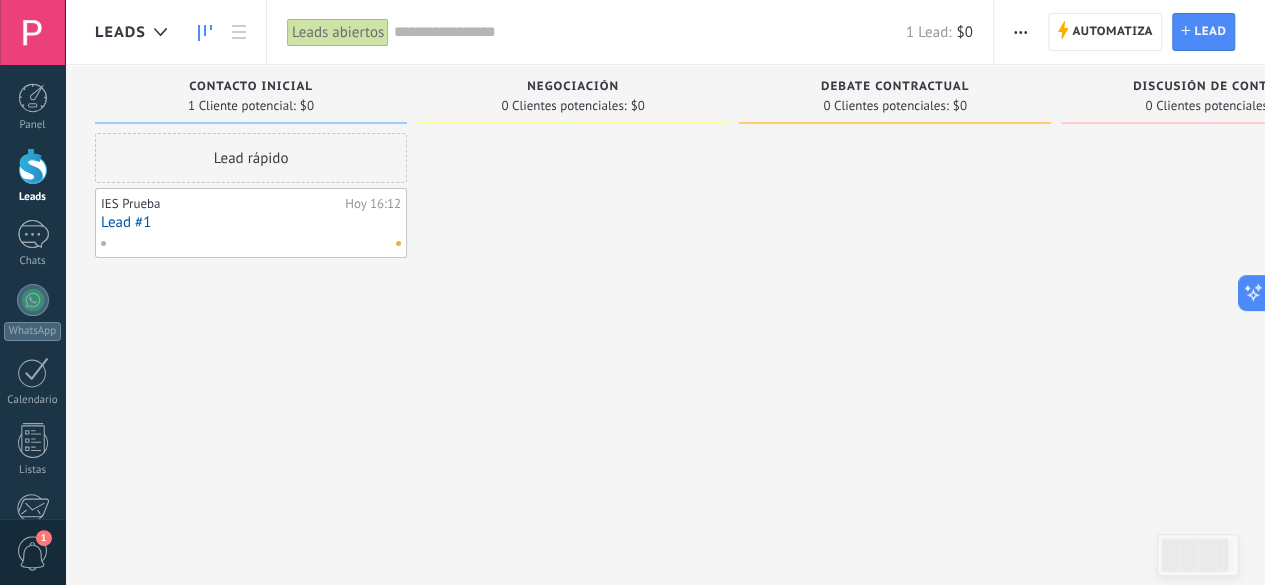 click on "1 Lead:  $0" at bounding box center (683, 32) 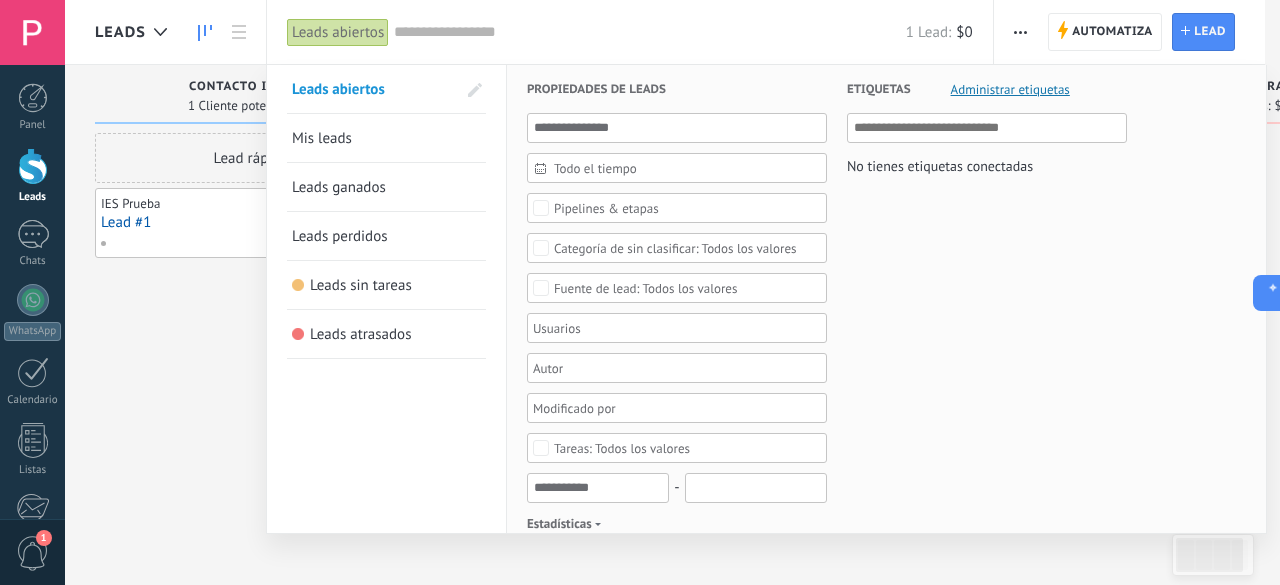 click at bounding box center (640, 292) 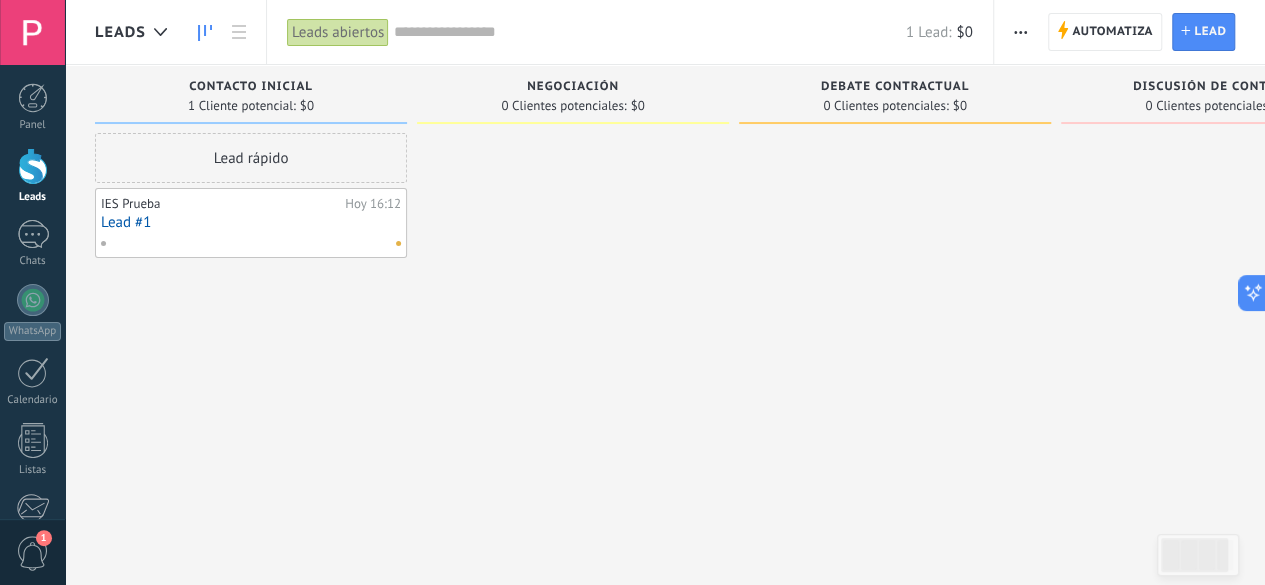 click at bounding box center [1020, 32] 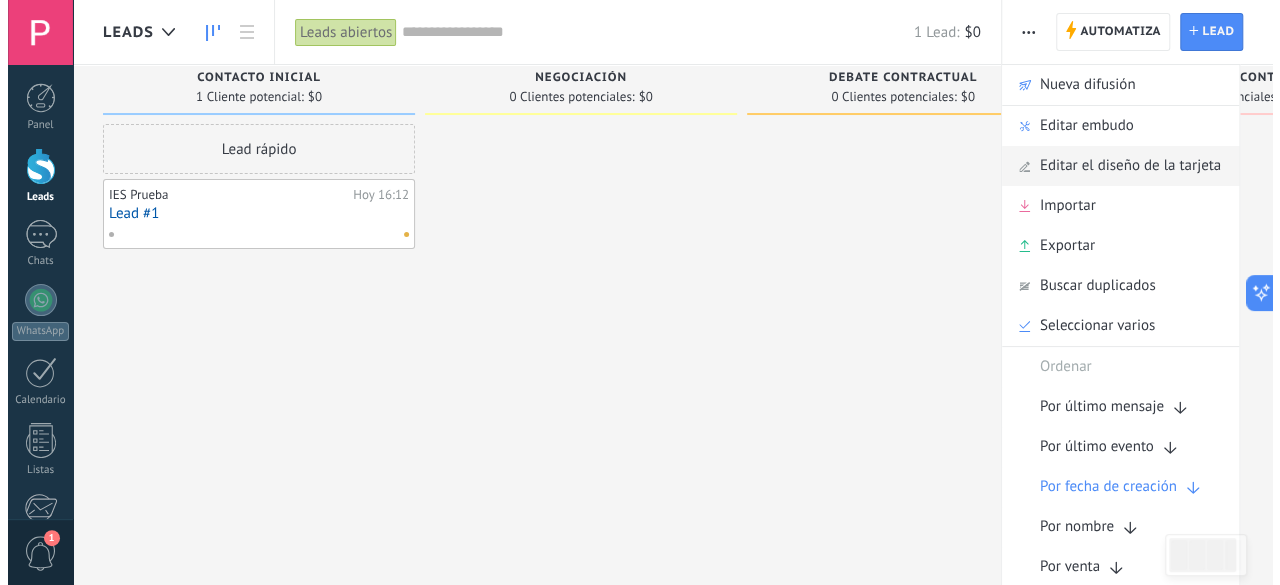 scroll, scrollTop: 0, scrollLeft: 0, axis: both 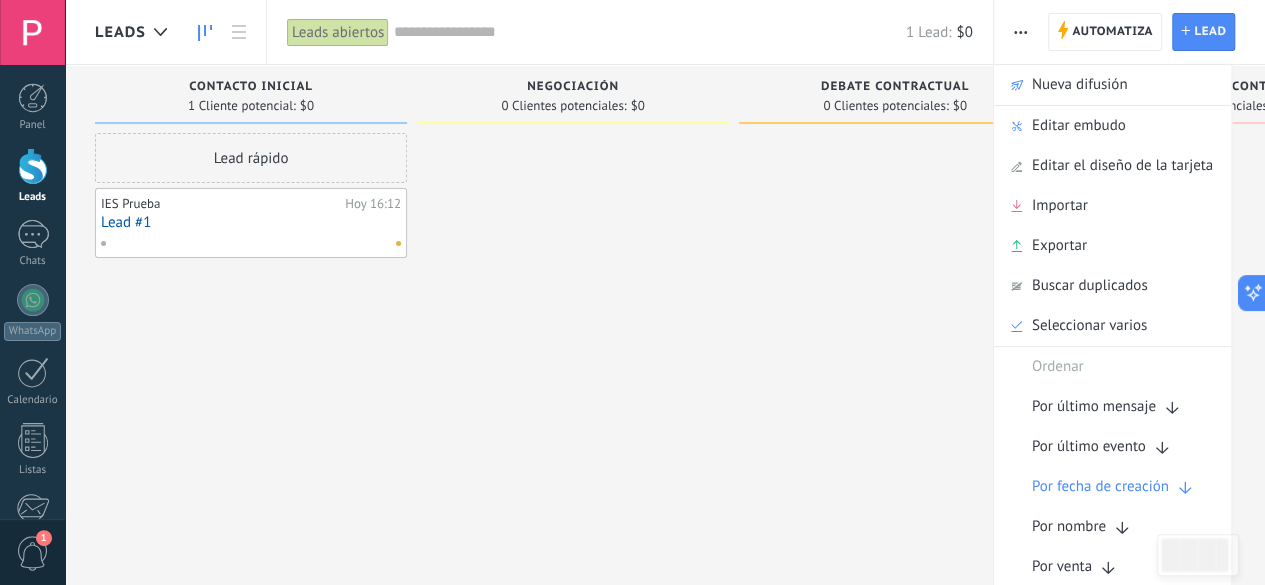 click on "Ordenar" at bounding box center (1112, 367) 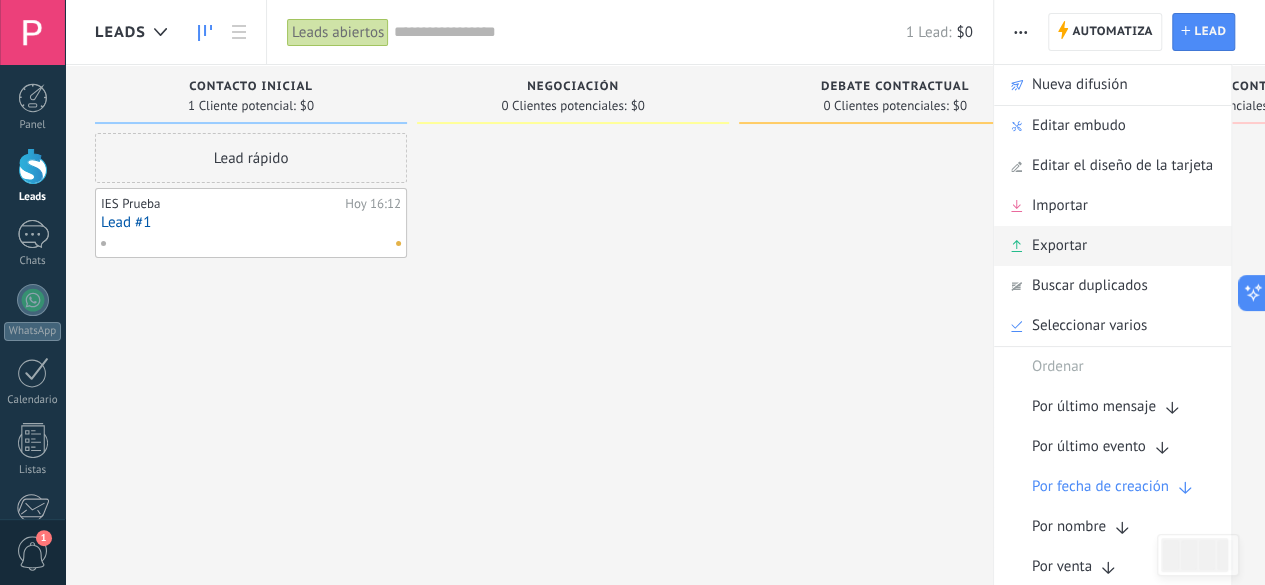 click on "Exportar" at bounding box center (1059, 246) 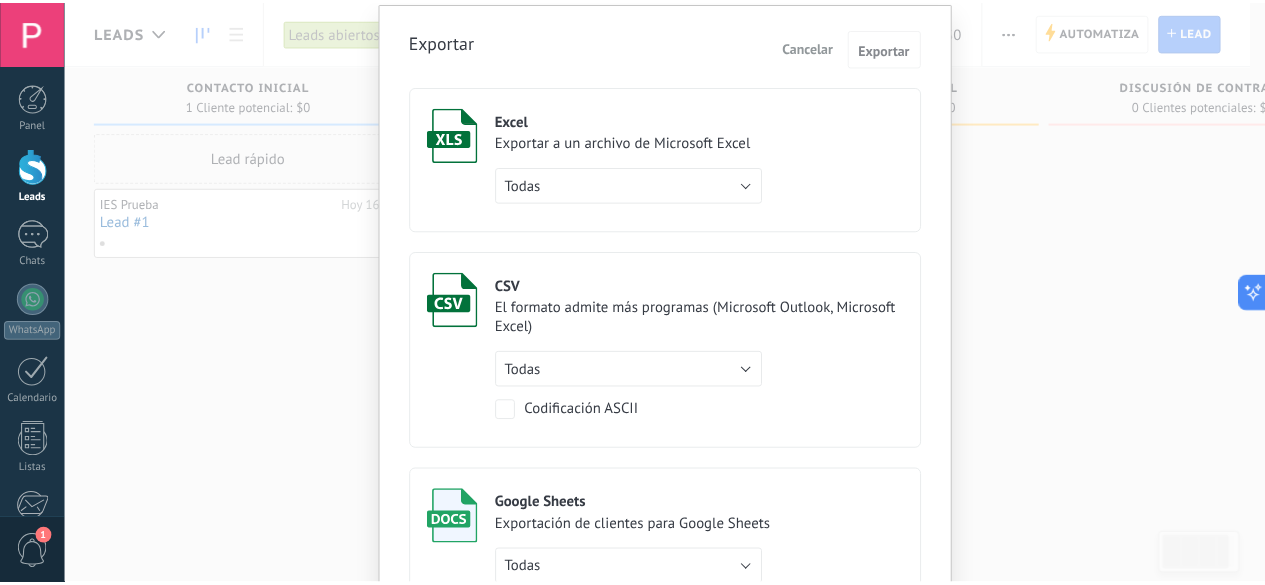 scroll, scrollTop: 0, scrollLeft: 0, axis: both 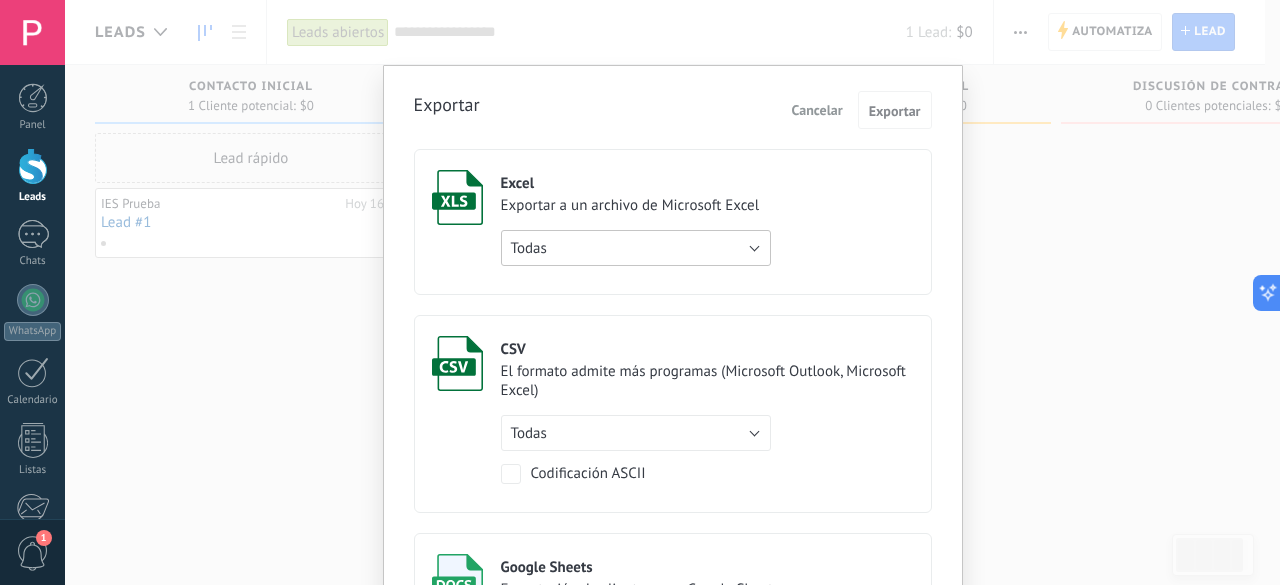 click on "Todas" at bounding box center [636, 248] 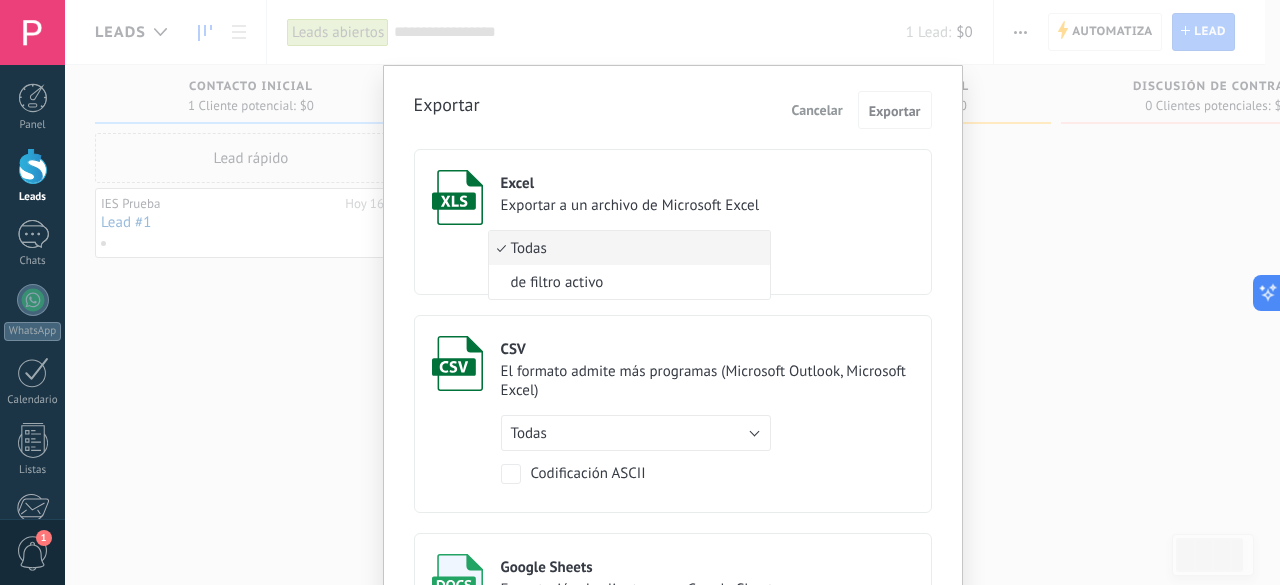 click on "Todas" at bounding box center [626, 248] 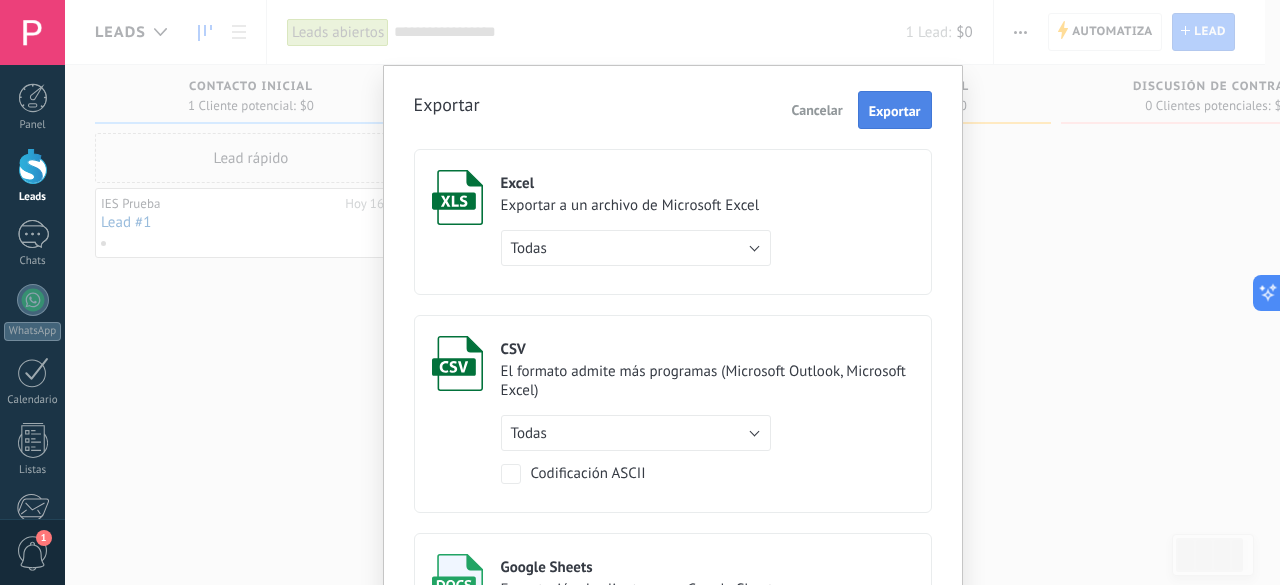 click on "Exportar" at bounding box center (895, 111) 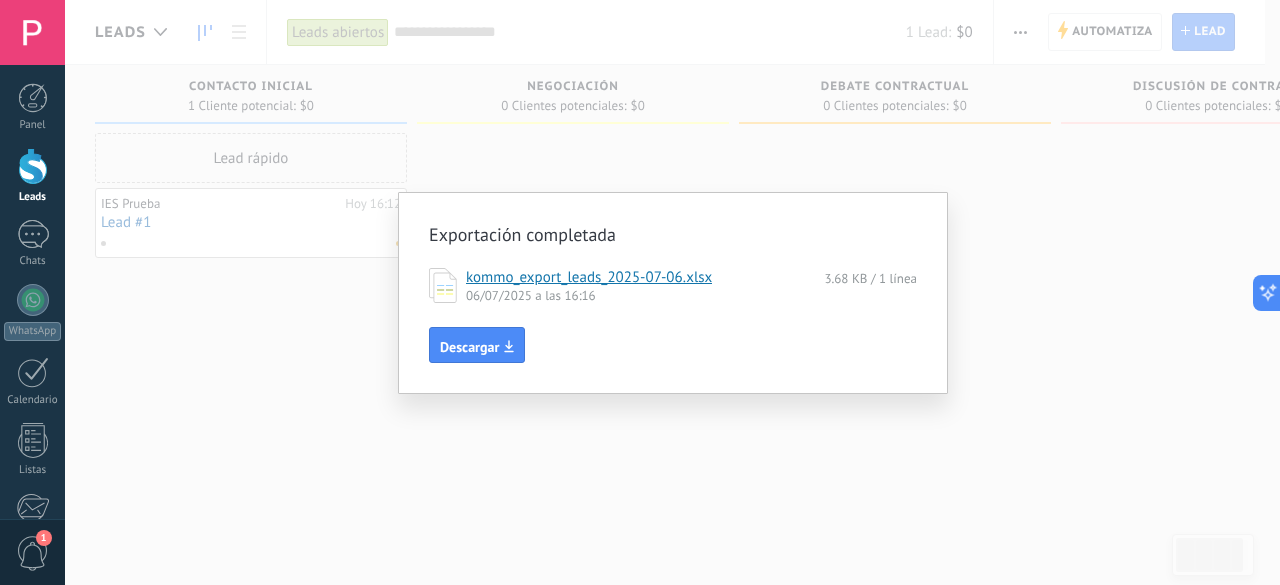 click on "kommo_export_leads_2025-07-06.xlsx" at bounding box center [589, 277] 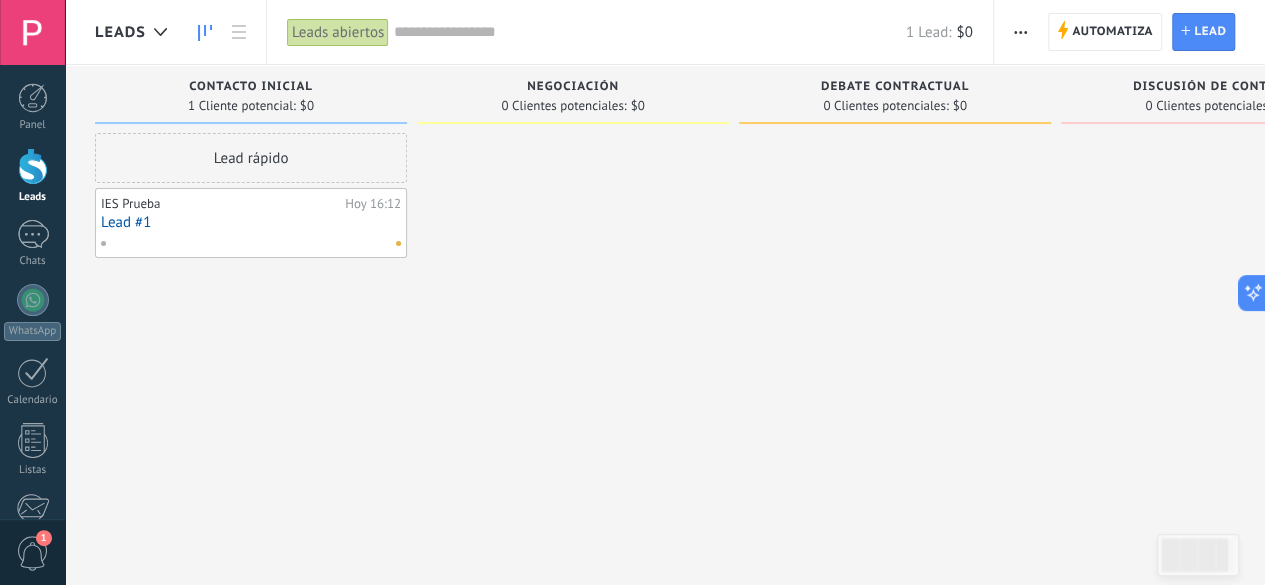 click at bounding box center [1020, 32] 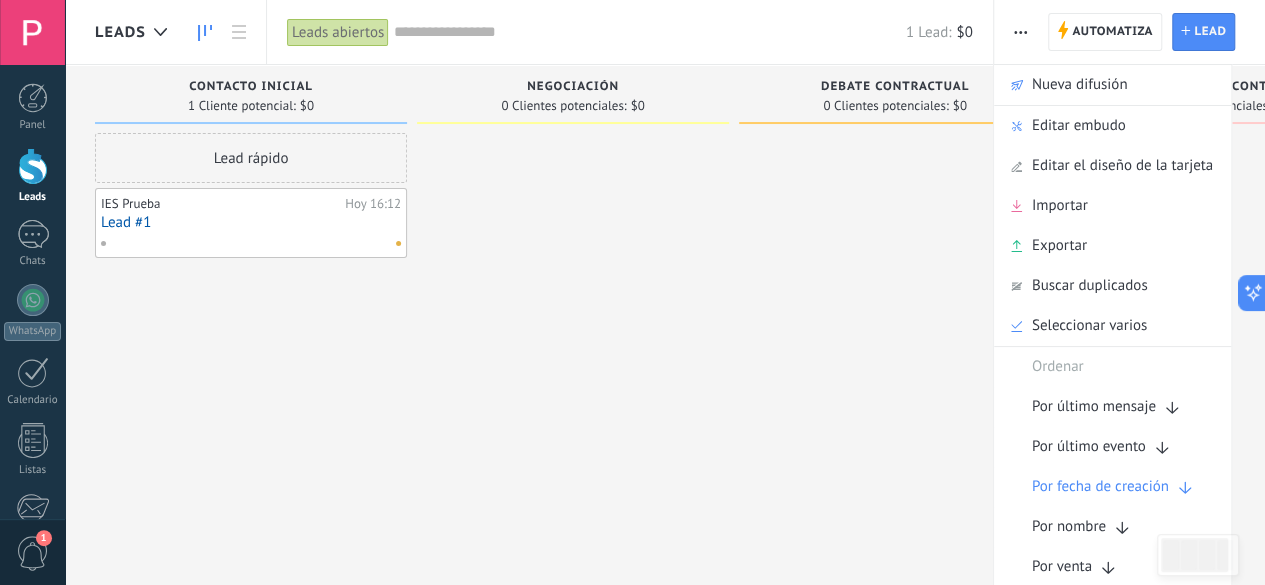 click at bounding box center (895, 295) 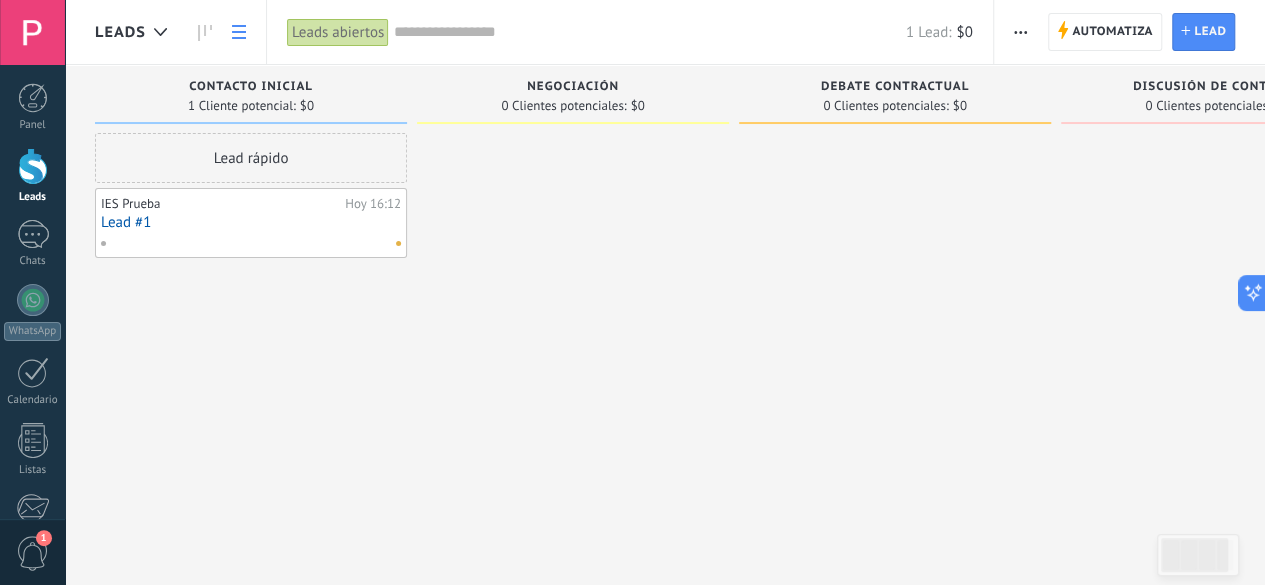 click at bounding box center (239, 32) 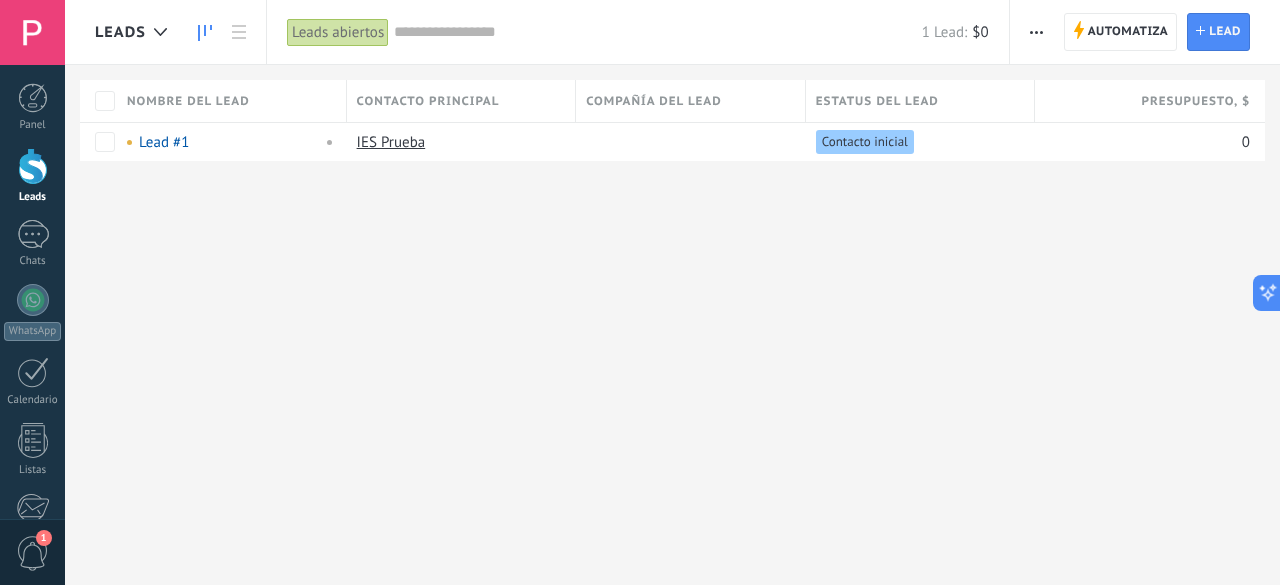 click at bounding box center (205, 33) 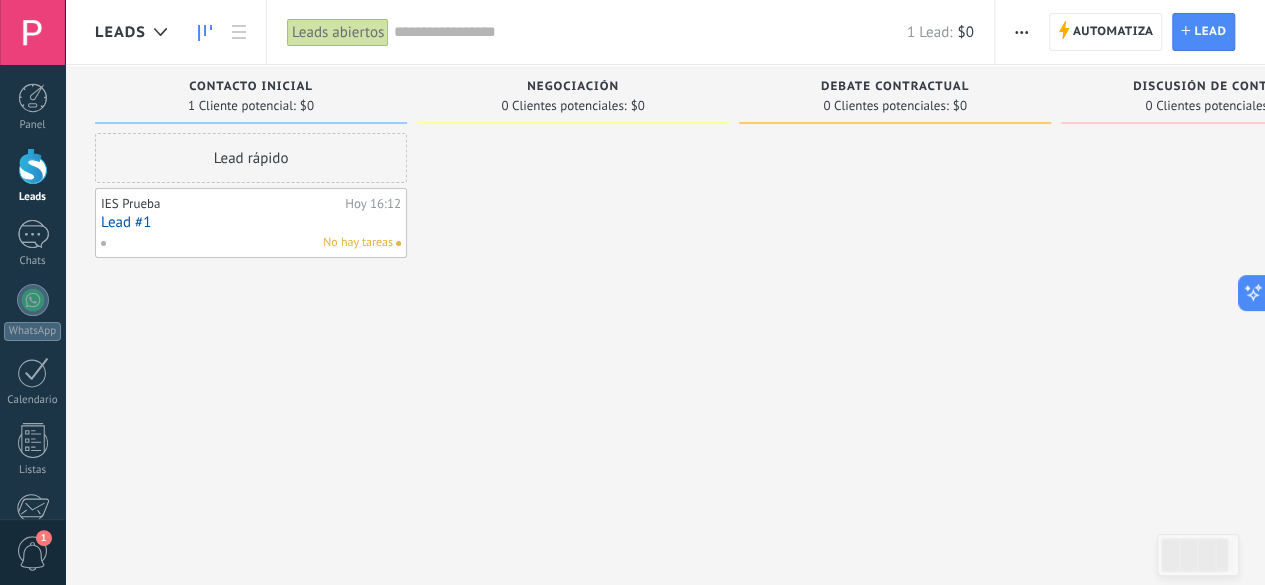 click on "Leads abiertos" at bounding box center (338, 32) 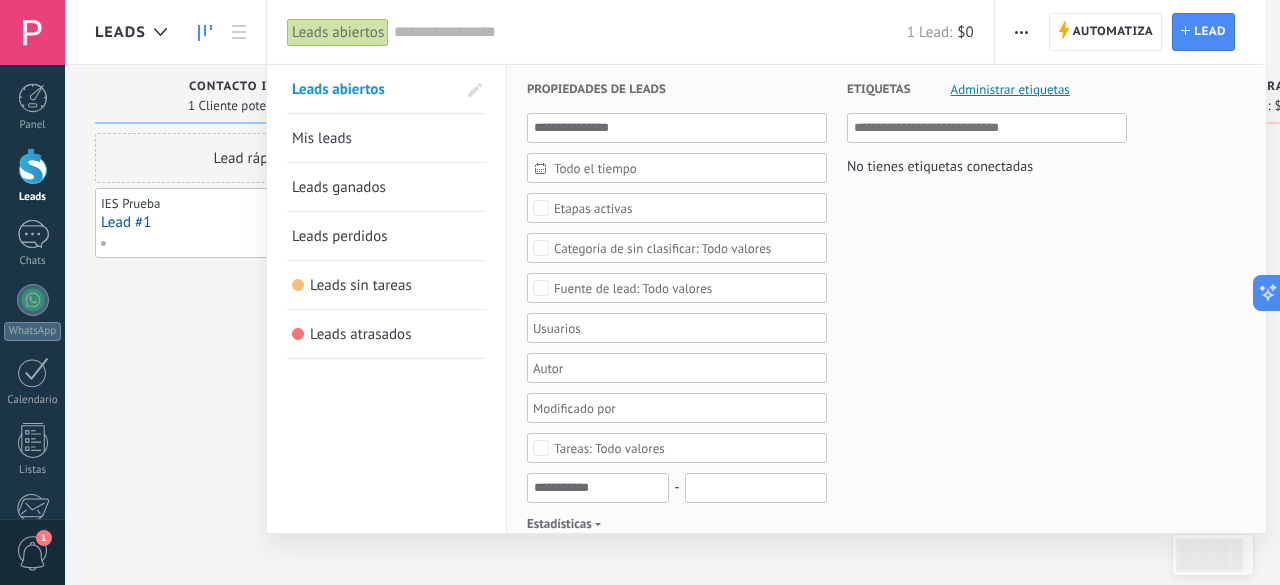 click on "Mis leads" at bounding box center [386, 138] 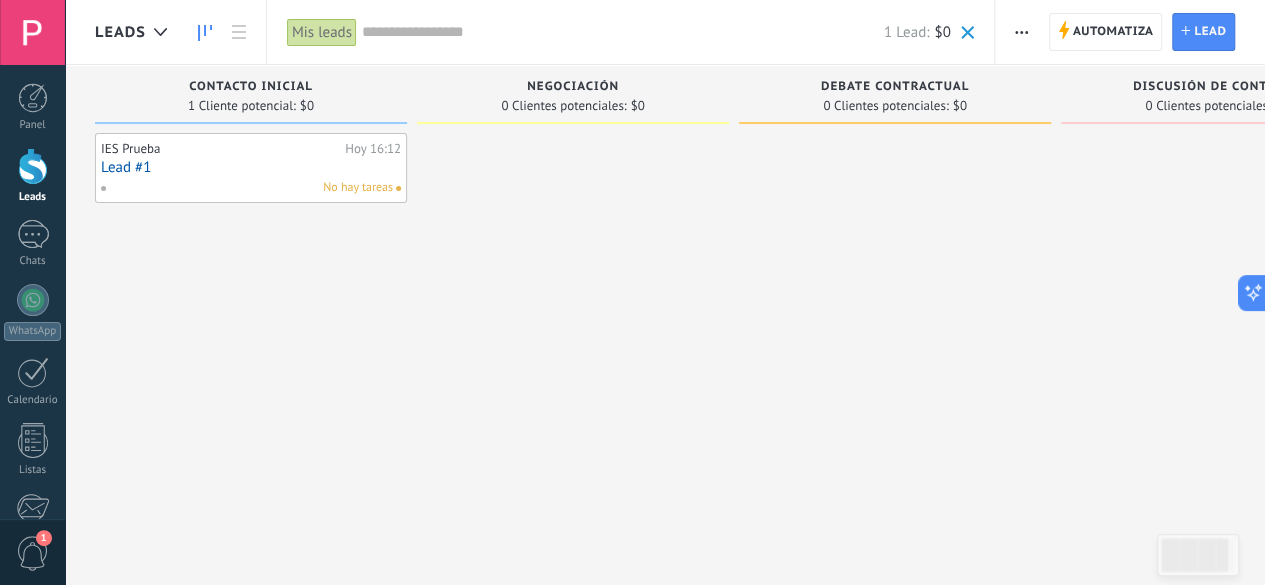 click on "Mis leads" at bounding box center (322, 32) 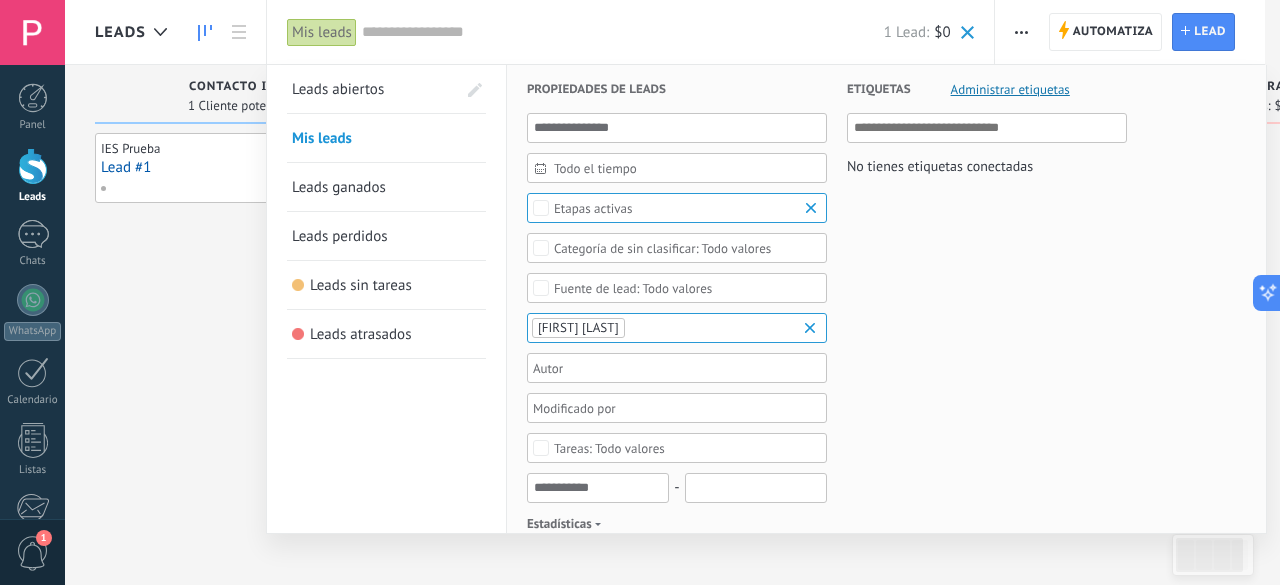 click on "Leads ganados" at bounding box center (339, 187) 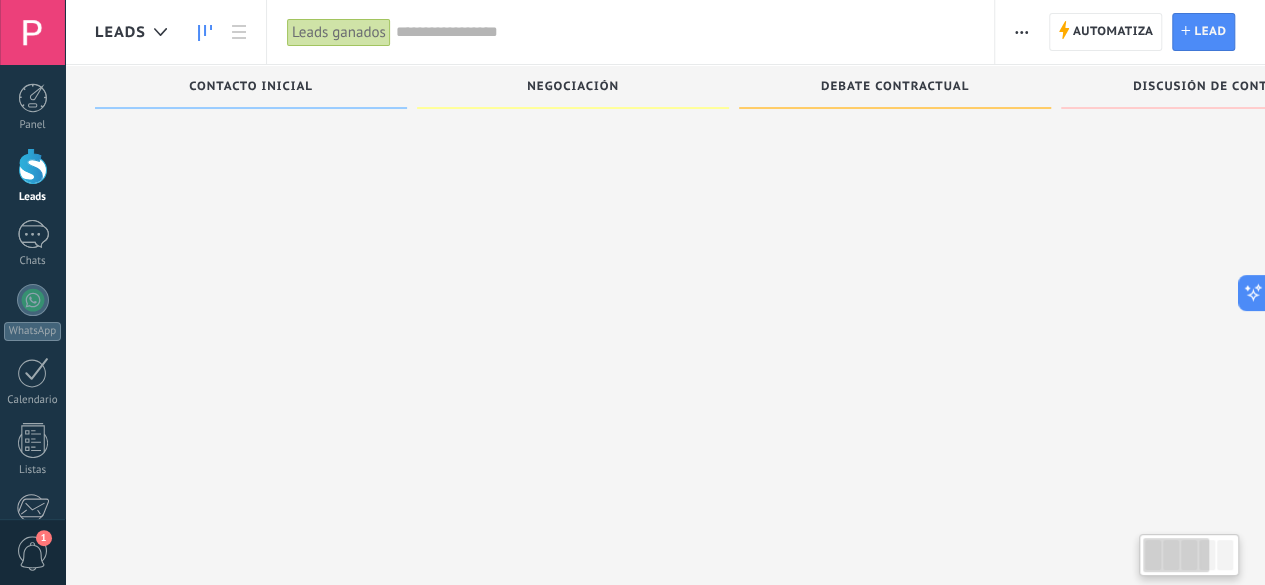 click on "Leads ganados" at bounding box center [339, 32] 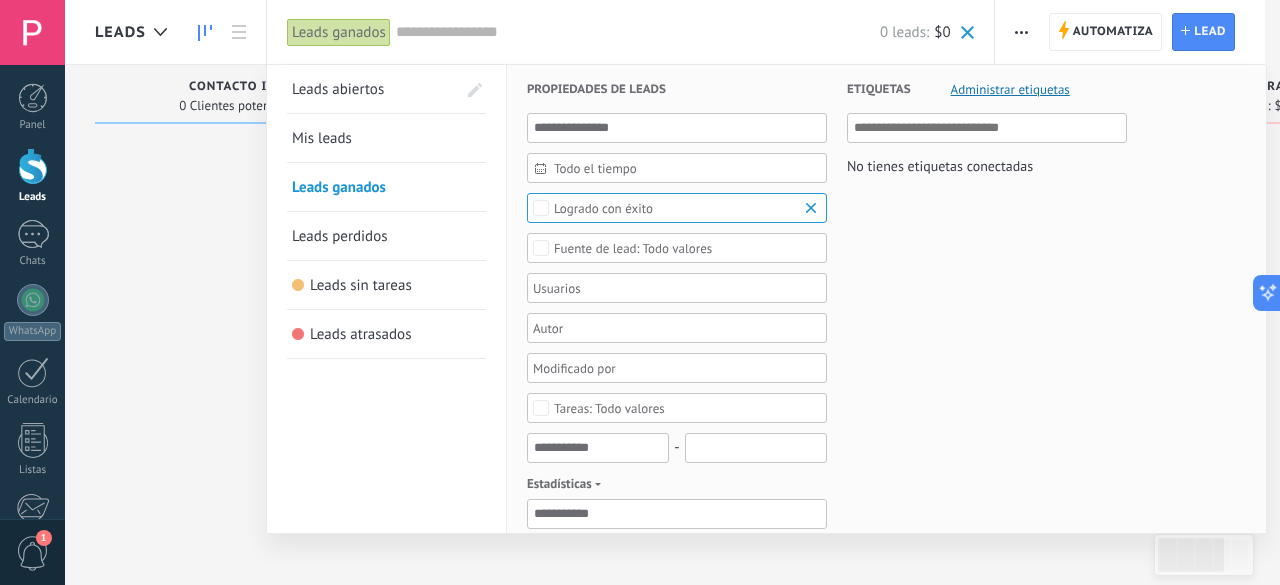 click on "Leads abiertos" at bounding box center [338, 89] 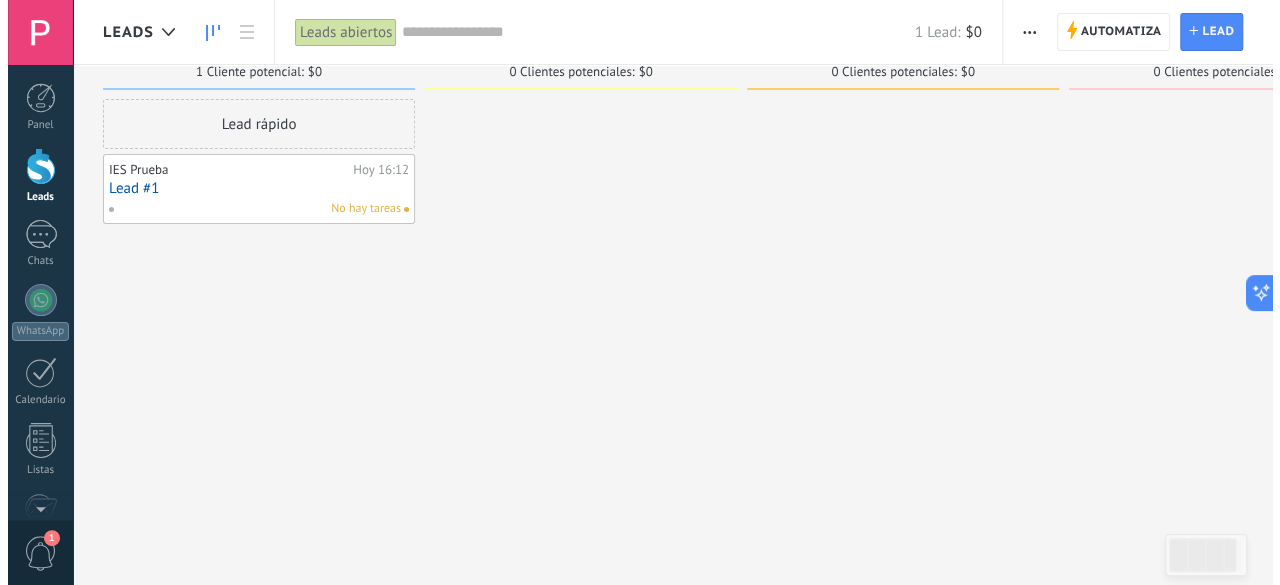 scroll, scrollTop: 0, scrollLeft: 0, axis: both 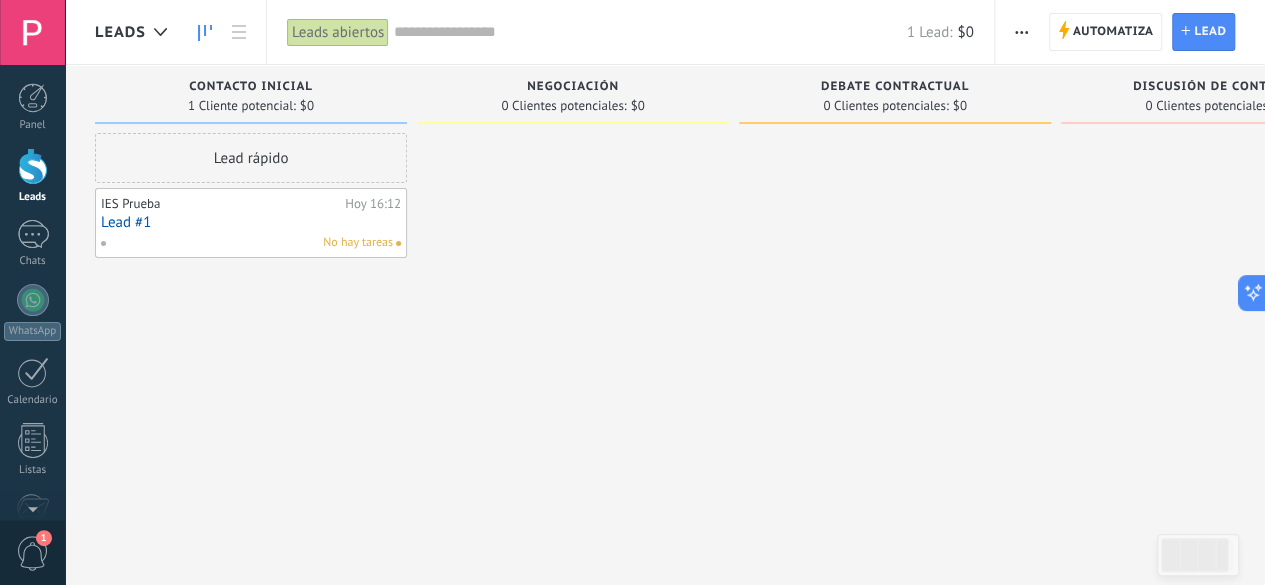 click on "Panel
Leads
Chats
WhatsApp
Clientes" at bounding box center [65, 292] 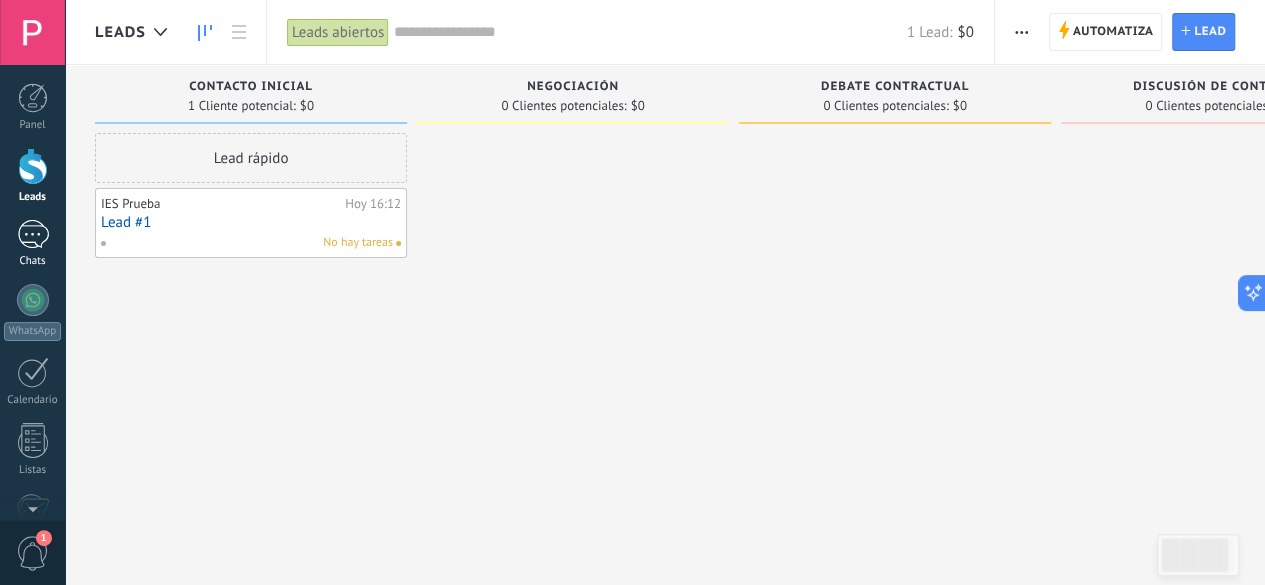 click at bounding box center [33, 234] 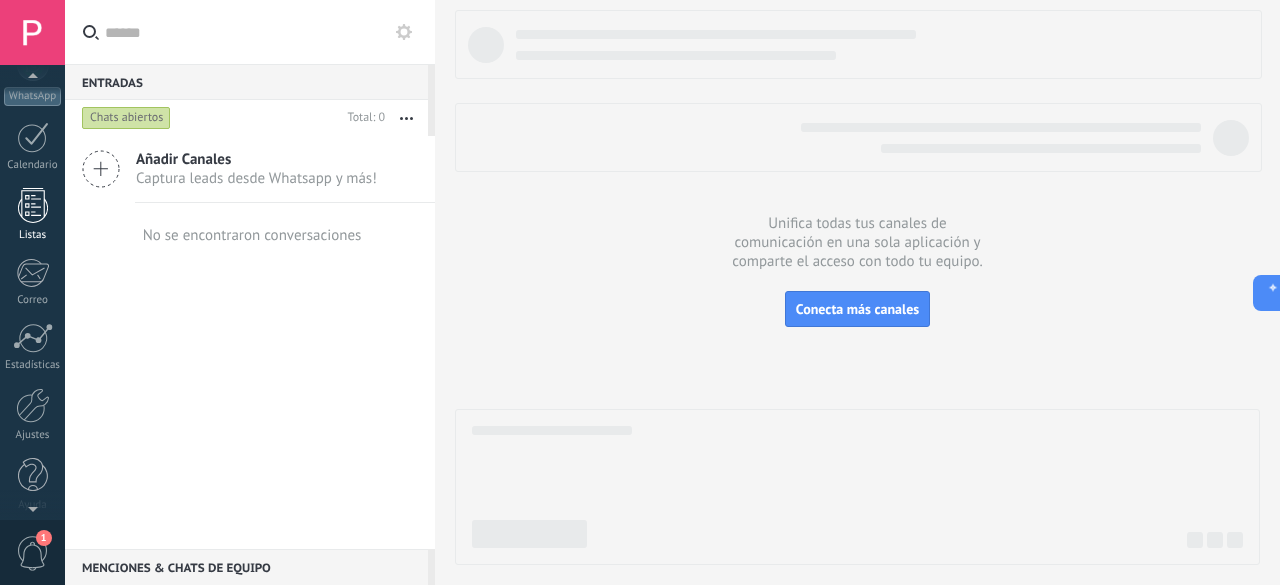 scroll, scrollTop: 245, scrollLeft: 0, axis: vertical 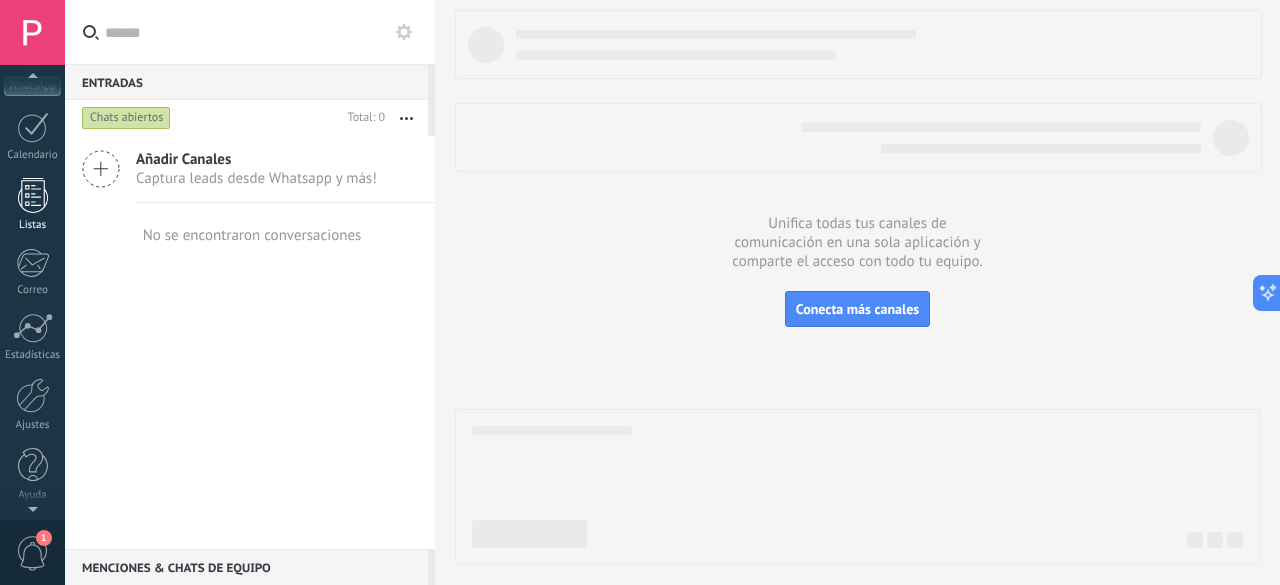 click on "Listas" at bounding box center [32, 205] 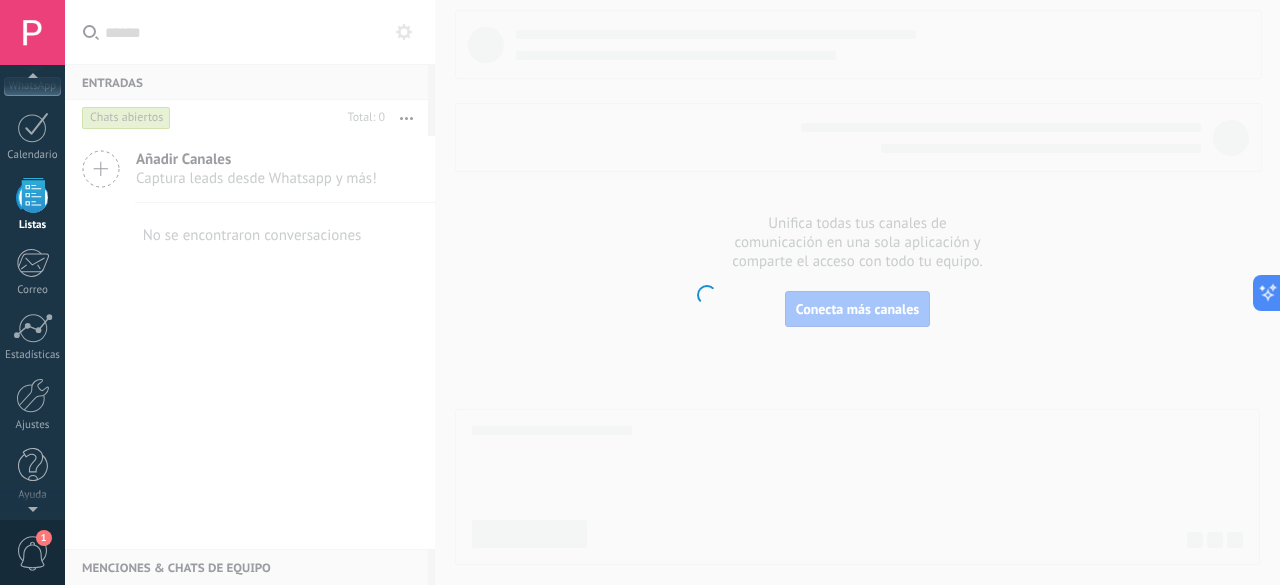 scroll, scrollTop: 123, scrollLeft: 0, axis: vertical 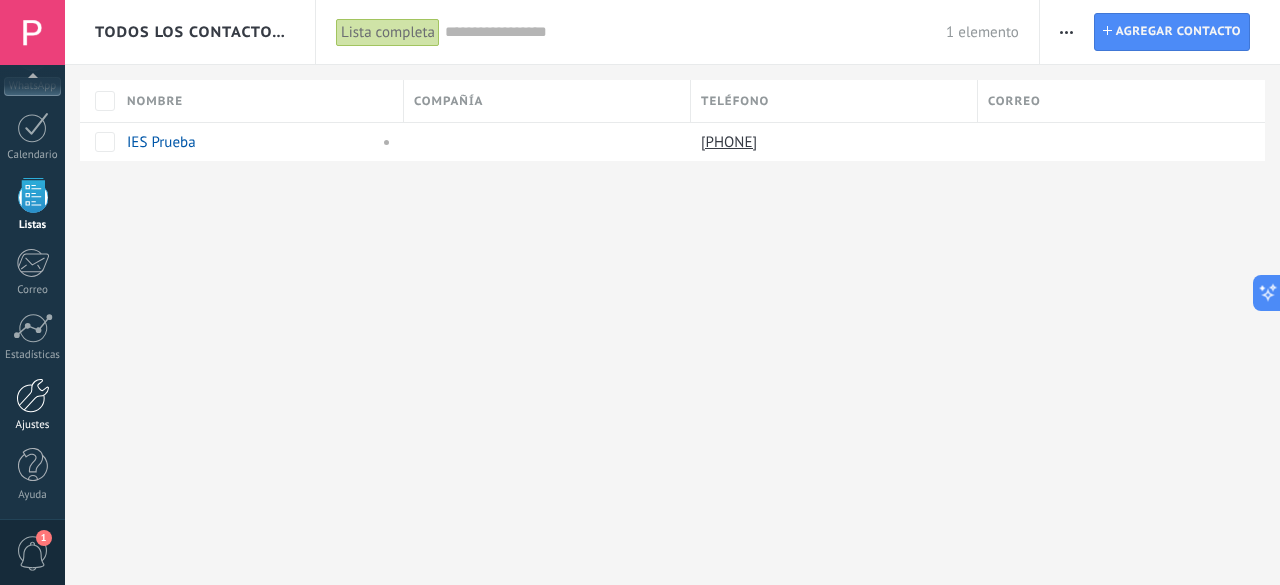 click at bounding box center (33, 395) 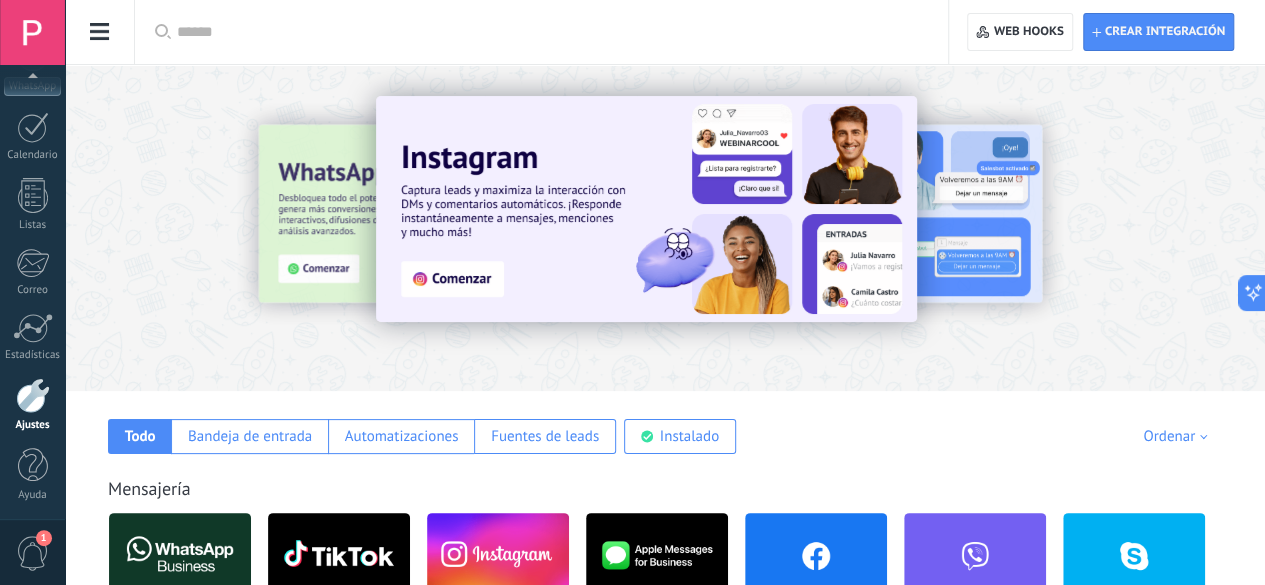 scroll, scrollTop: 300, scrollLeft: 0, axis: vertical 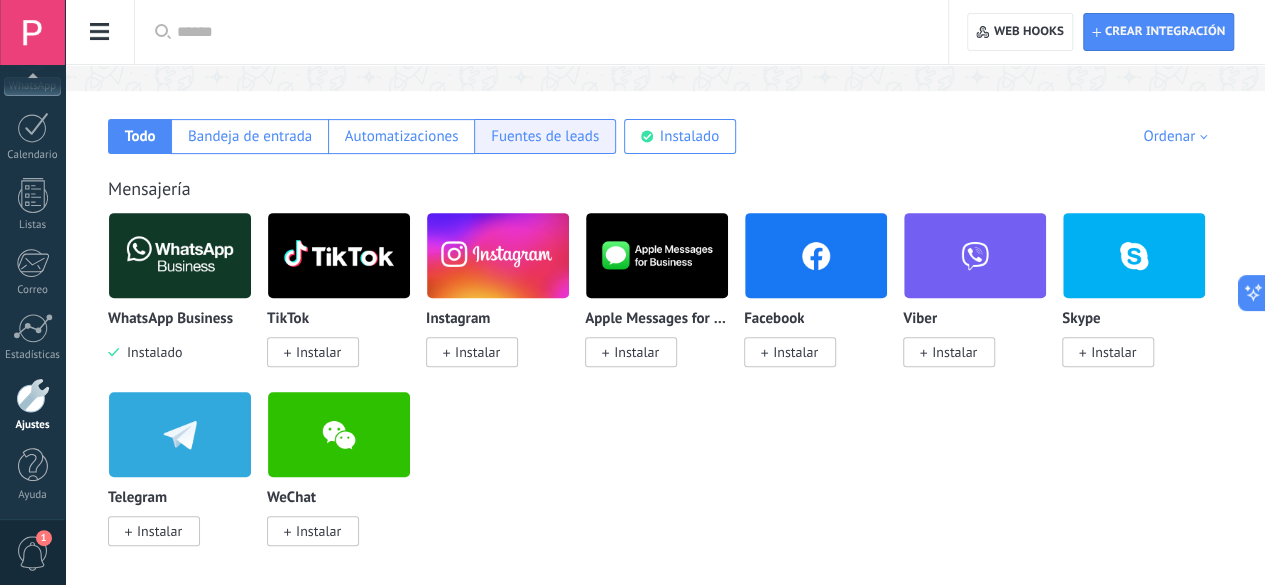 click on "Fuentes de leads" at bounding box center [140, 136] 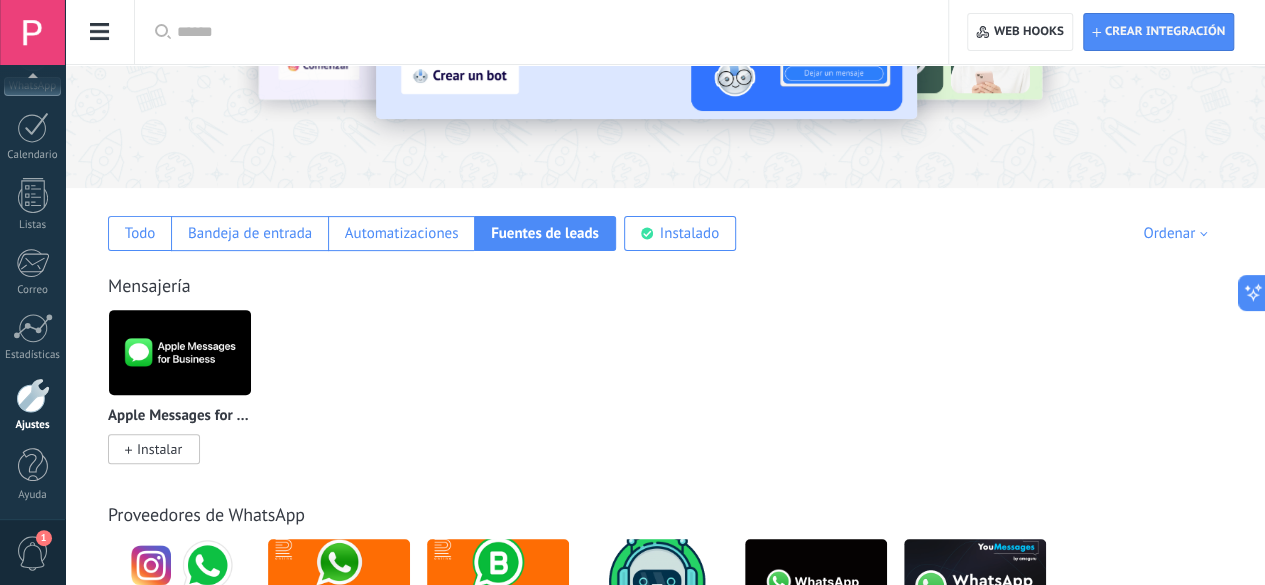 scroll, scrollTop: 100, scrollLeft: 0, axis: vertical 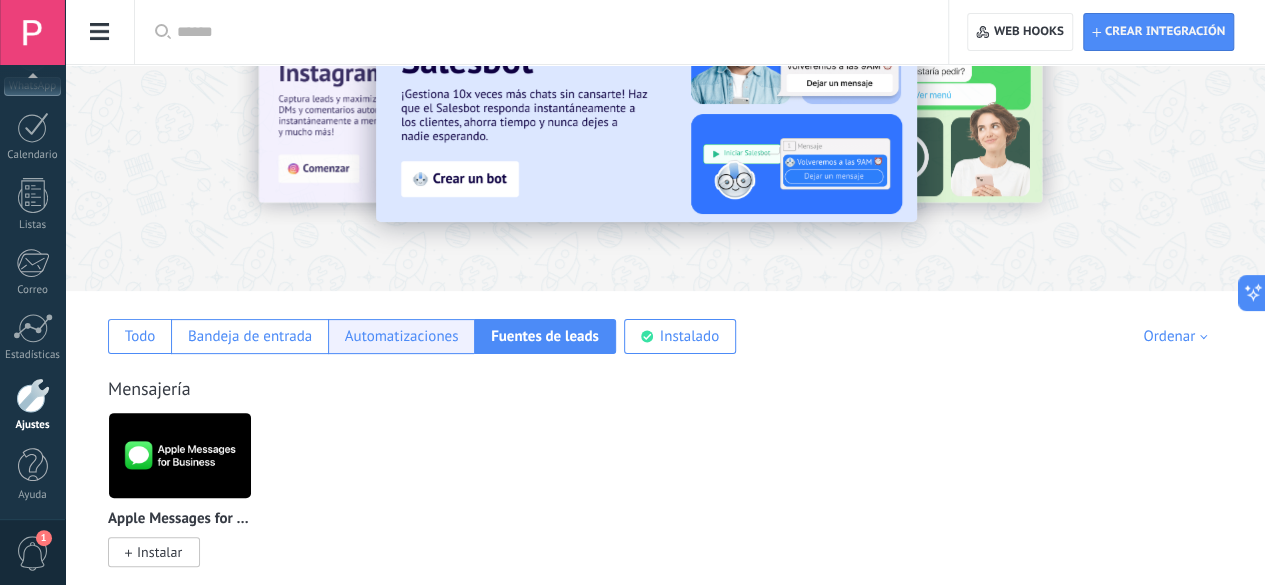 click on "Automatizaciones" at bounding box center [140, 336] 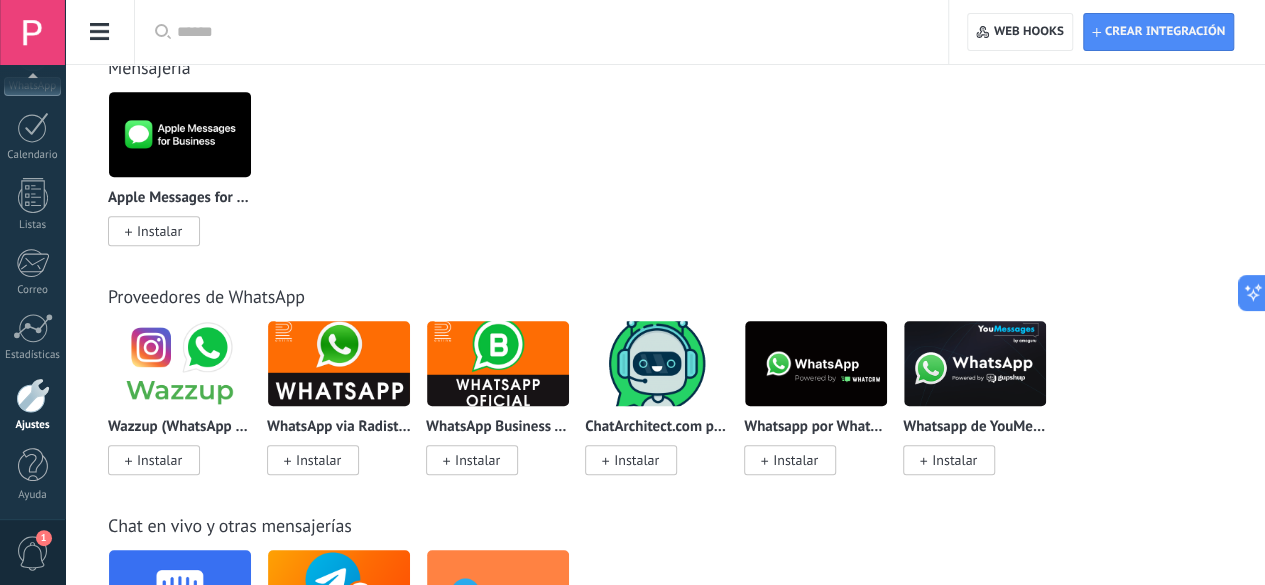 scroll, scrollTop: 300, scrollLeft: 0, axis: vertical 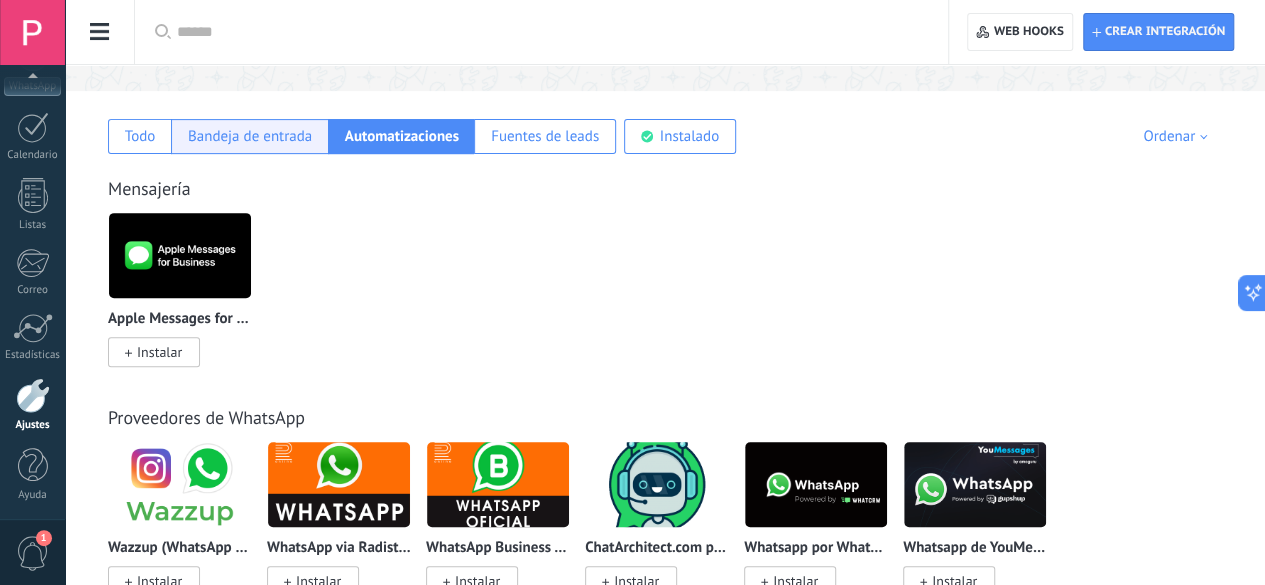click on "Bandeja de entrada" at bounding box center [249, 136] 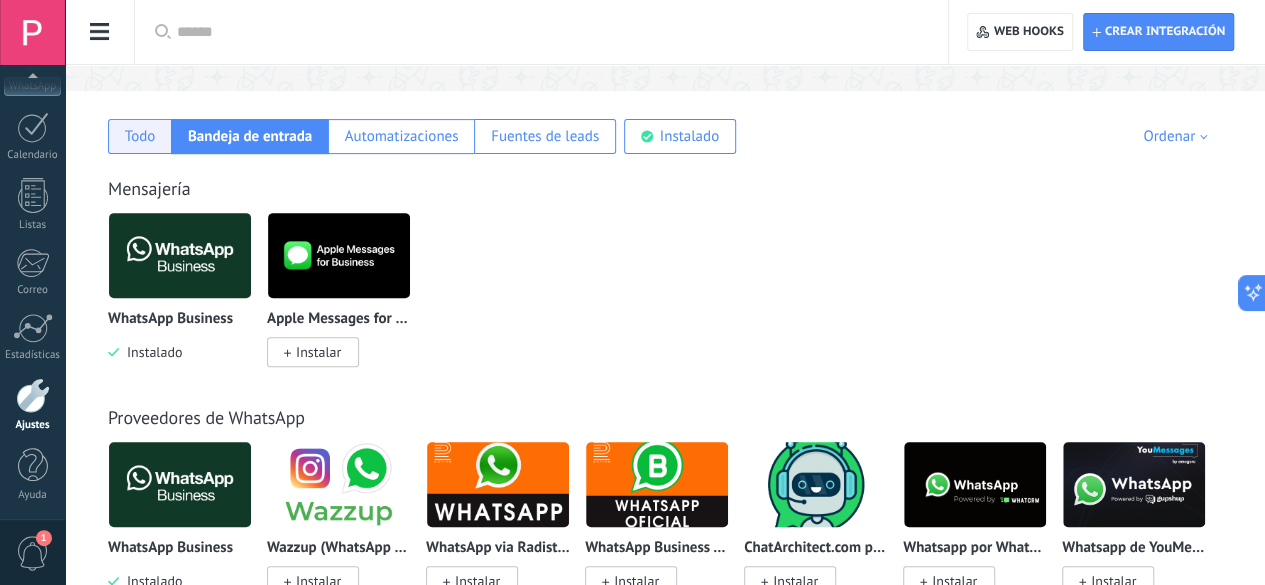 click on "Todo" at bounding box center (140, 136) 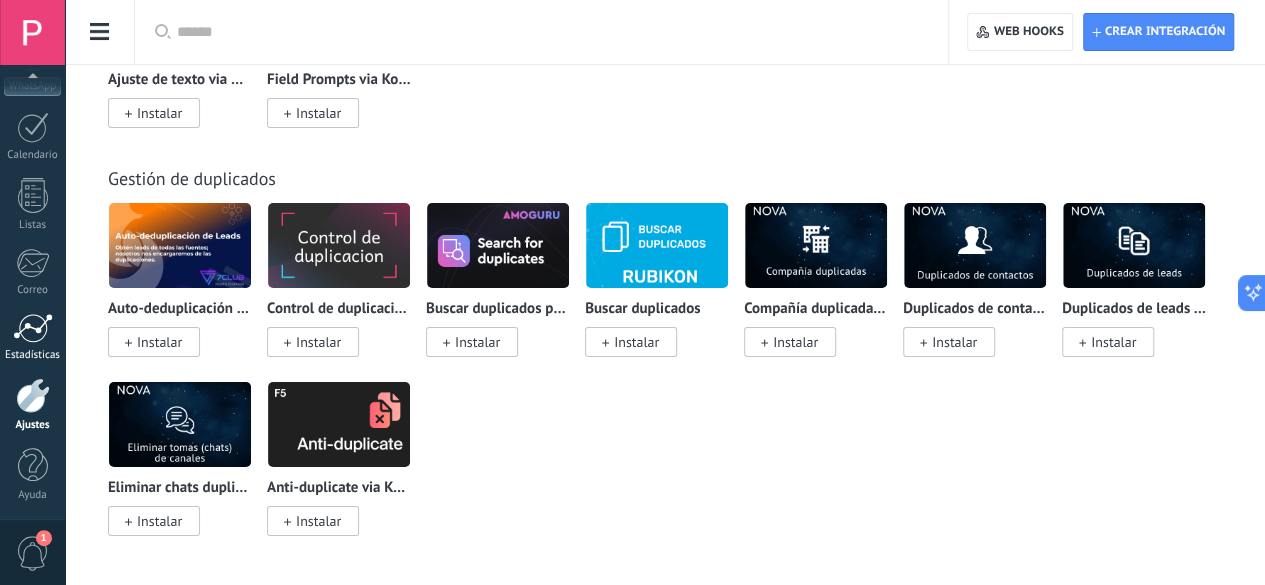 scroll, scrollTop: 7400, scrollLeft: 0, axis: vertical 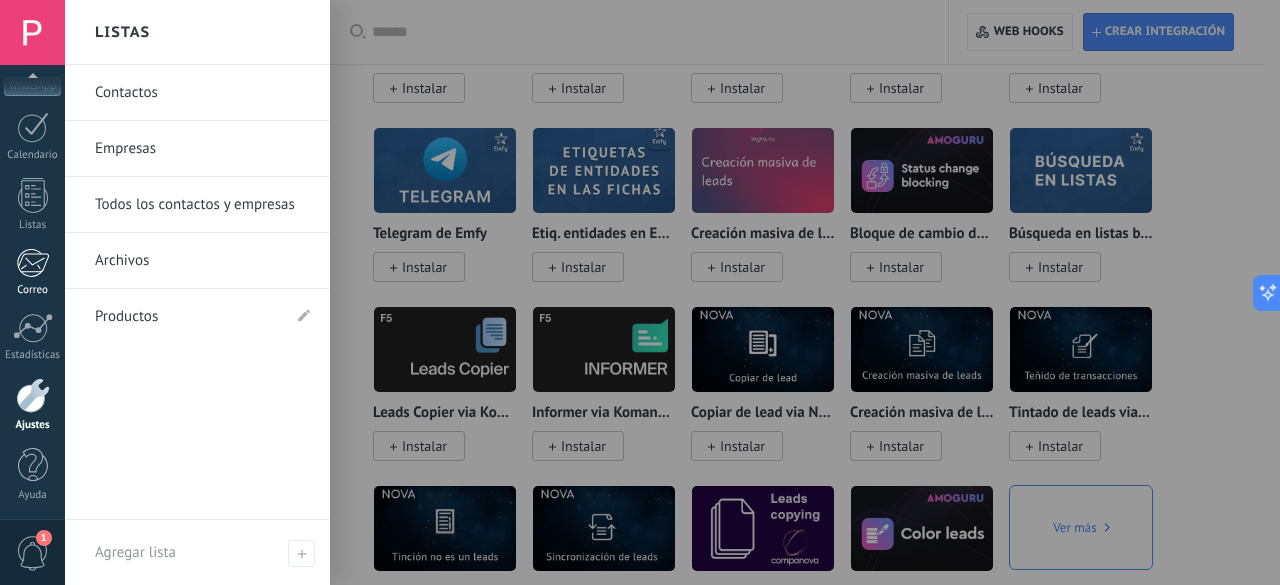 click at bounding box center [32, 263] 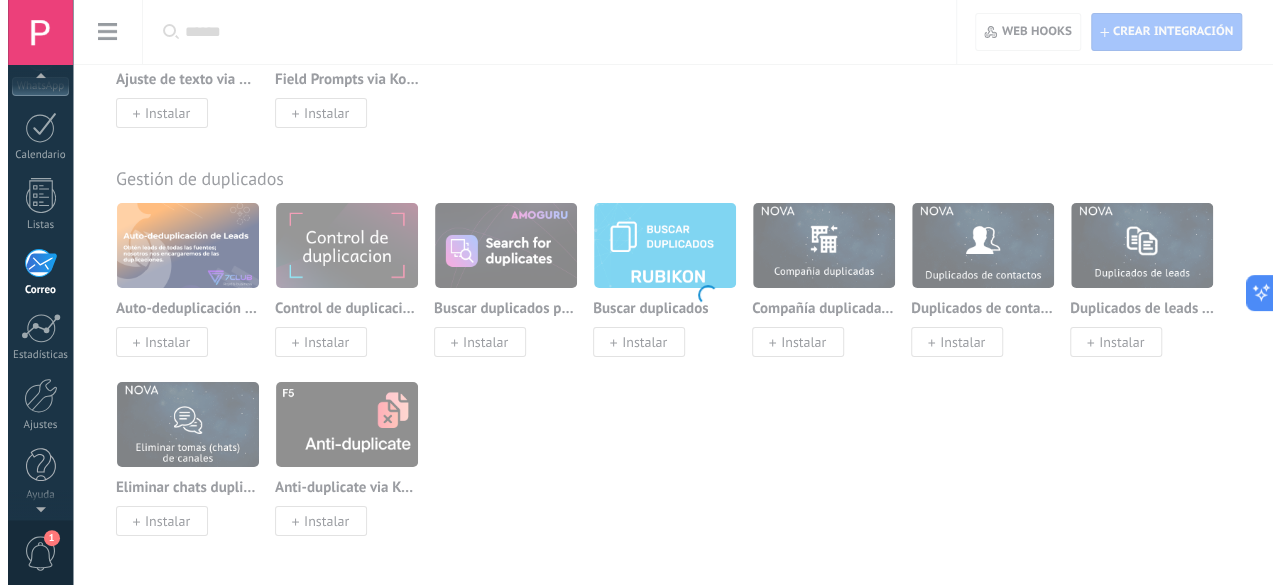 scroll, scrollTop: 193, scrollLeft: 0, axis: vertical 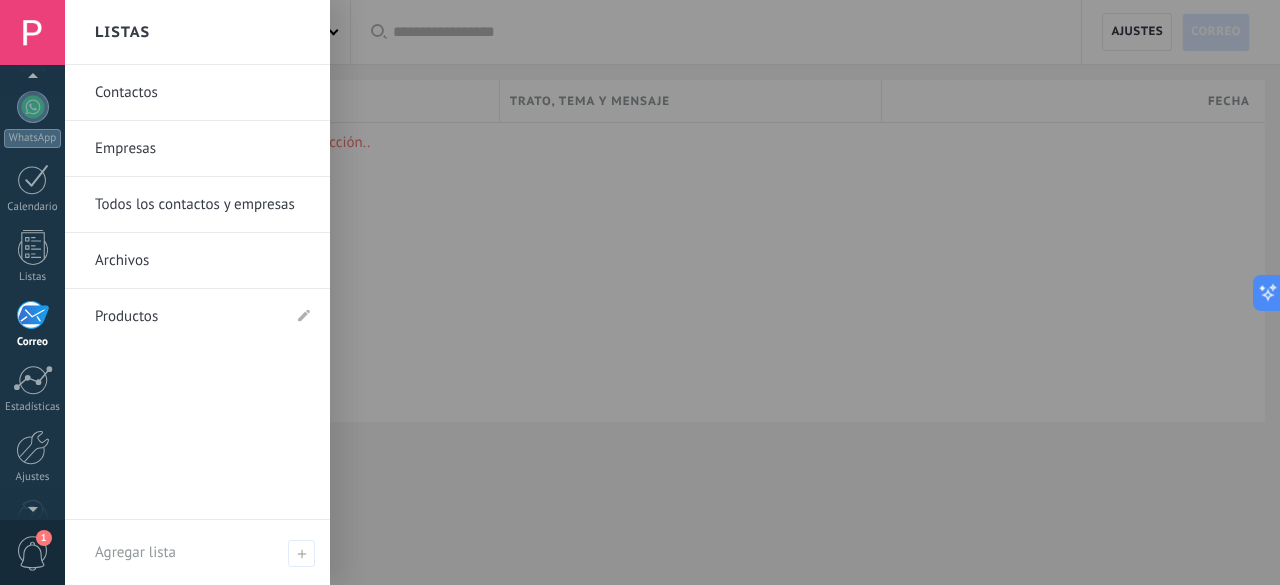 click on "Contactos" at bounding box center (202, 93) 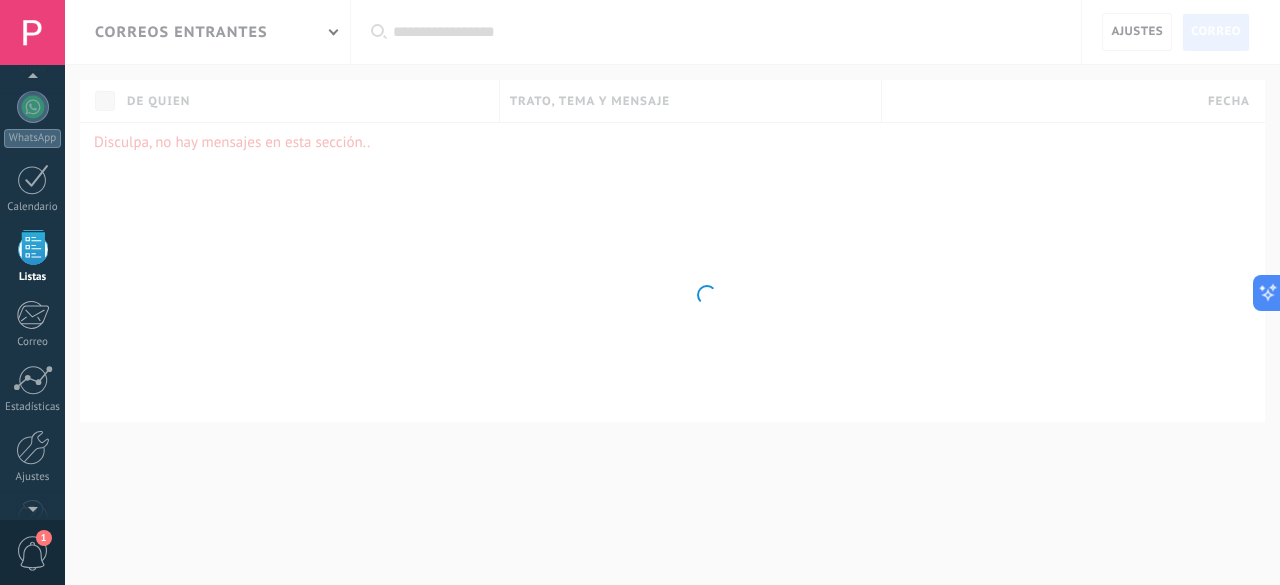 scroll, scrollTop: 123, scrollLeft: 0, axis: vertical 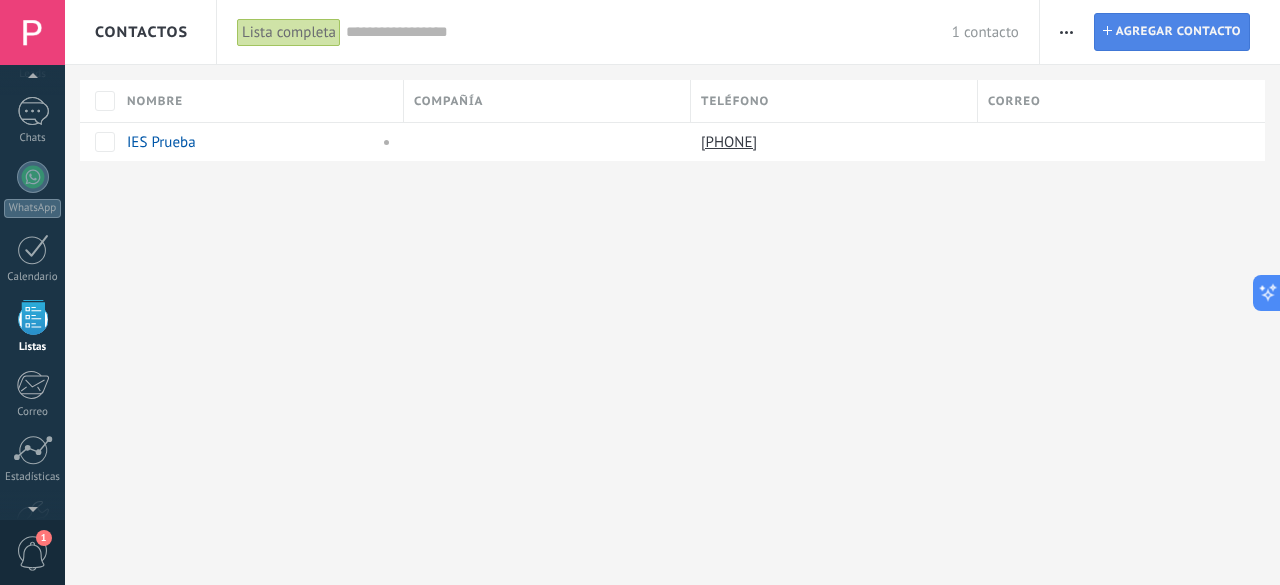 click on "Contacto Agregar contacto" at bounding box center (1172, 32) 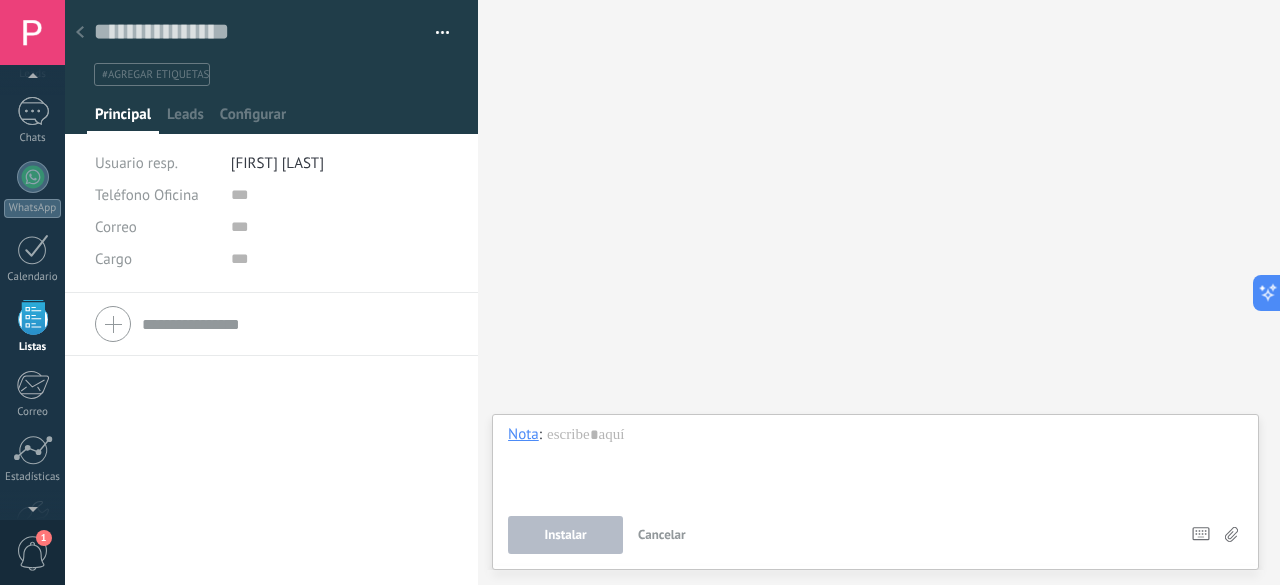 click at bounding box center [80, 32] 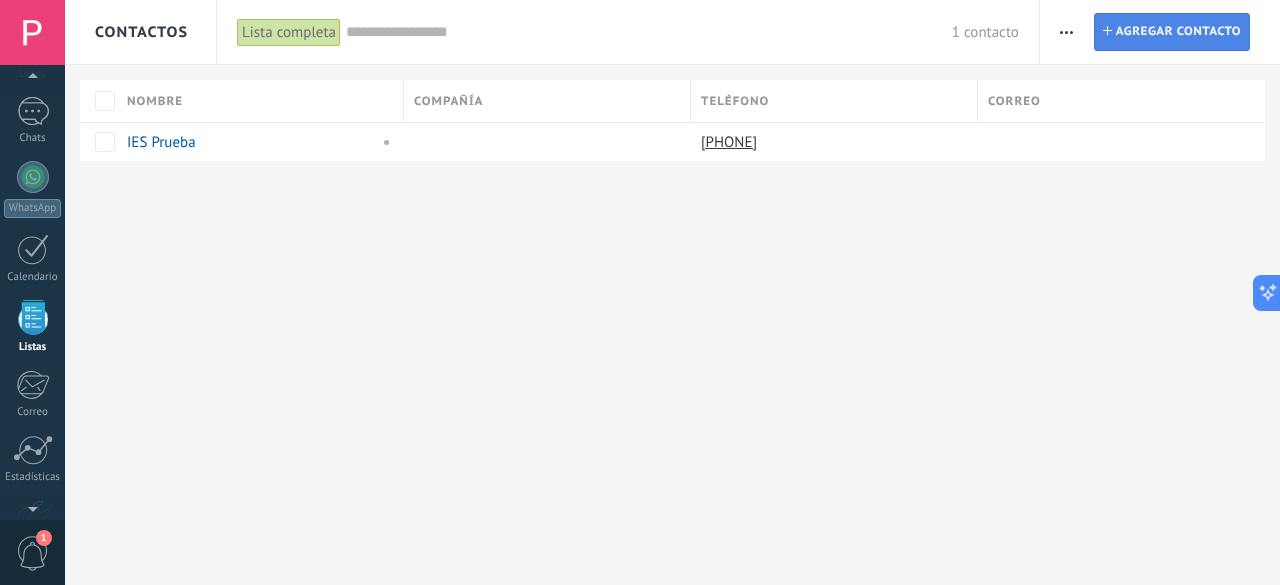 click on "Agregar contacto" at bounding box center (1178, 32) 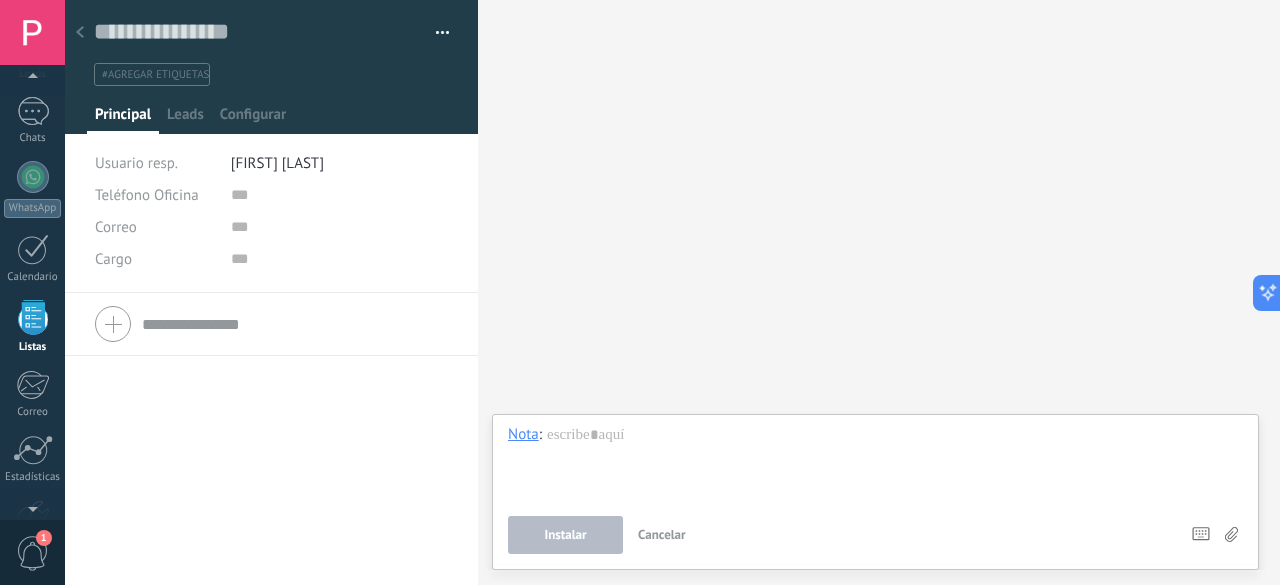 click on "#agregar etiquetas" at bounding box center (155, 75) 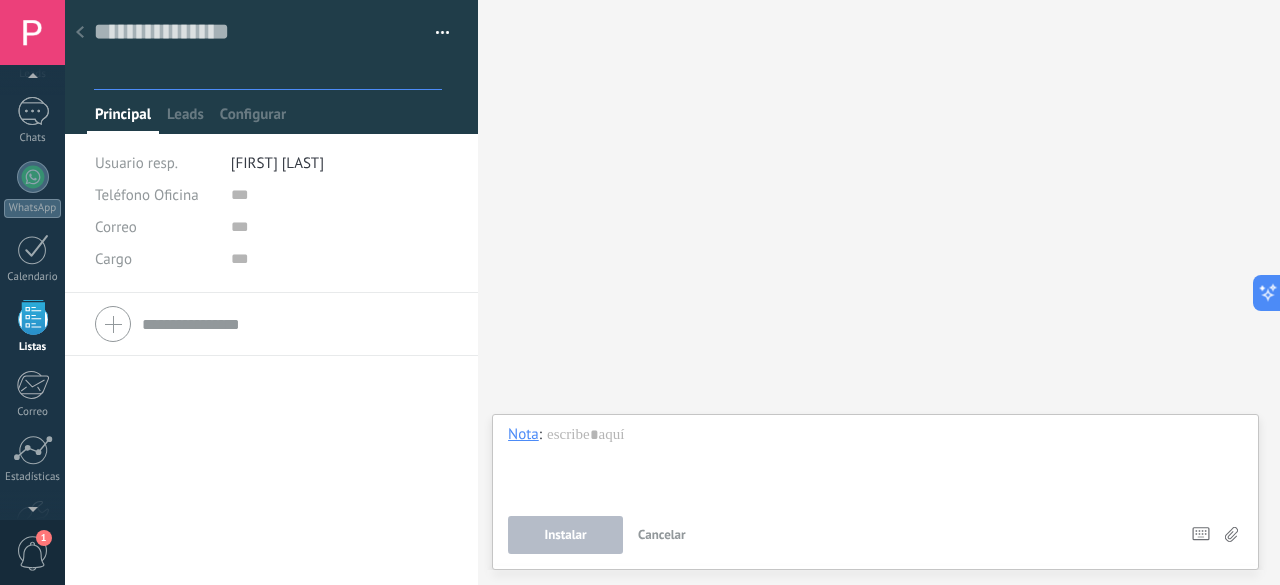 click at bounding box center (80, 33) 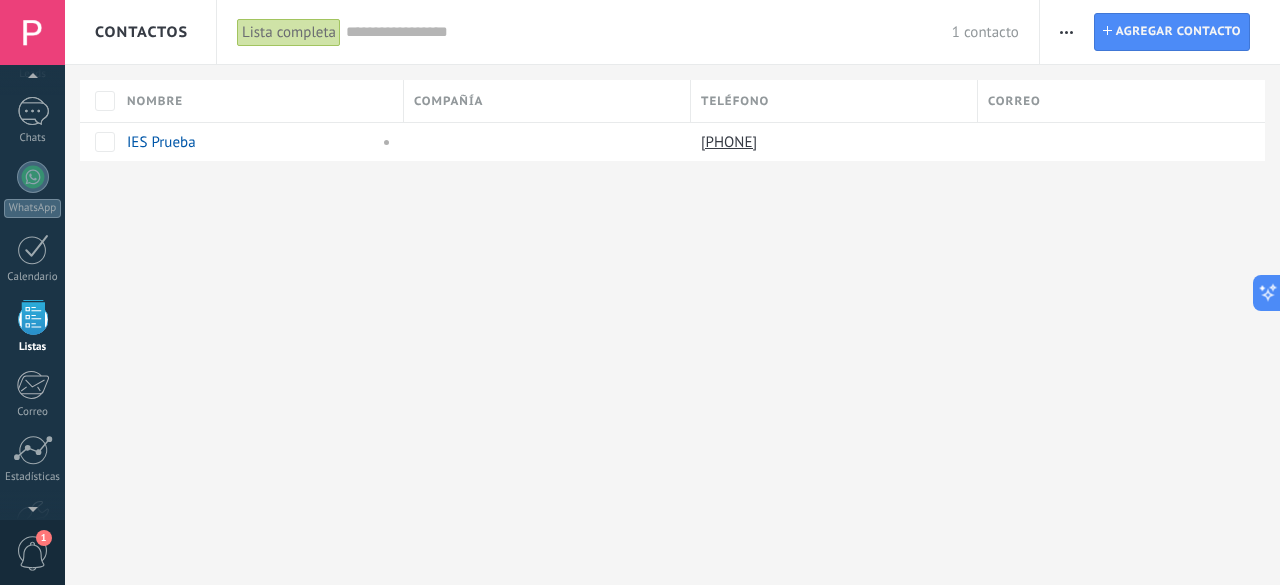 click on "Contactos Lista completa Aplicar 1 contacto Lista completa Contactos sin tareas Contactos con tareas atrasadas Sin leads Eliminados Guardar Todo el tiempo Todo el tiempo Hoy Ayer Últimos  ** 30  dias Esta semana La última semana Este mes El mes pasado Este trimestre Este año   Seleccionar todo Sin leads Sin la apertura de la causa Contacto inicial Negociación Debate contractual Discusión de contrato Logrado con éxito Venta Perdido Etapas activas Seleccionar todo Presupuesto insuficiente No hay necesidad para el producto No satisfecho con las condiciones Comprado del competidor Razón no definida Razones de pérdidas Seleccionar todo Hoy Mañana Esta semana Este mes Este trimestre No hay tareas atrasadas Todo valores Etiquetas Administrar etiquetas No tienes etiquetas conectadas Aplicar Restablecer Imprimir Agregar una compañía Exportar Importar Ajustes de la lista Procesos empresariales Buscar duplicados Contacto Agregar contacto Columnas adicionales Cargo (contacto) Creado por Dirección (compañía)" at bounding box center [672, 292] 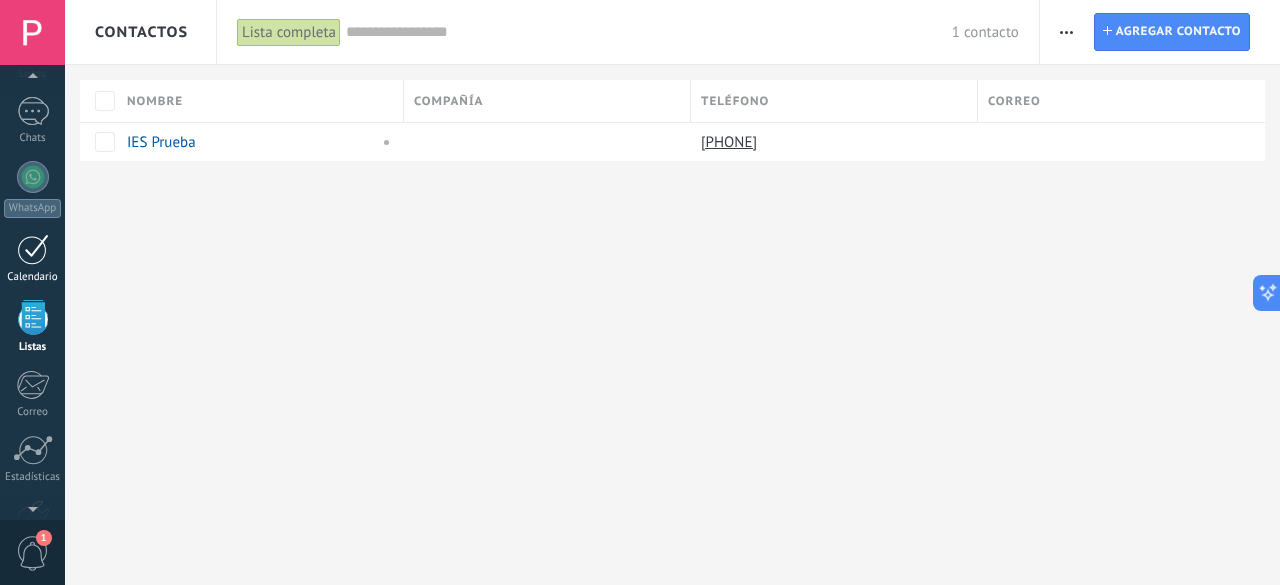 click on "Calendario" at bounding box center (32, 259) 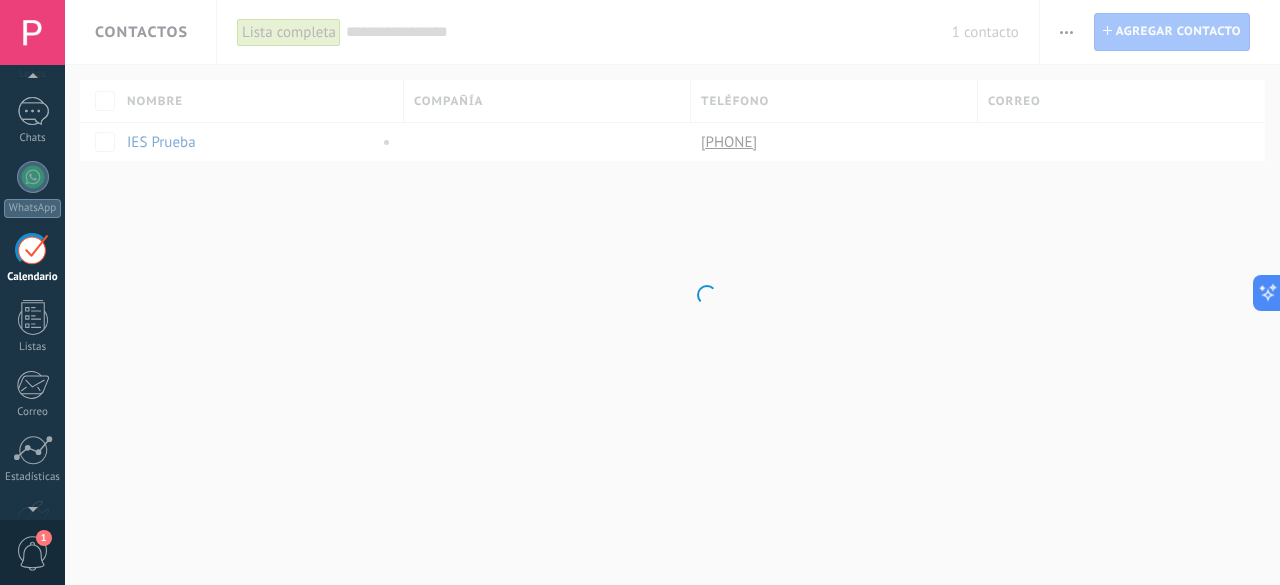scroll, scrollTop: 57, scrollLeft: 0, axis: vertical 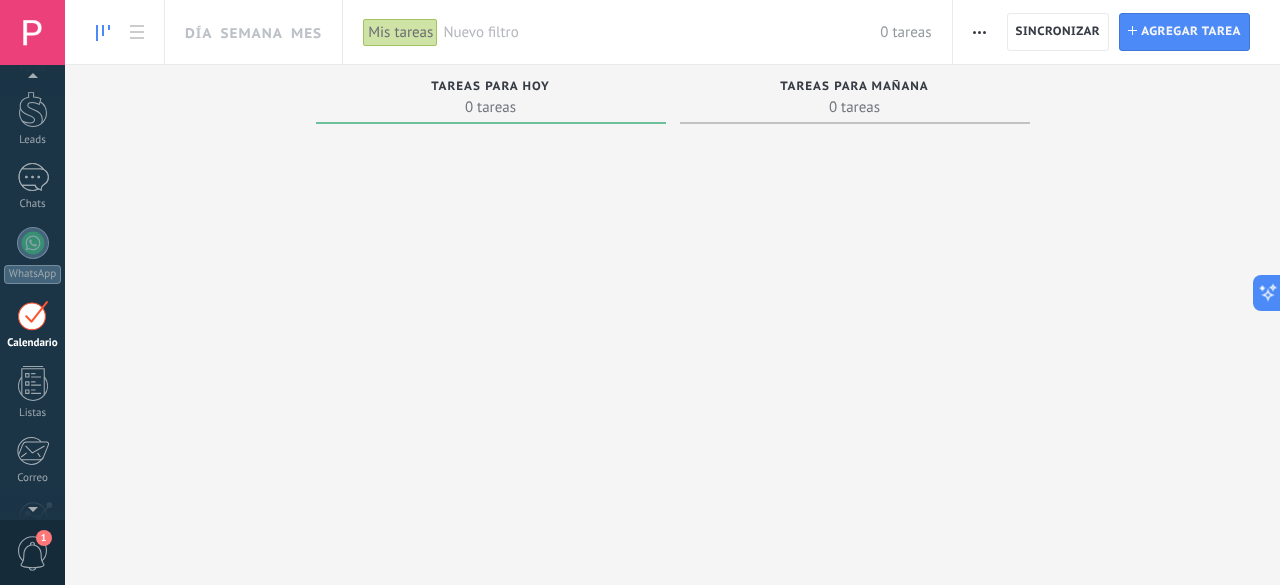 click on "Tareas para hoy" at bounding box center (490, 87) 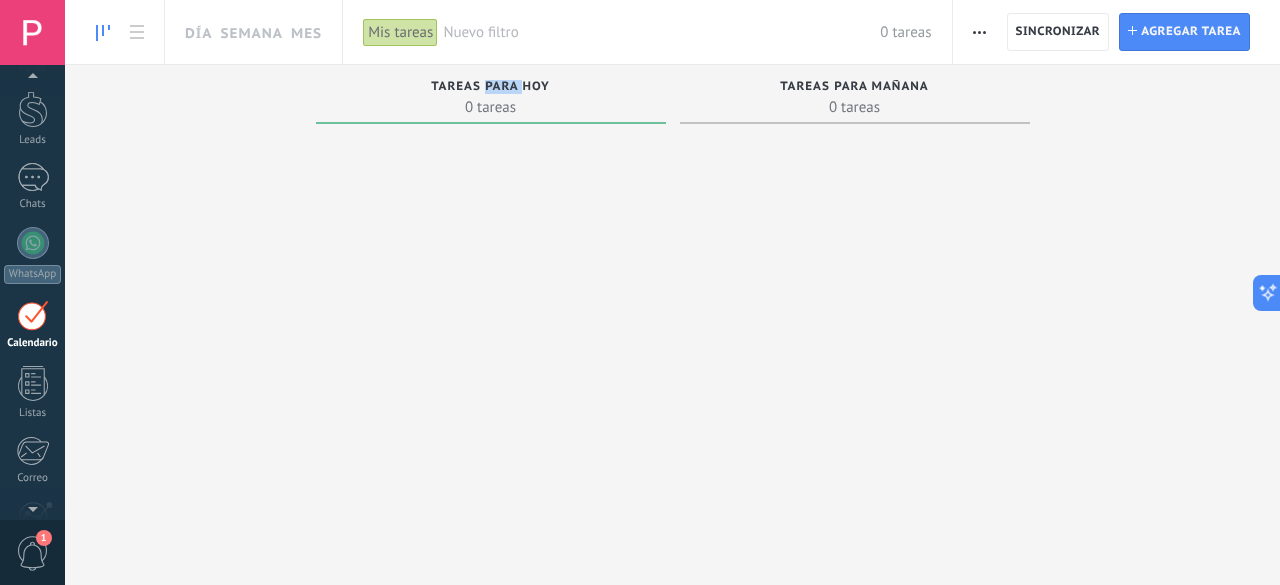 click on "Tareas para hoy" at bounding box center (490, 87) 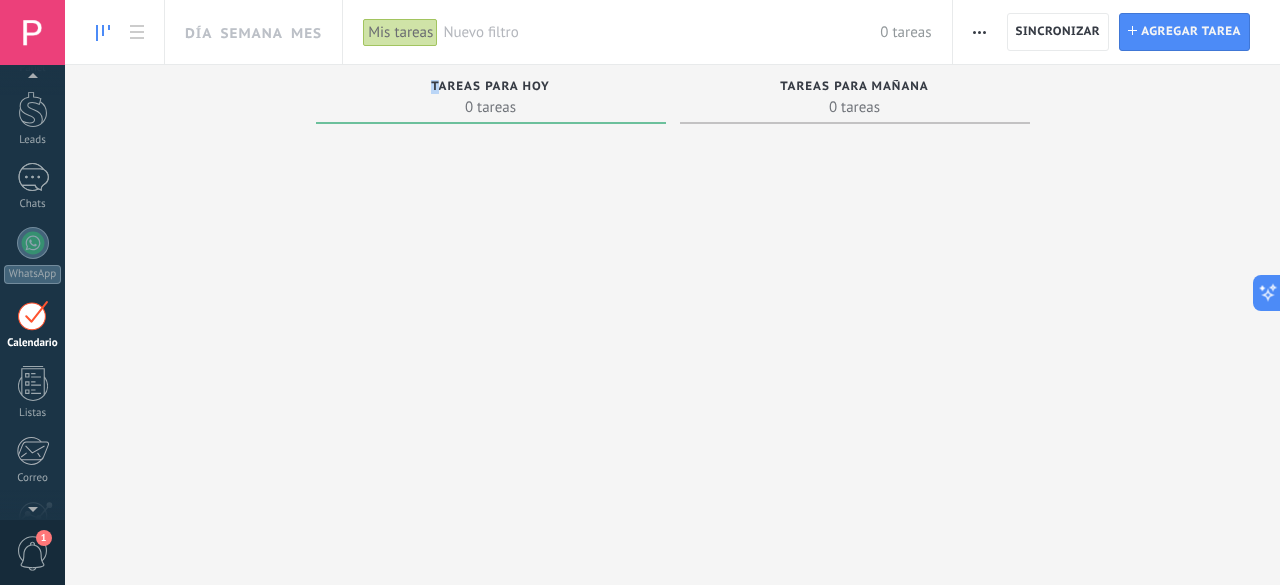 click at bounding box center [491, 333] 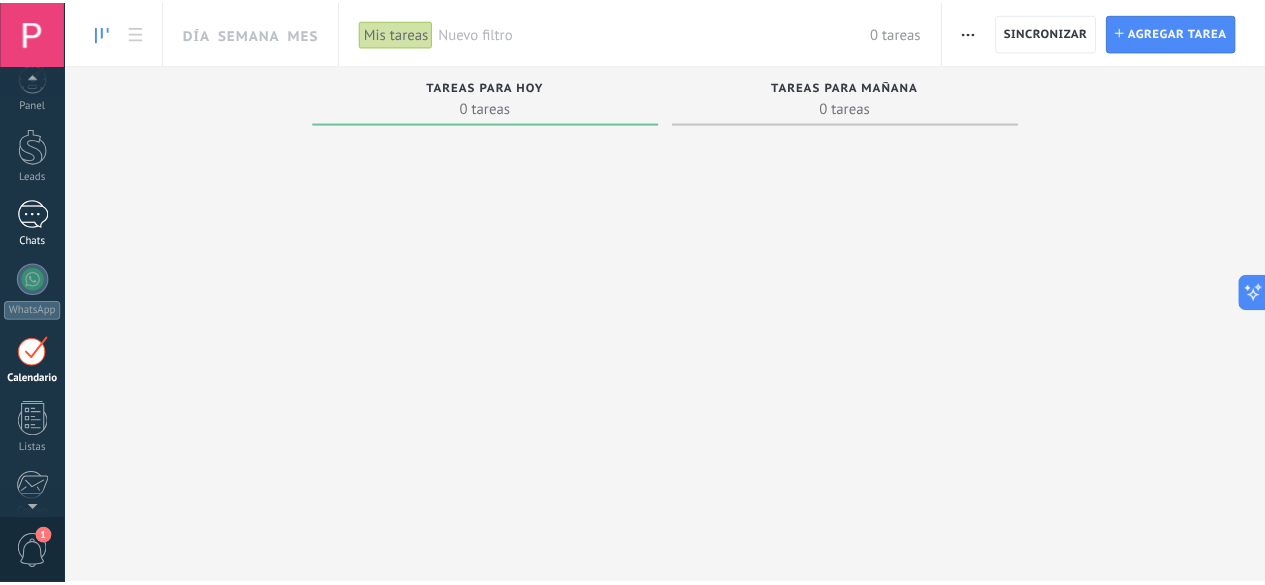 scroll, scrollTop: 0, scrollLeft: 0, axis: both 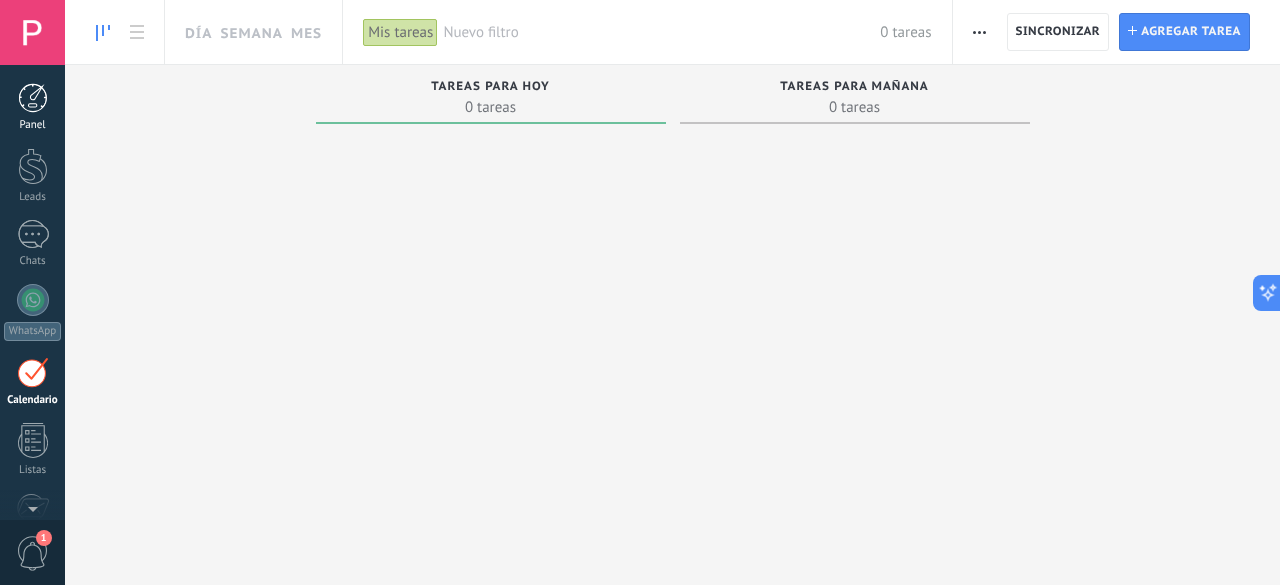 click on "Panel" at bounding box center (32, 107) 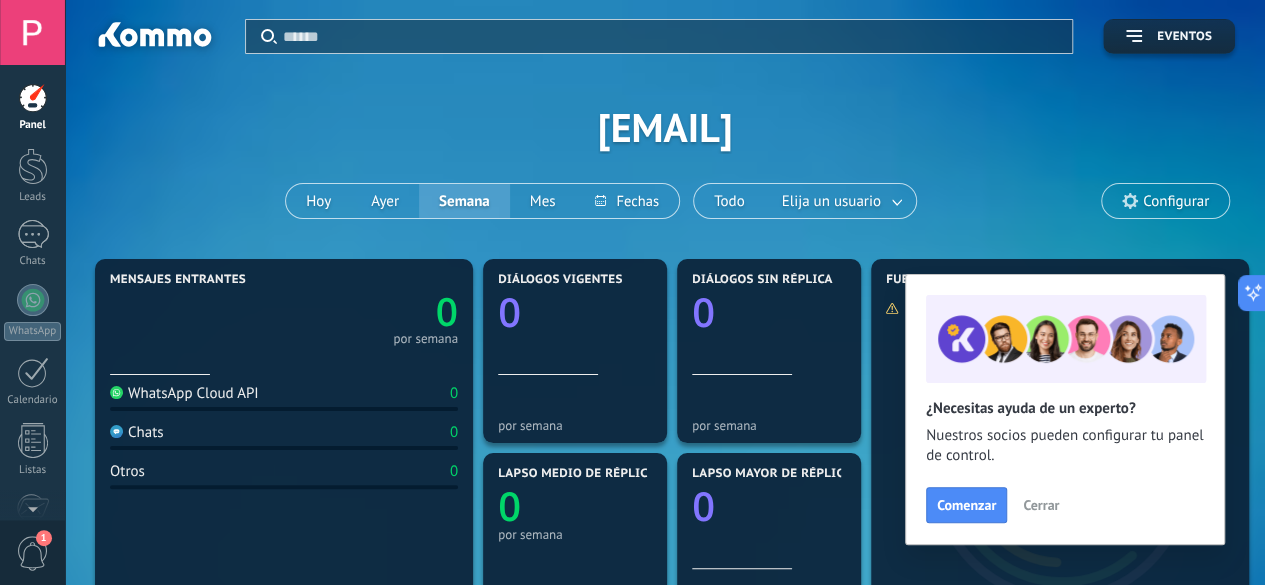 click on "Cerrar" at bounding box center (1041, 505) 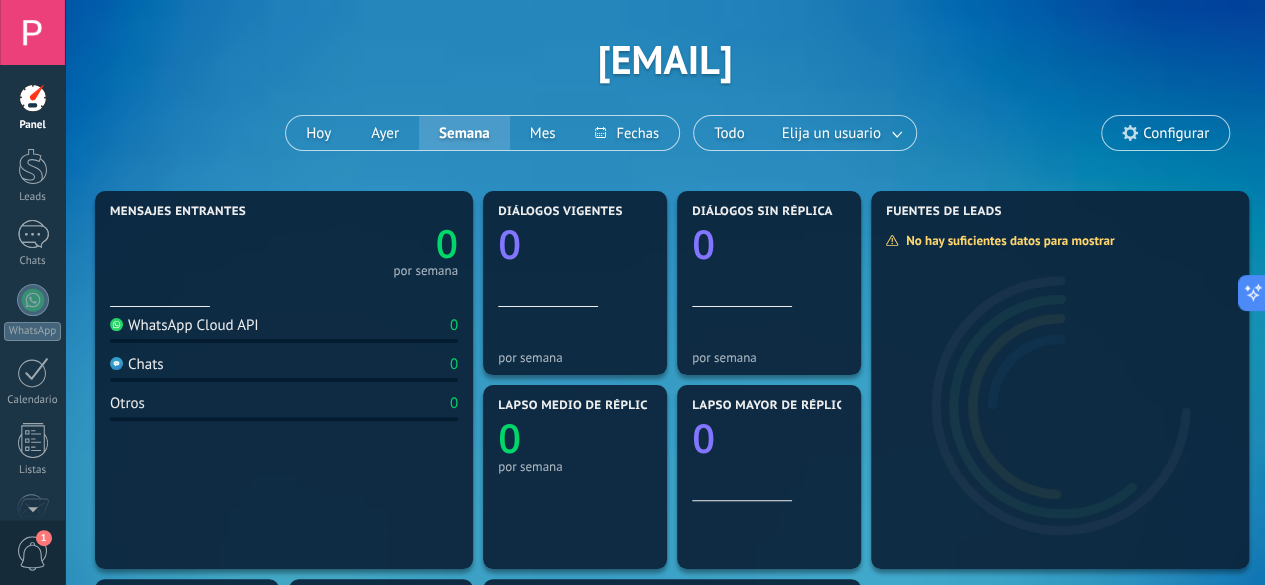 scroll, scrollTop: 100, scrollLeft: 0, axis: vertical 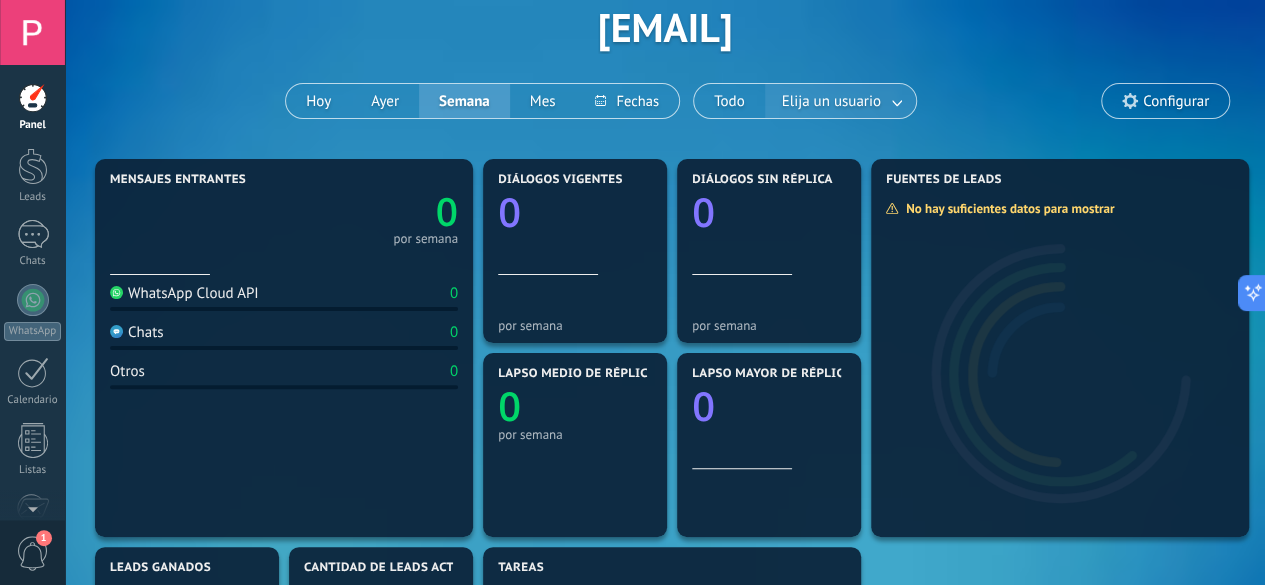 click at bounding box center [898, 101] 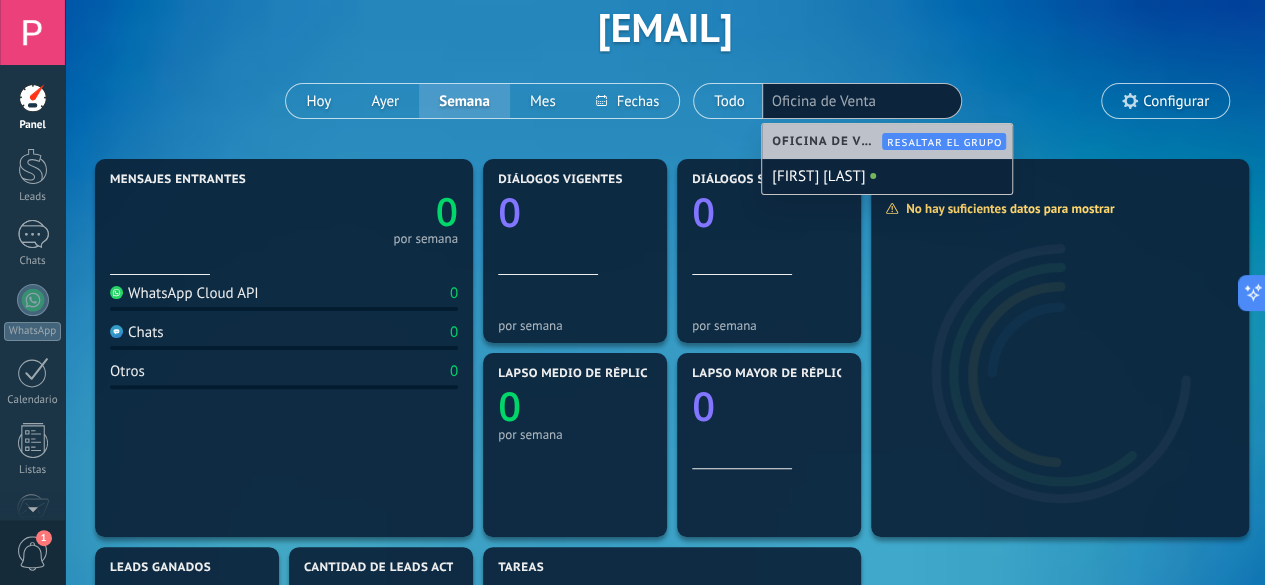 click on "Aplicar Eventos [EMAIL] Hoy Ayer Semana Mes Todo Elija un usuario Oficina de Venta Configurar" at bounding box center (665, 27) 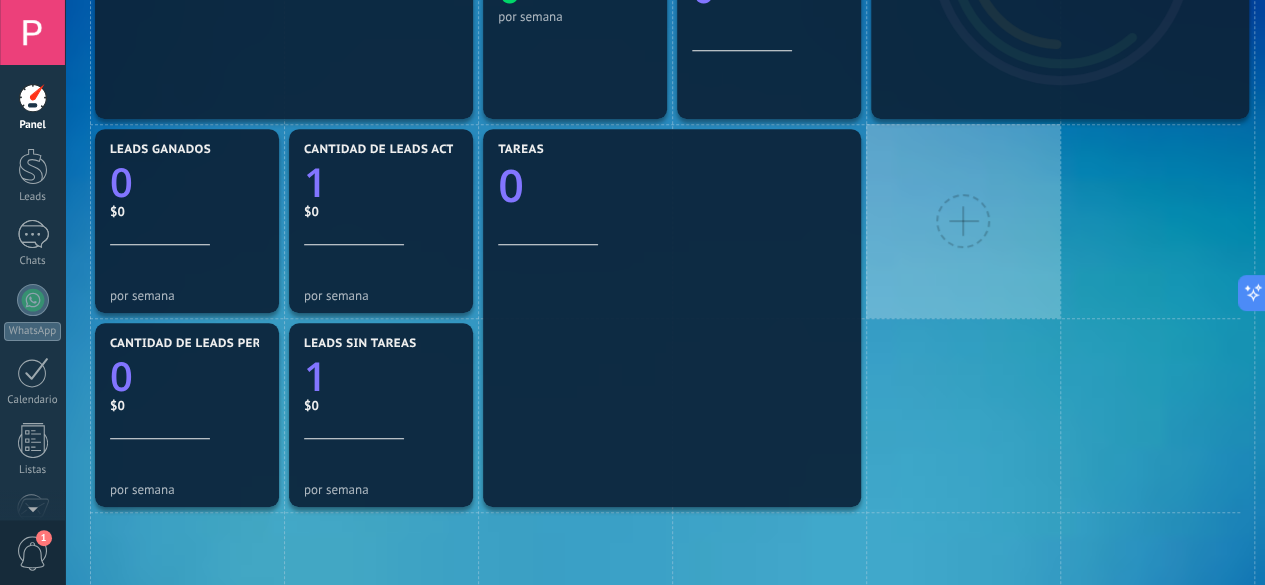 scroll, scrollTop: 400, scrollLeft: 0, axis: vertical 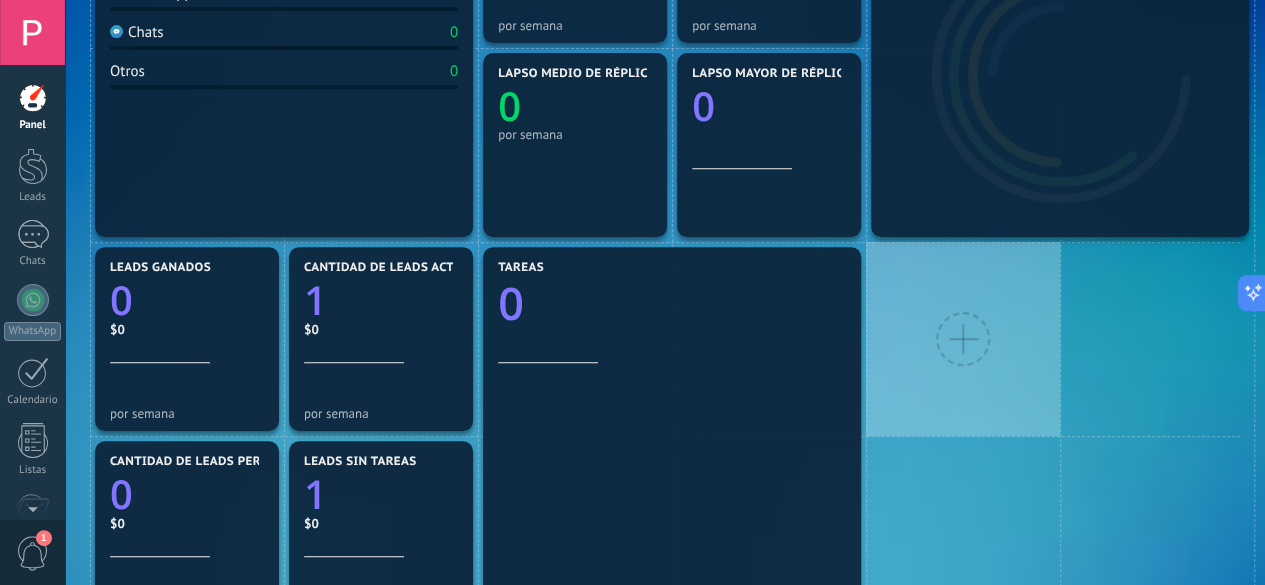 click at bounding box center [963, 339] 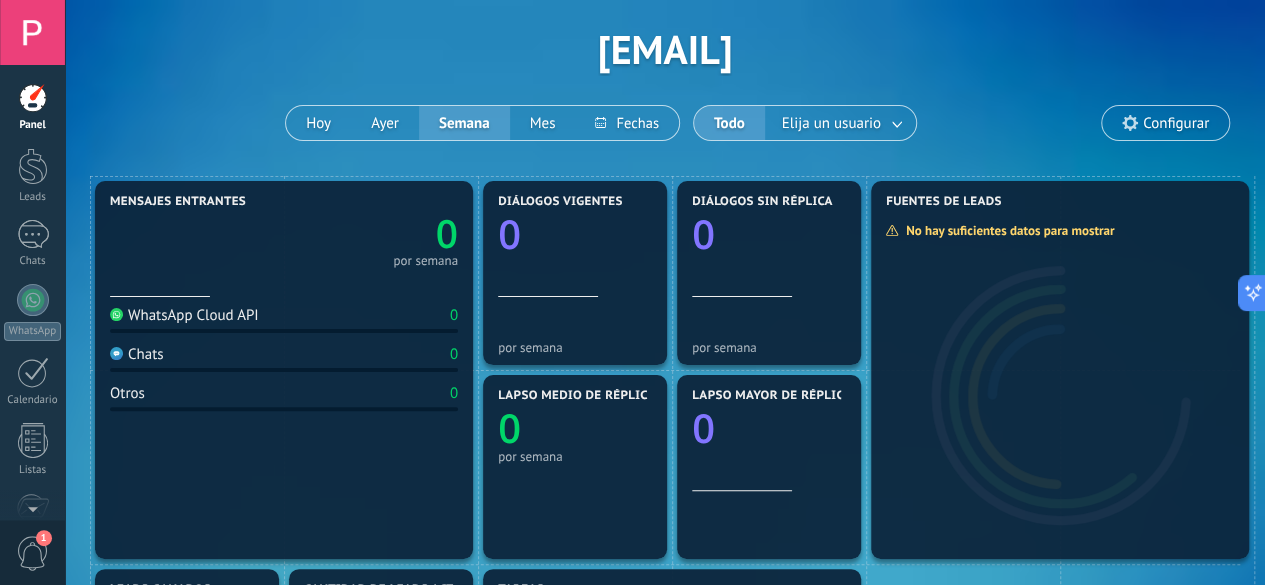 scroll, scrollTop: 143, scrollLeft: 0, axis: vertical 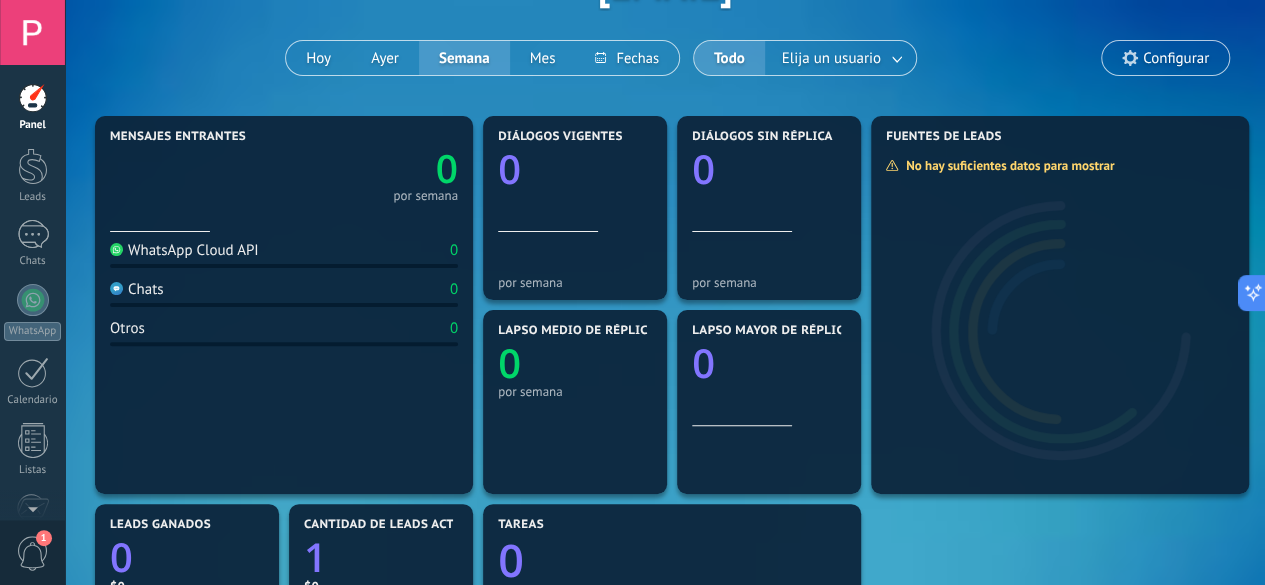 click on "WhatsApp Cloud API    0" at bounding box center (284, 254) 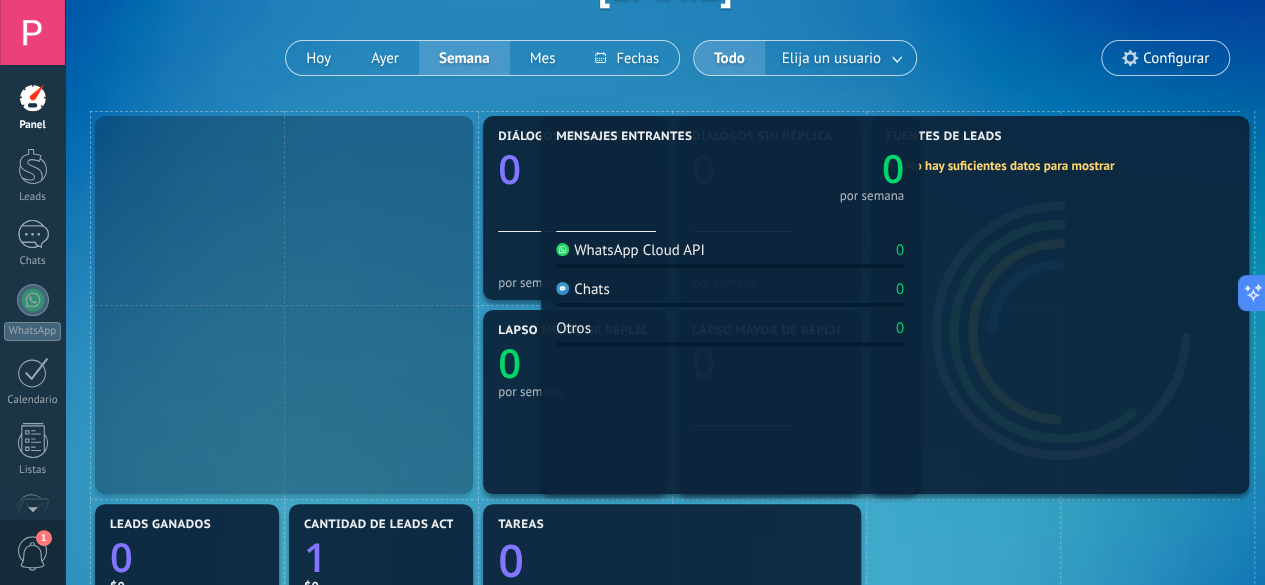drag, startPoint x: 318, startPoint y: 155, endPoint x: 774, endPoint y: 144, distance: 456.13266 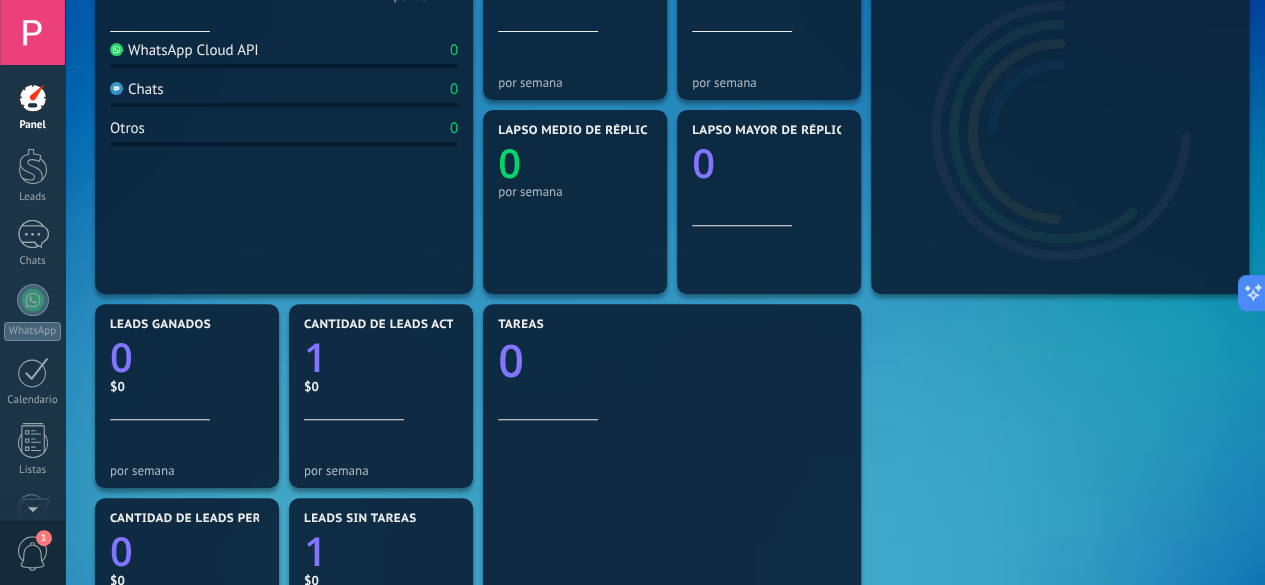 click on "Mensajes entrantes 0 por semana   WhatsApp Cloud API    0 Chats   0 Otros   0 Diálogos vigentes 0   por semana Diálogos sin réplica 0   por semana Lapso medio de réplica 0 por semana Lapso mayor de réplica 0 No hay suficientes datos para mostrar Fuentes de leads Leads ganados 0 $0 por semana Cantidad de leads activos 1 $0 por semana Cantidad de leads perdidos 0 $0 por semana Leads sin tareas 1 $0 por semana Tareas 0" at bounding box center [665, 396] 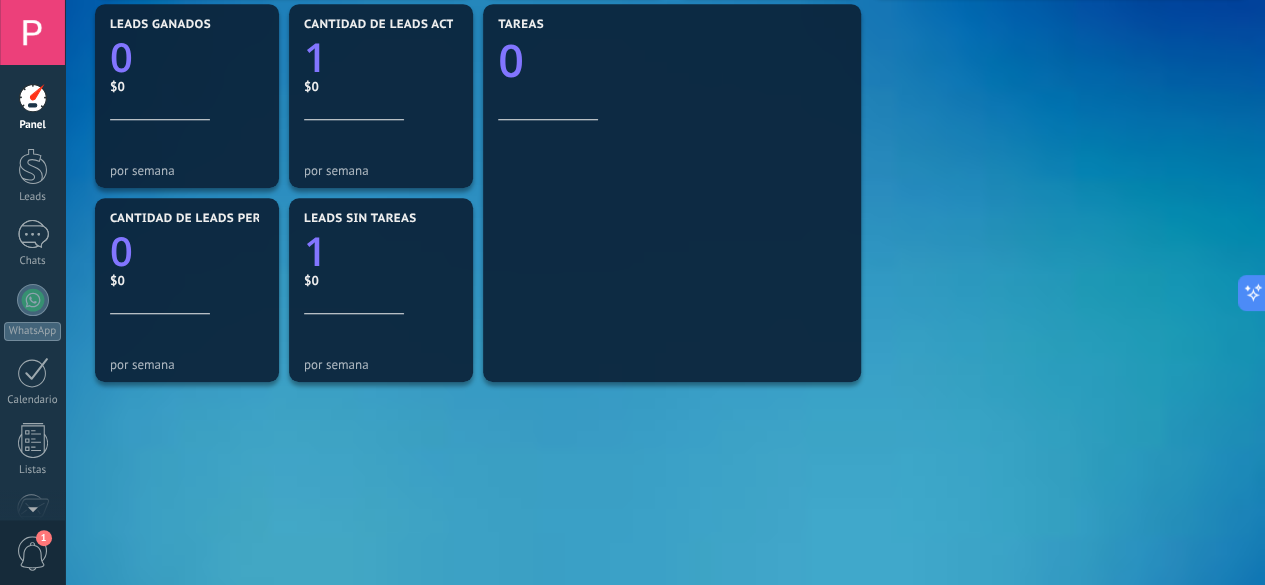 click on "Mensajes entrantes 0 por semana   WhatsApp Cloud API    0 Chats   0 Otros   0 Diálogos vigentes 0   por semana Diálogos sin réplica 0   por semana Lapso medio de réplica 0 por semana Lapso mayor de réplica 0 No hay suficientes datos para mostrar Fuentes de leads Leads ganados 0 $0 por semana Cantidad de leads activos 1 $0 por semana Cantidad de leads perdidos 0 $0 por semana Leads sin tareas 1 $0 por semana Tareas 0" at bounding box center (665, 96) 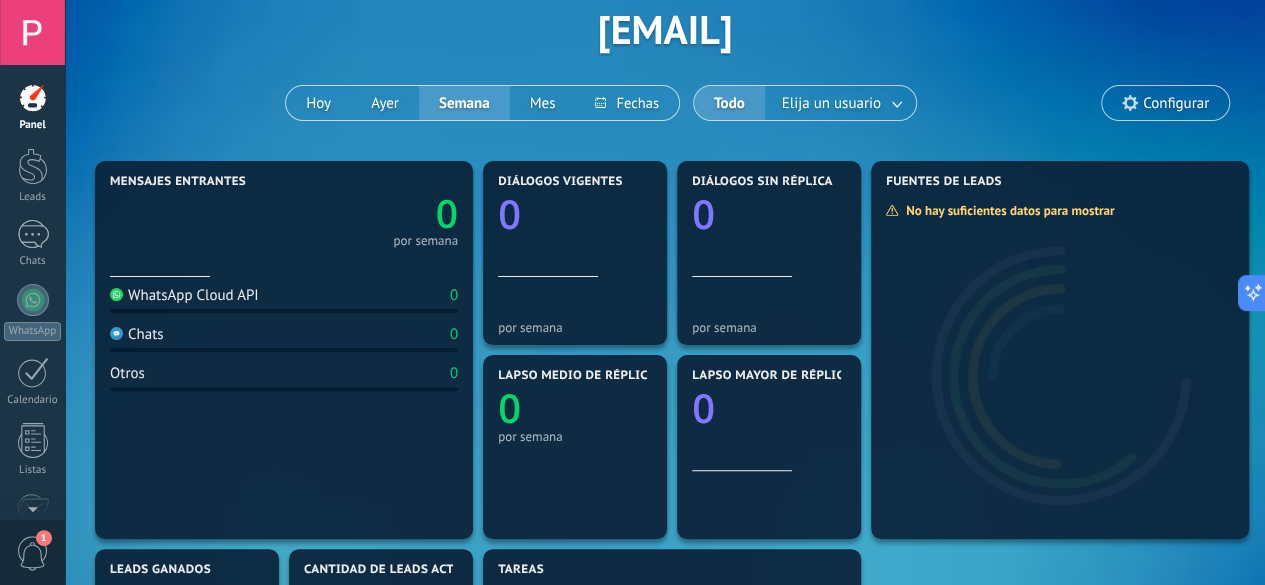 scroll, scrollTop: 0, scrollLeft: 0, axis: both 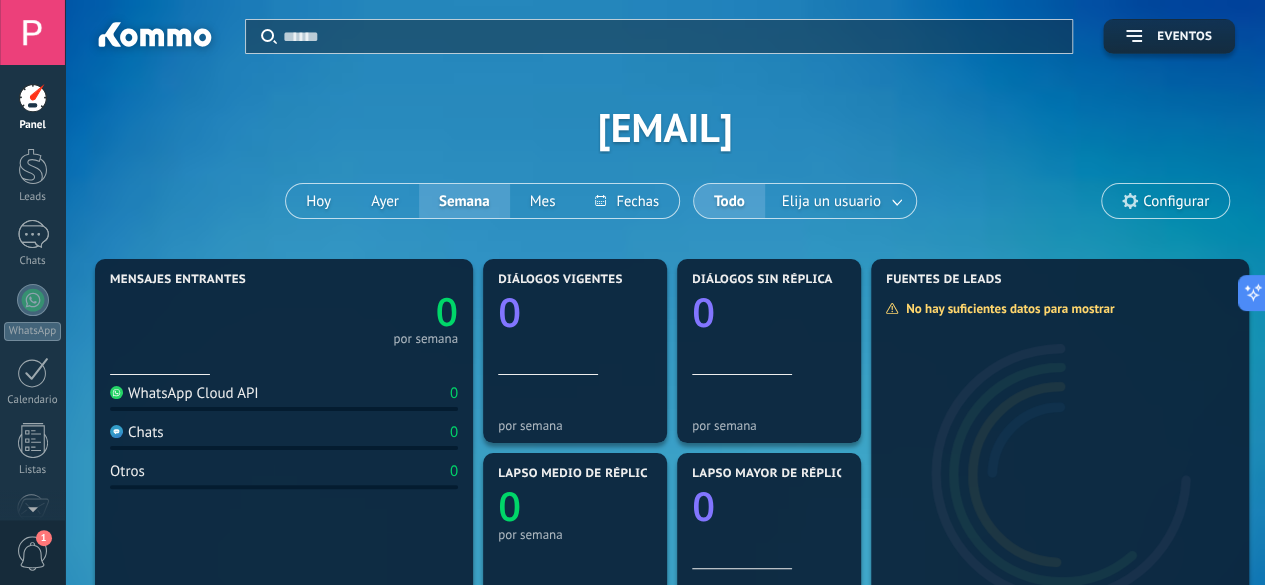 click at bounding box center (1130, 201) 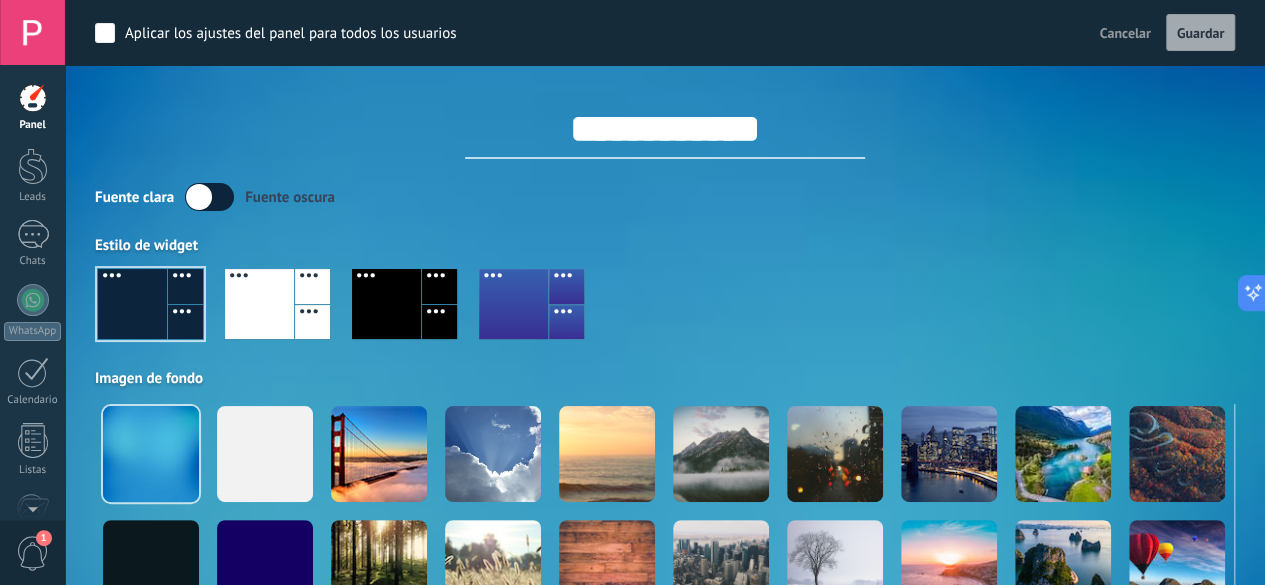 click at bounding box center (209, 197) 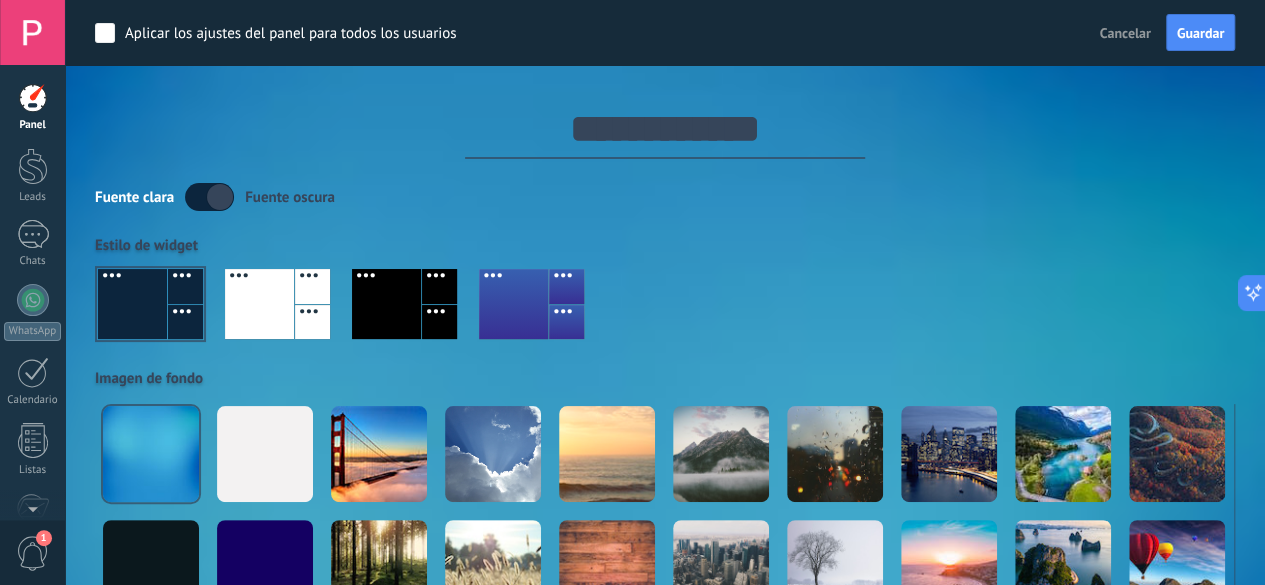 click at bounding box center [209, 197] 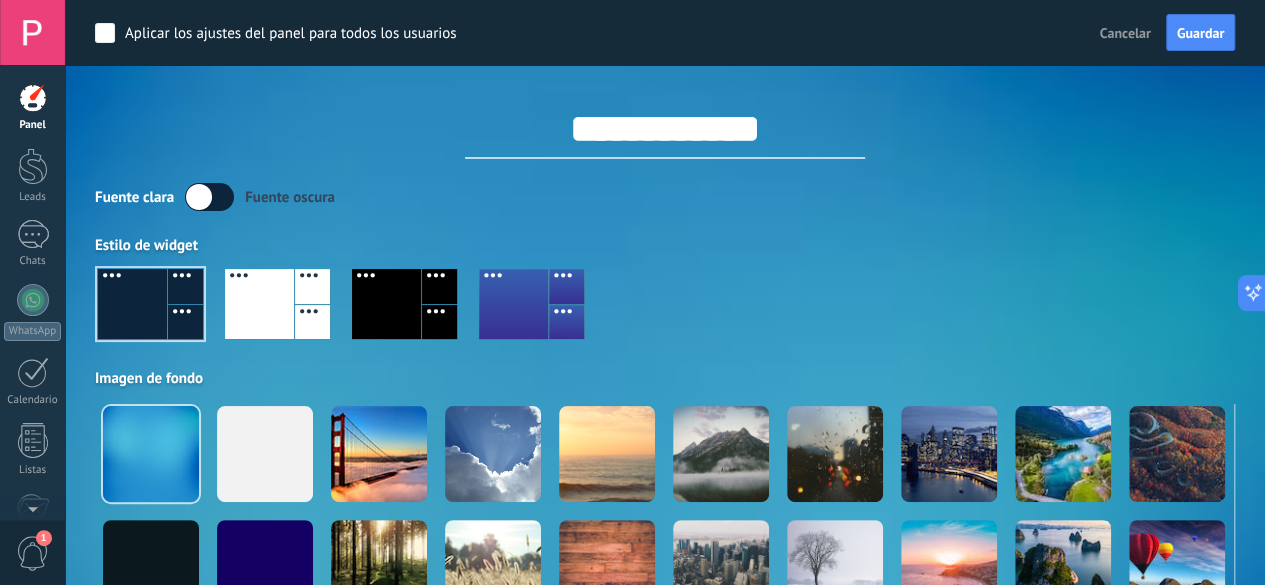 click at bounding box center (33, 98) 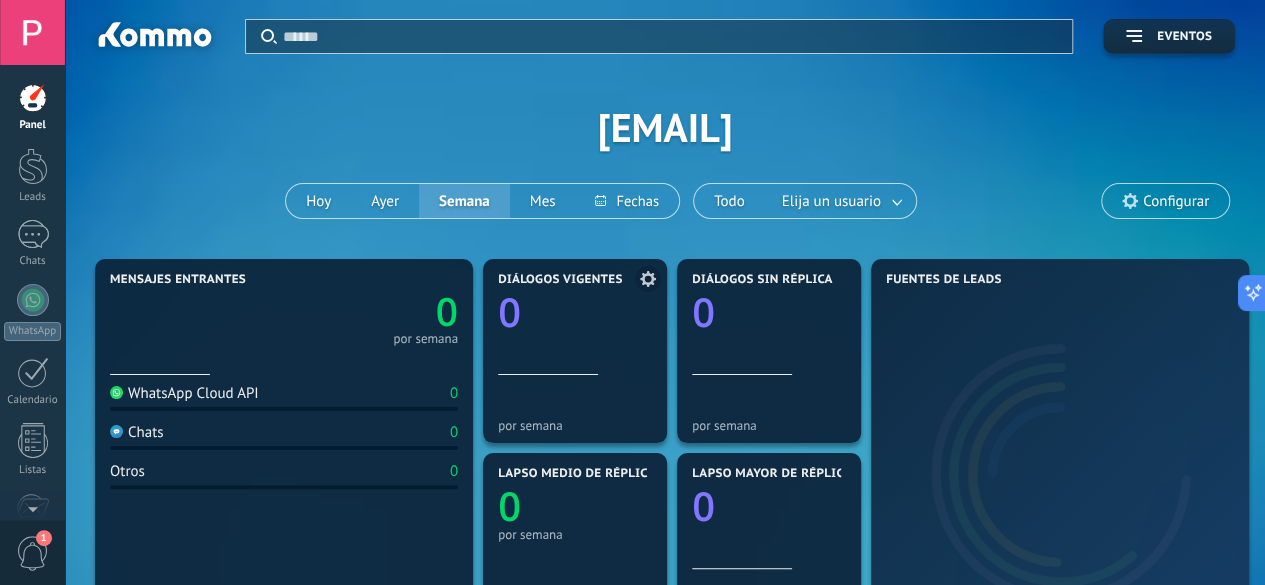 scroll, scrollTop: 300, scrollLeft: 0, axis: vertical 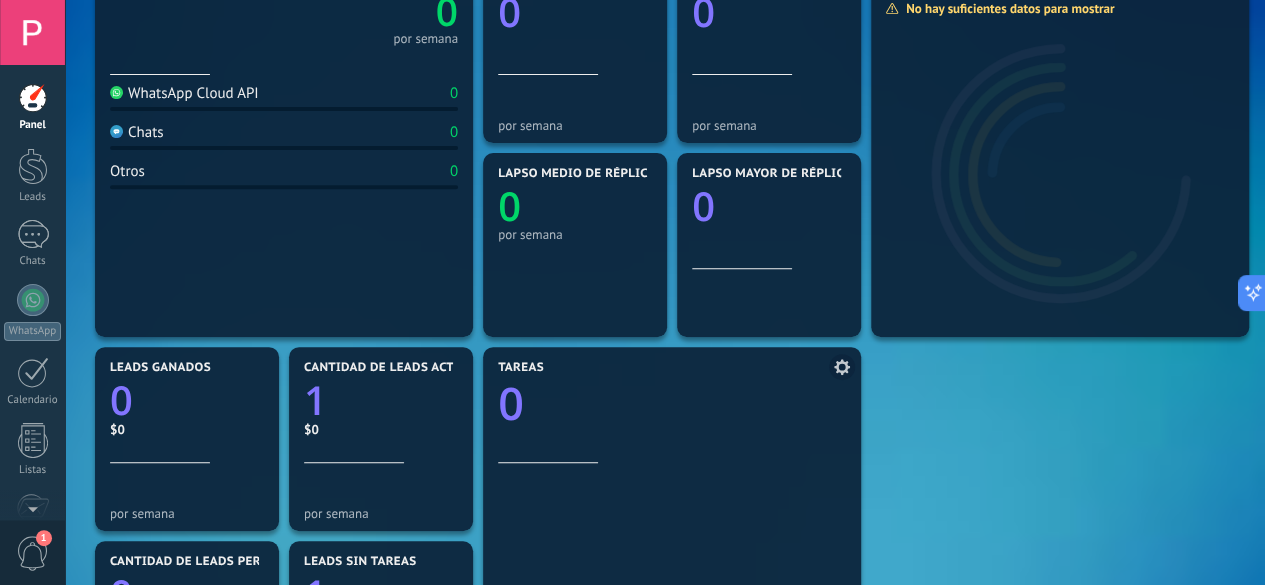 click on "0" at bounding box center [672, 397] 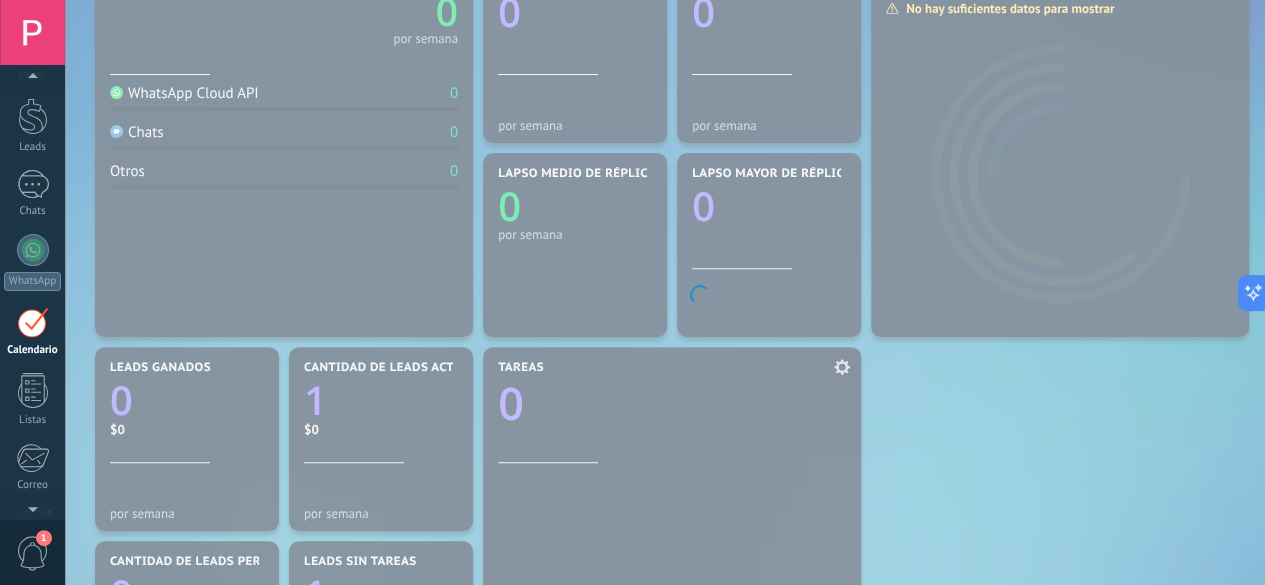 scroll, scrollTop: 57, scrollLeft: 0, axis: vertical 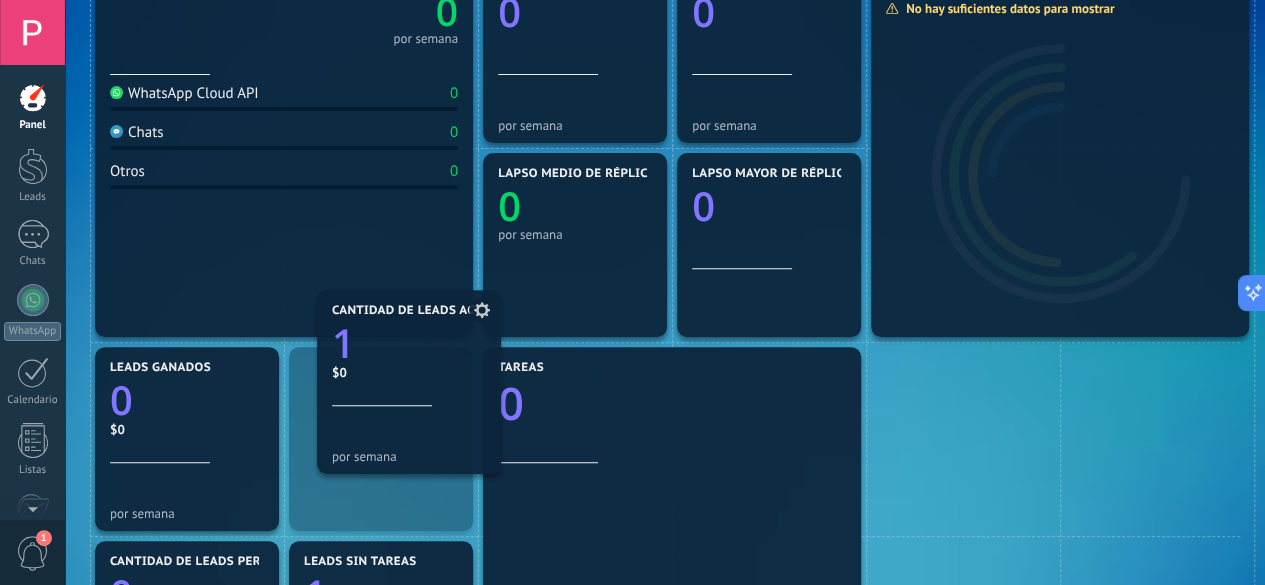 drag, startPoint x: 396, startPoint y: 433, endPoint x: 400, endPoint y: 414, distance: 19.416489 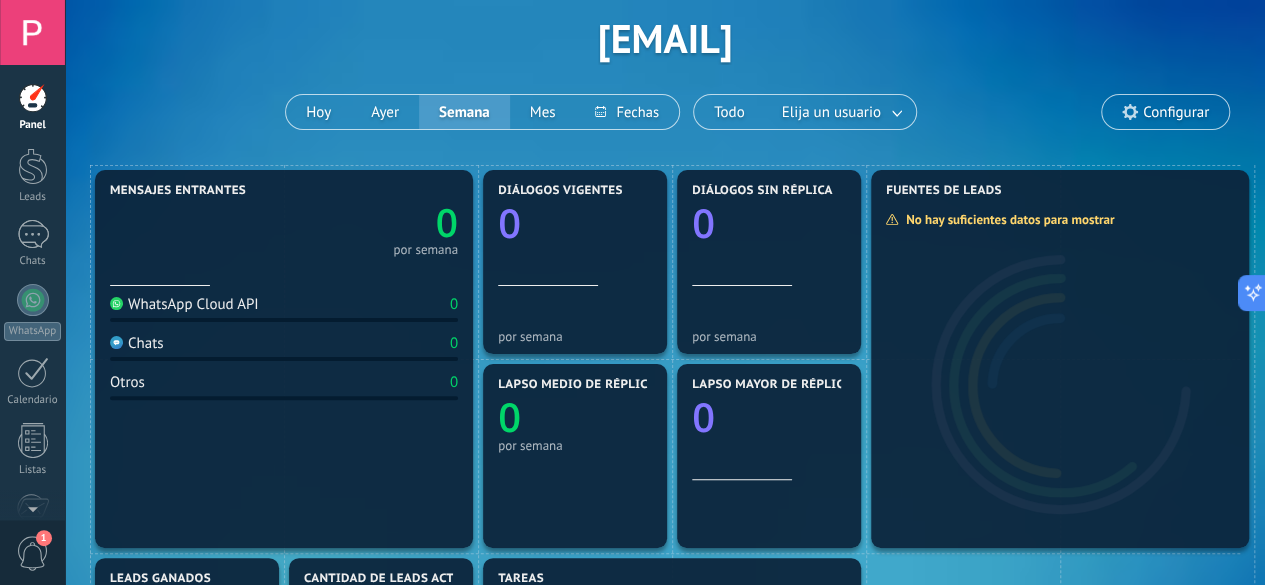 scroll, scrollTop: 0, scrollLeft: 0, axis: both 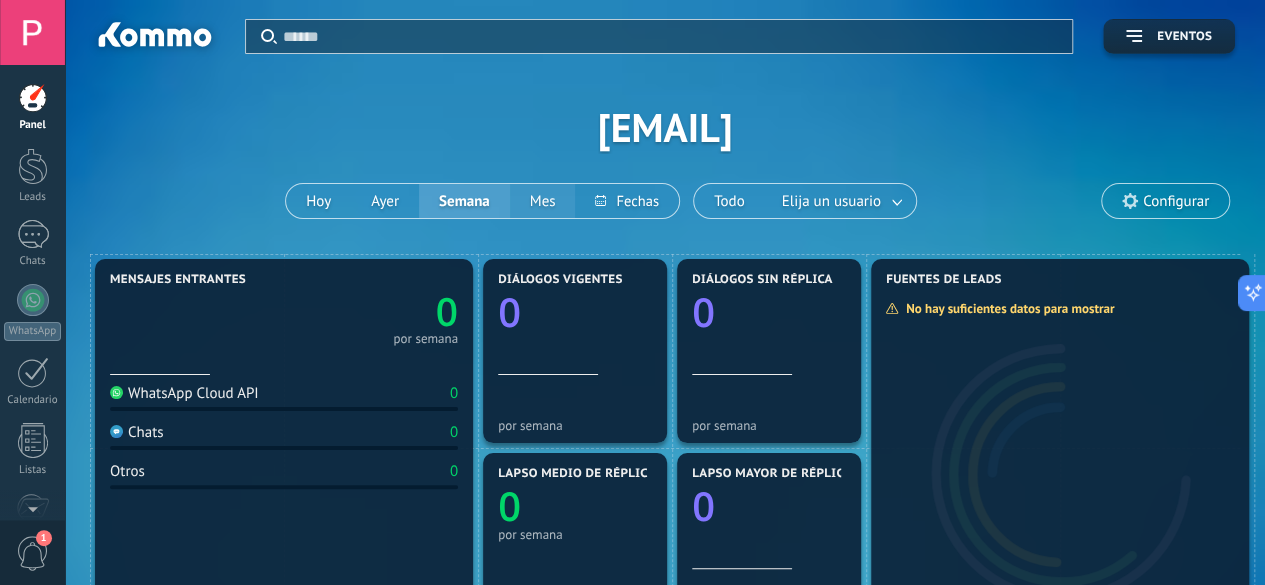 click on "Mes" at bounding box center (543, 201) 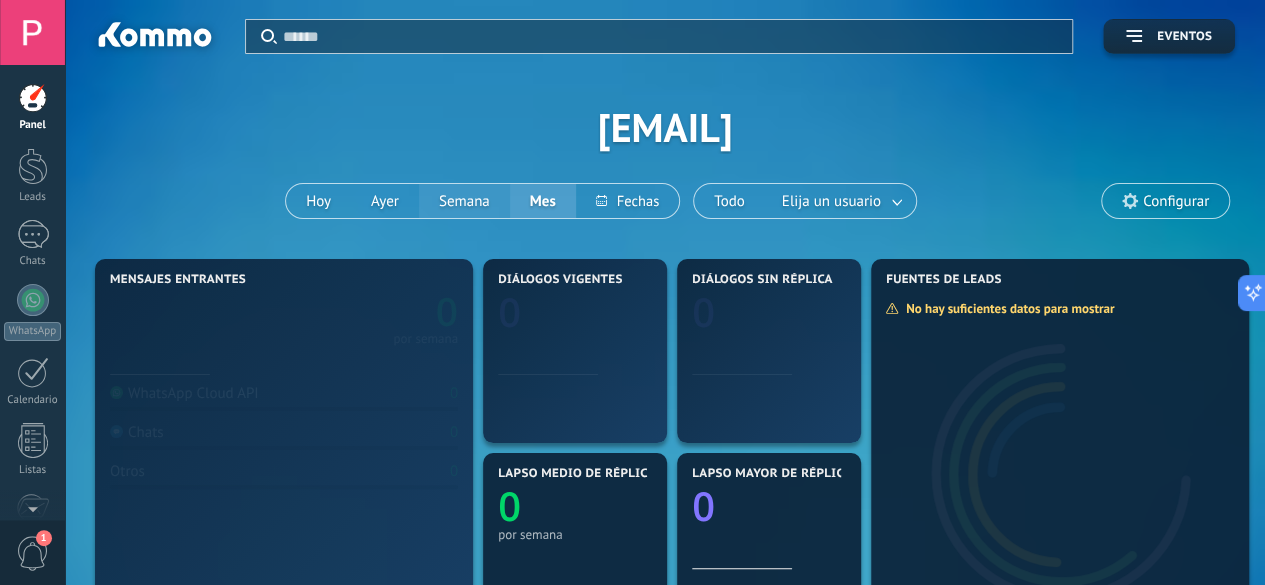 click on "Semana" at bounding box center [464, 201] 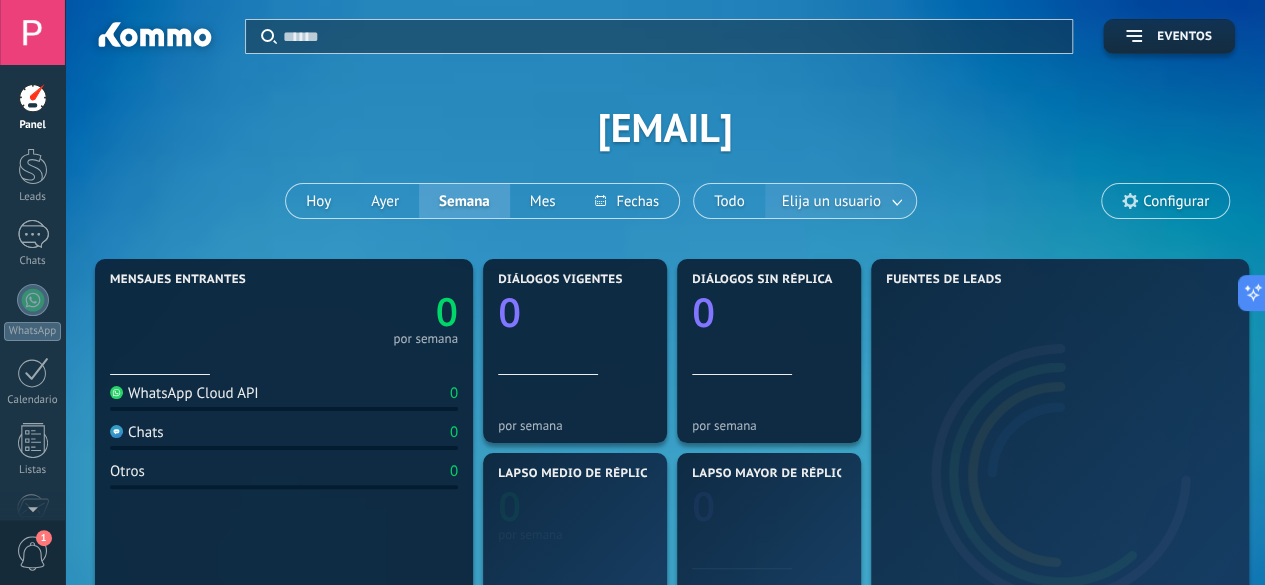 click on "Elija un usuario" at bounding box center [831, 201] 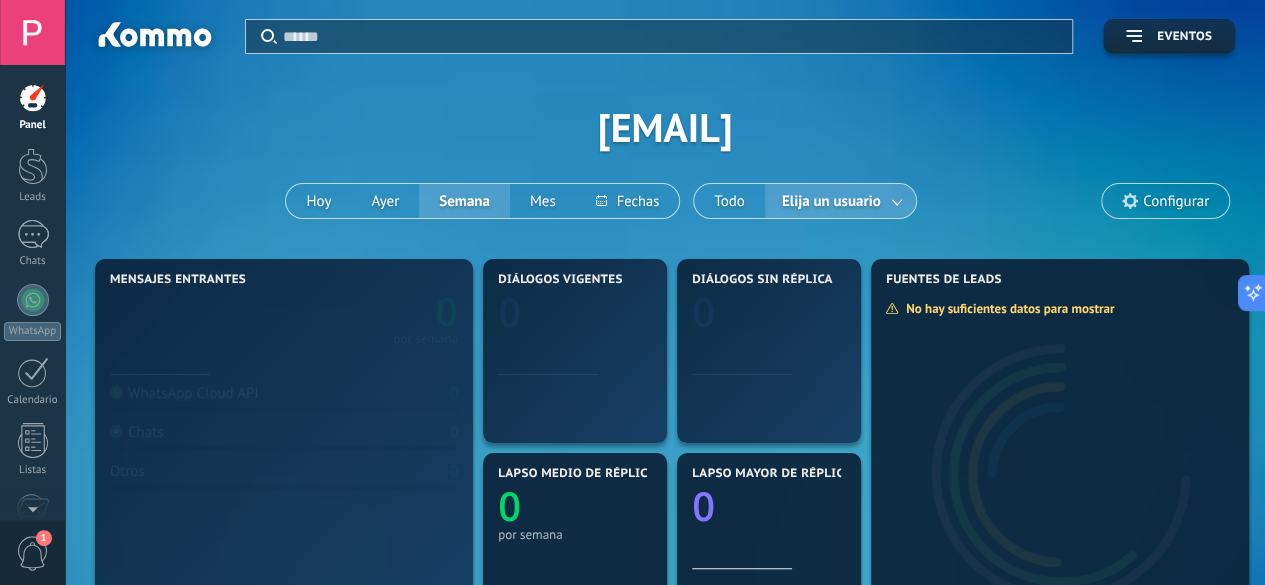 click on "Elija un usuario" at bounding box center [831, 201] 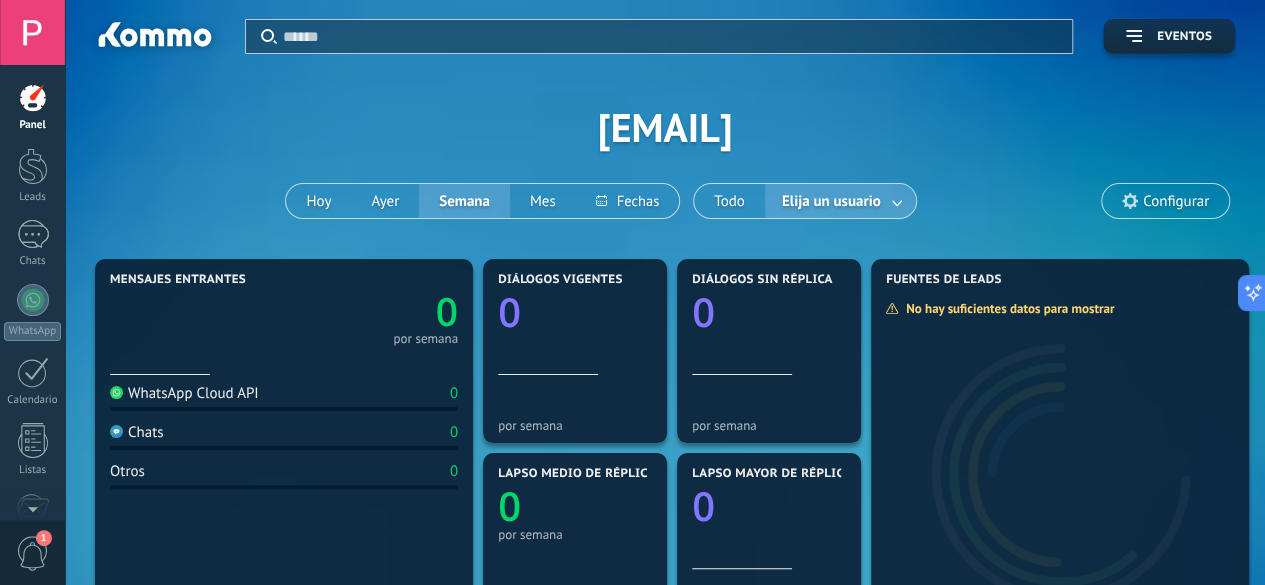 click at bounding box center (898, 201) 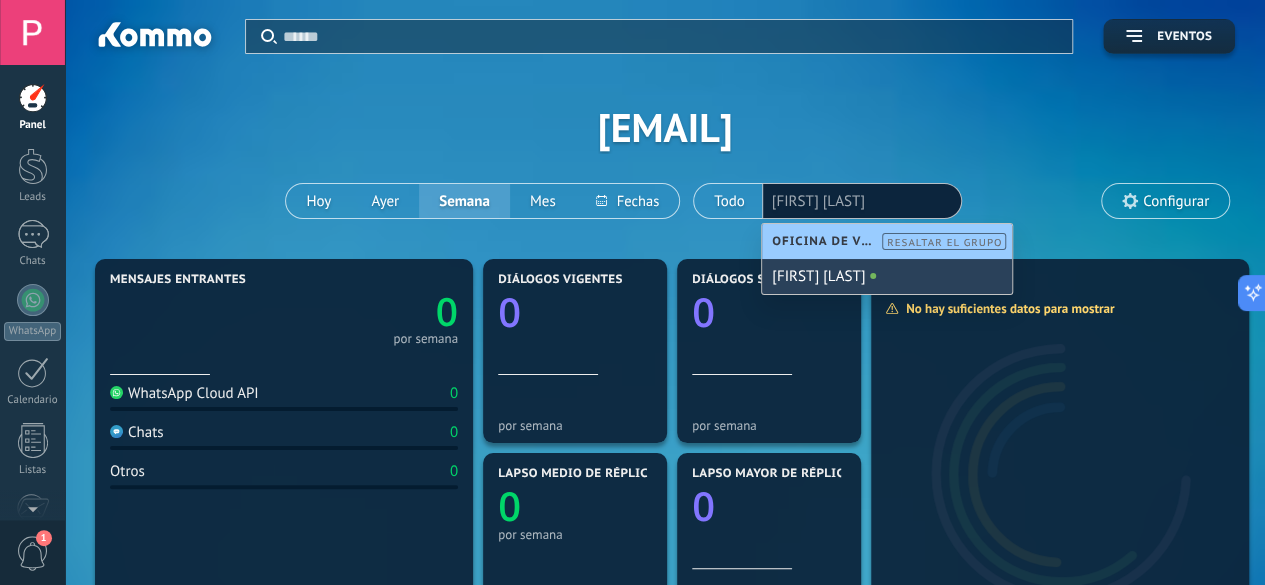 click on "[FIRST] [LAST]" at bounding box center (887, 276) 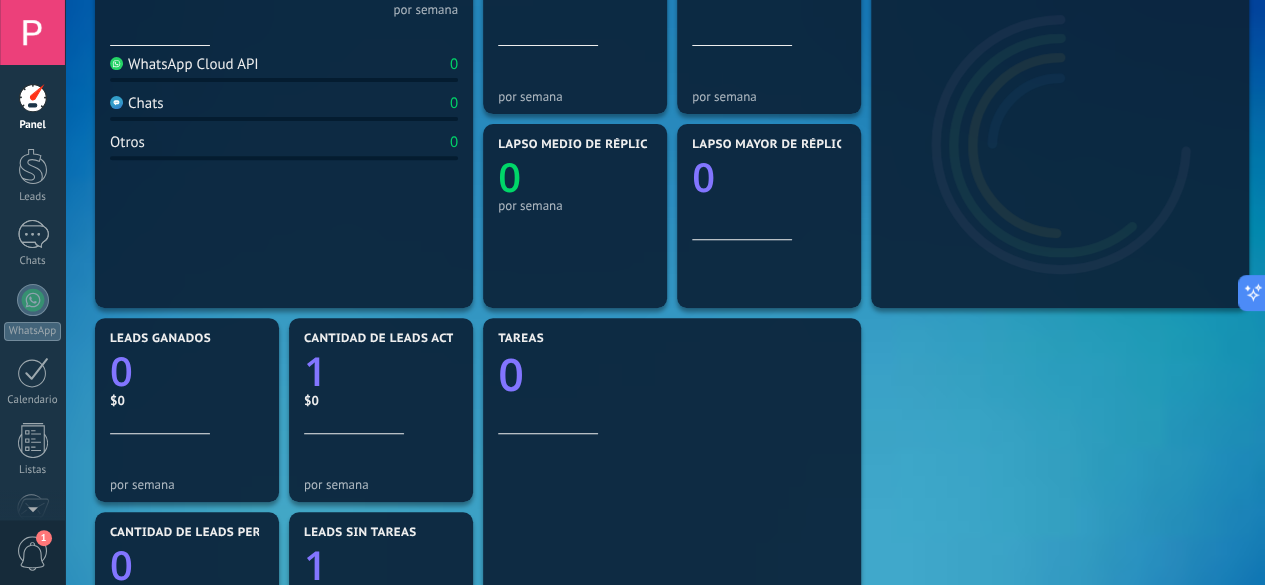 scroll, scrollTop: 500, scrollLeft: 0, axis: vertical 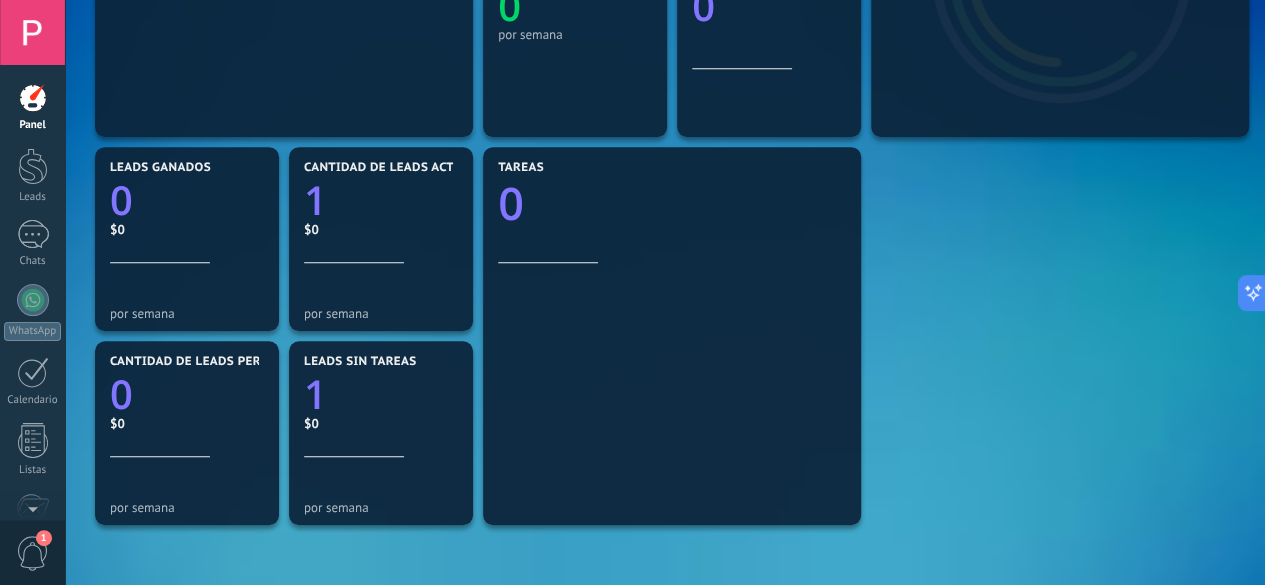 click on "Mensajes entrantes 0 por semana   WhatsApp Cloud API    0 Chats   0 Otros   0 Diálogos vigentes 0   por semana Diálogos sin réplica 0   por semana Lapso medio de réplica 0 por semana Lapso mayor de réplica 0 No hay suficientes datos para mostrar Fuentes de leads Leads ganados 0 $0 por semana Cantidad de leads activos 1 $0 por semana Cantidad de leads perdidos 0 $0 por semana Leads sin tareas 1 $0 por semana Tareas 0" at bounding box center (665, 239) 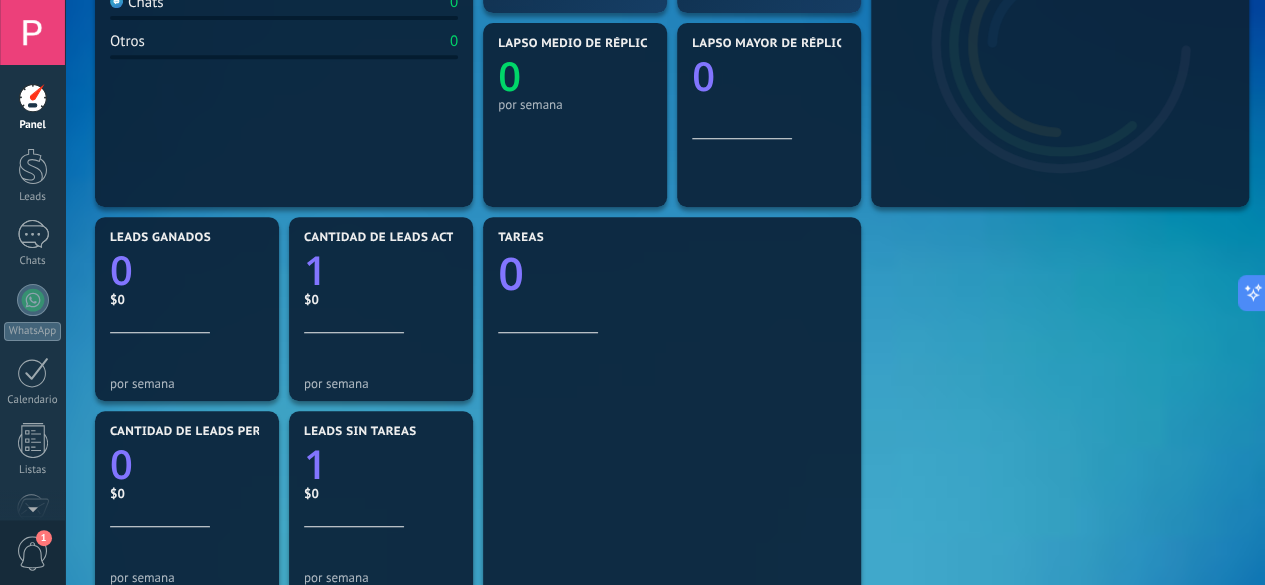 scroll, scrollTop: 400, scrollLeft: 0, axis: vertical 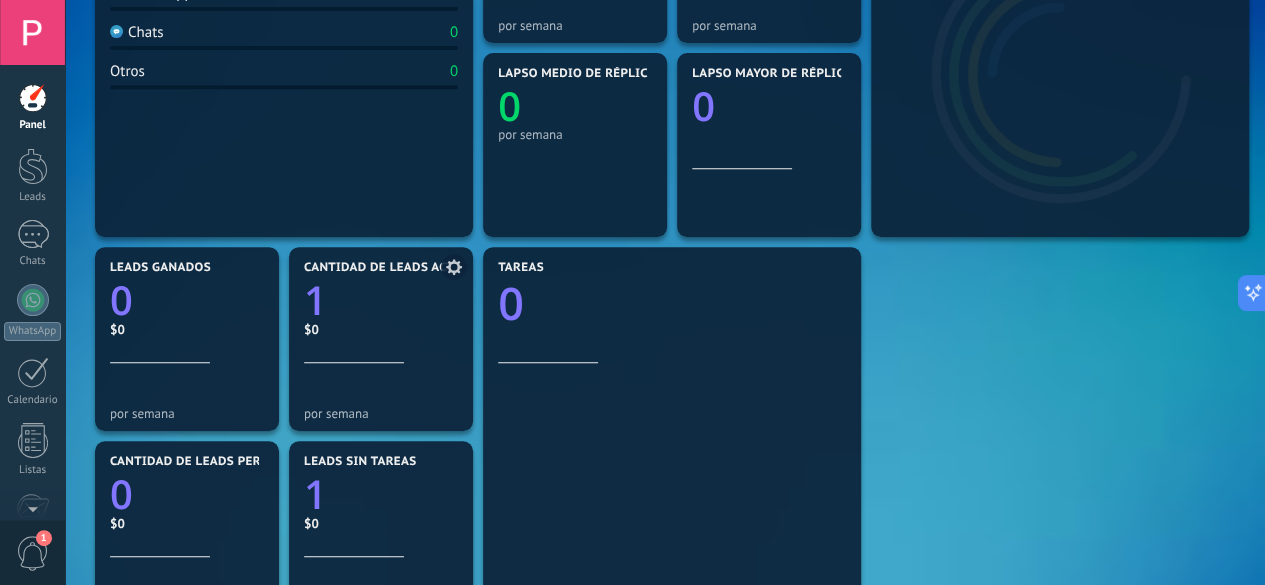 click at bounding box center (454, 267) 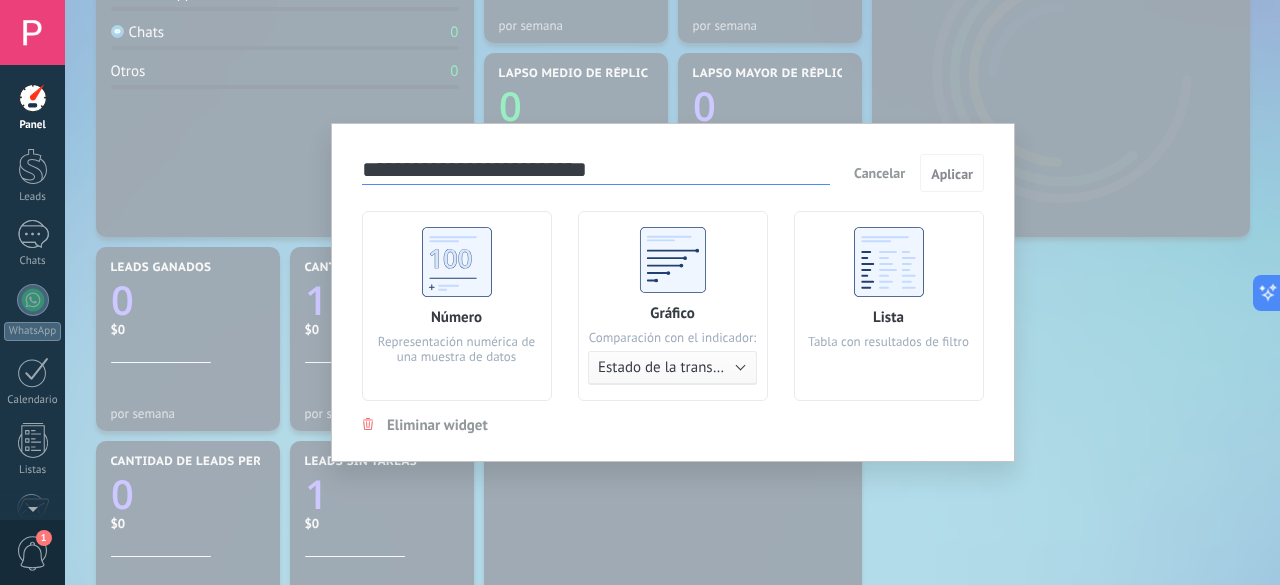 click on "Cancelar" at bounding box center (879, 173) 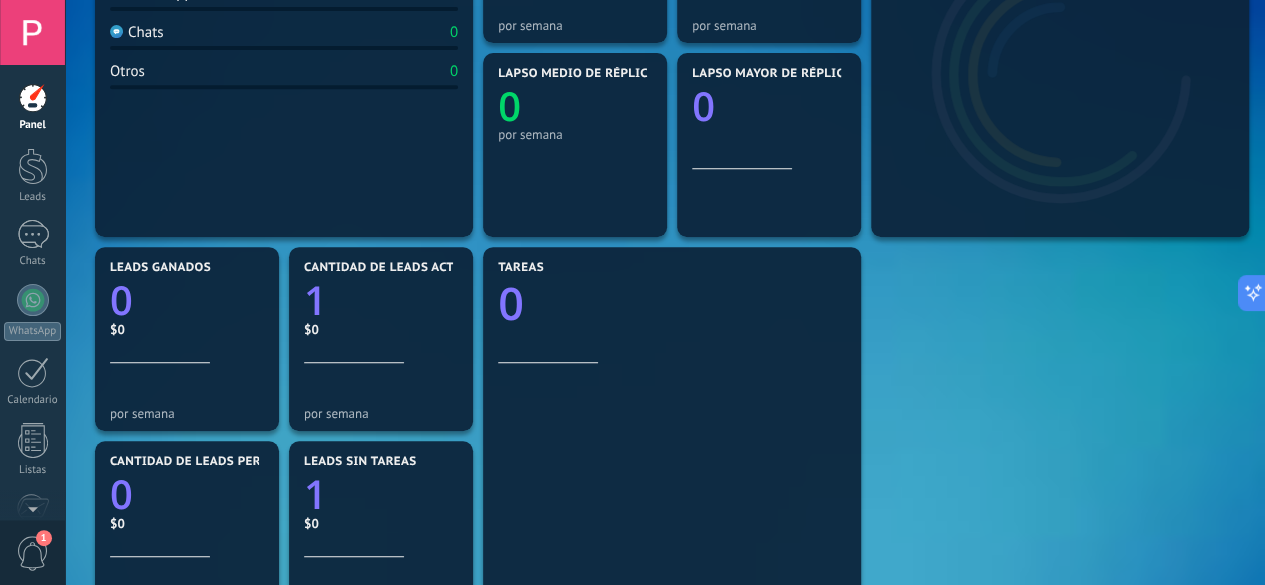 click on "Mensajes entrantes 0 por semana   WhatsApp Cloud API    0 Chats   0 Otros   0 Diálogos vigentes 0   por semana Diálogos sin réplica 0   por semana Lapso medio de réplica 0 por semana Lapso mayor de réplica 0 No hay suficientes datos para mostrar Fuentes de leads Leads ganados 0 $0 por semana Cantidad de leads activos 1 $0 por semana Cantidad de leads perdidos 0 $0 por semana Leads sin tareas 1 $0 por semana Tareas 0" at bounding box center [665, 339] 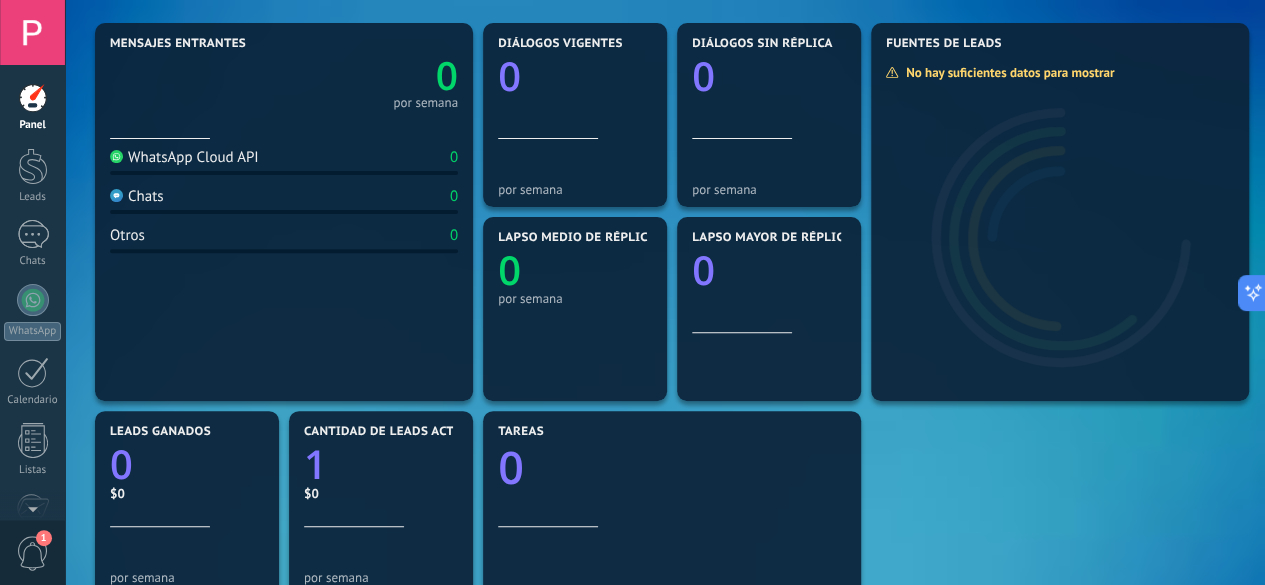 scroll, scrollTop: 100, scrollLeft: 0, axis: vertical 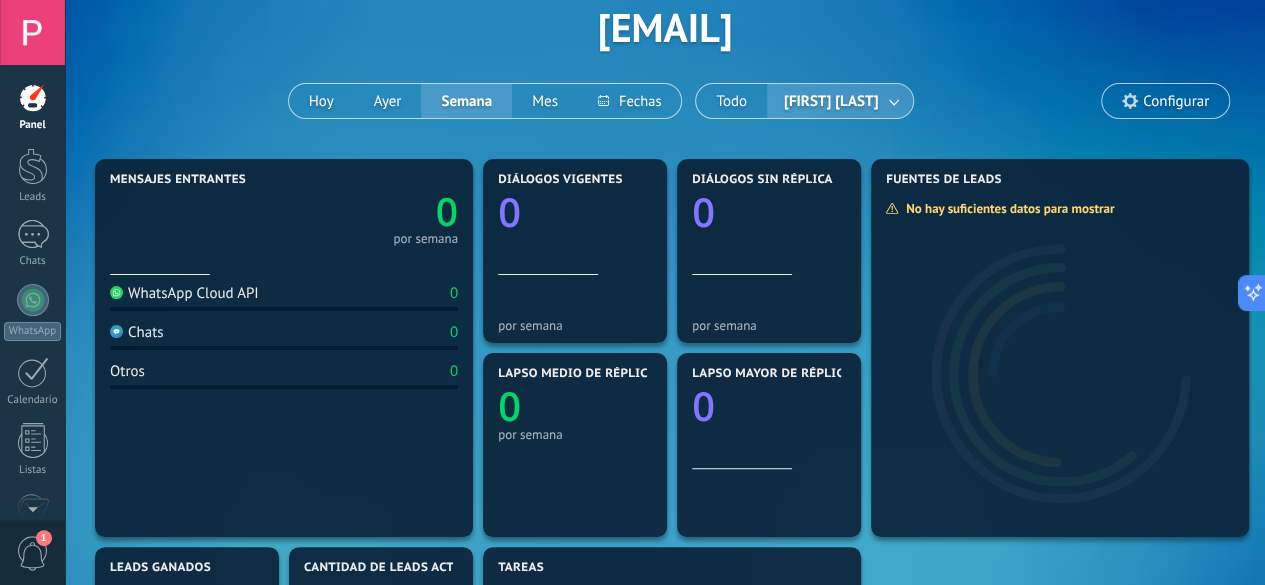 click on "Configurar" at bounding box center (1176, 101) 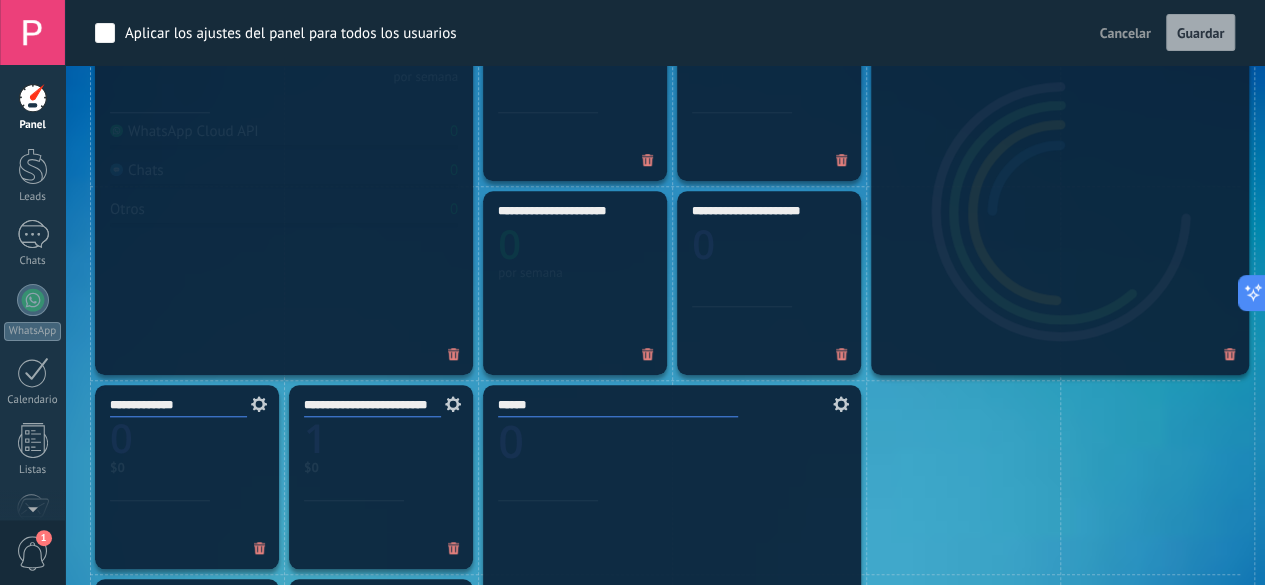 scroll, scrollTop: 800, scrollLeft: 0, axis: vertical 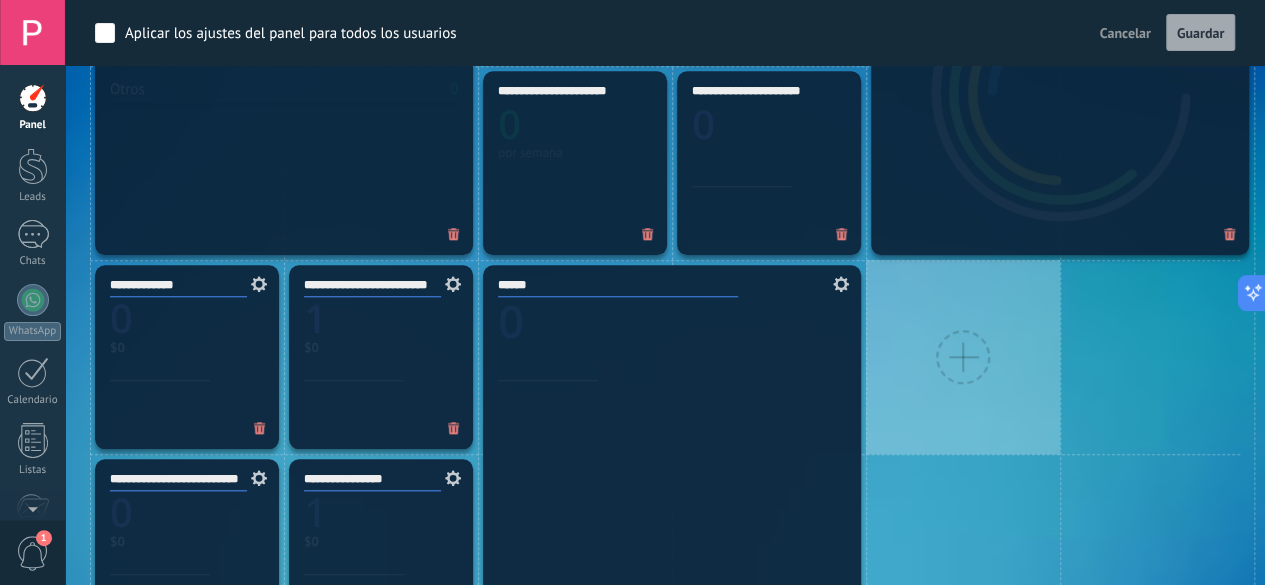 click at bounding box center (963, 357) 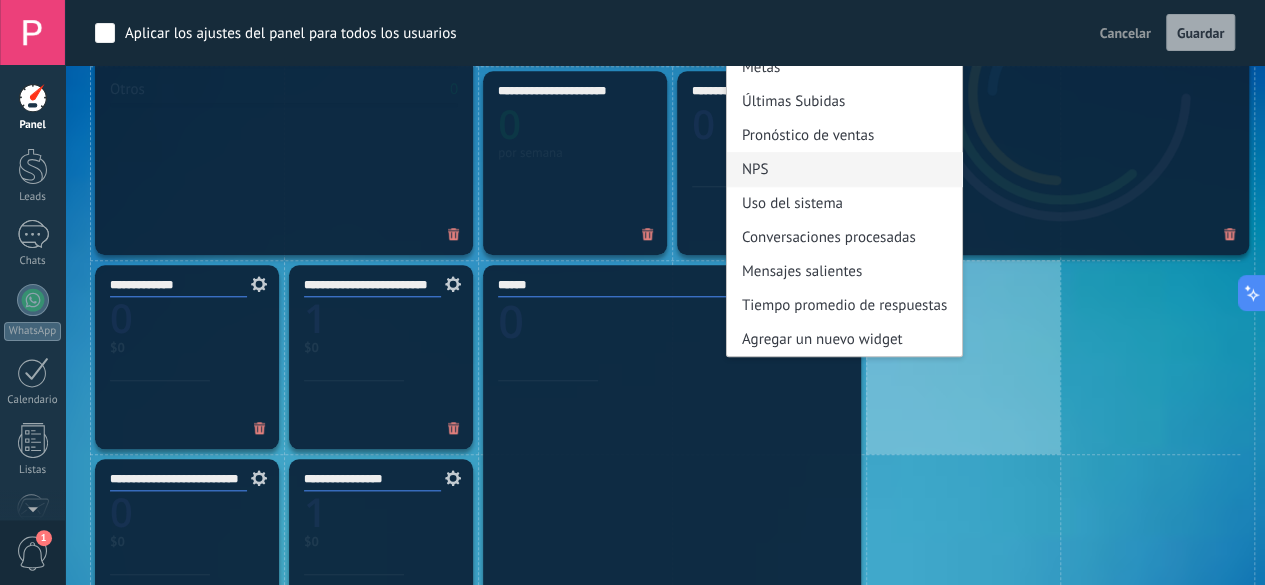 click on "NPS" at bounding box center (844, 169) 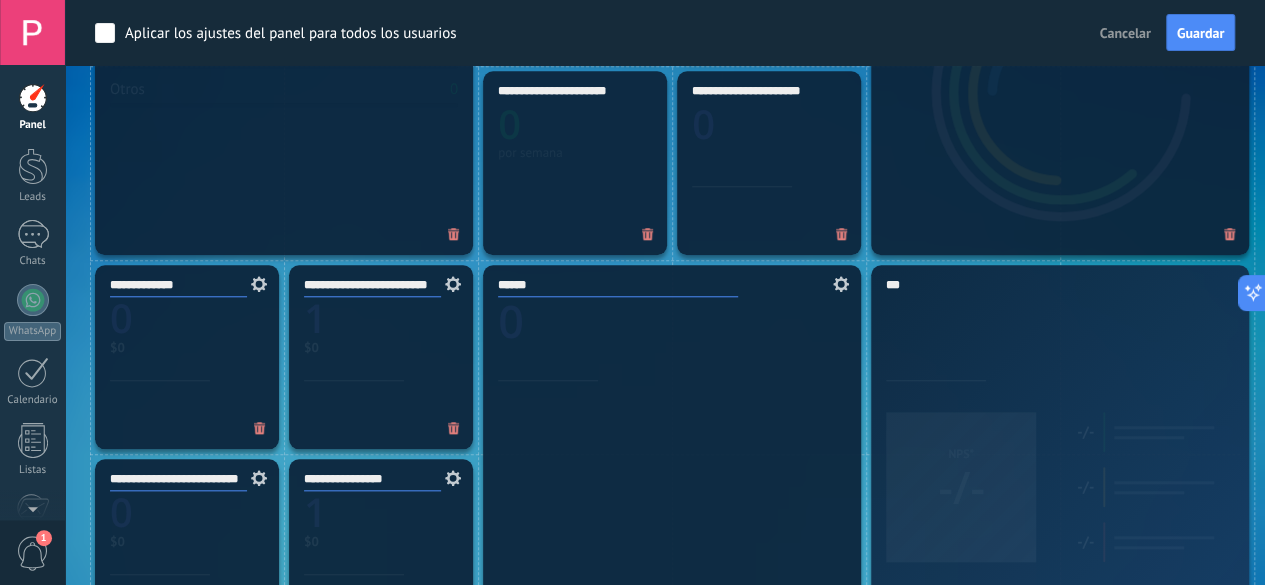 scroll, scrollTop: 1100, scrollLeft: 0, axis: vertical 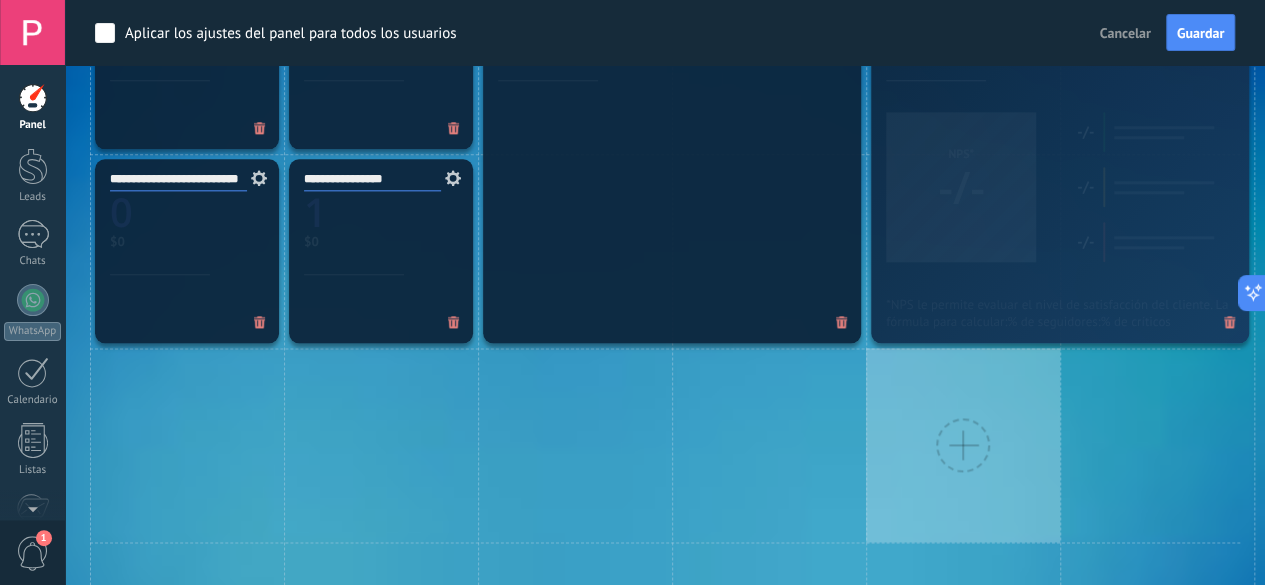 click at bounding box center [963, 445] 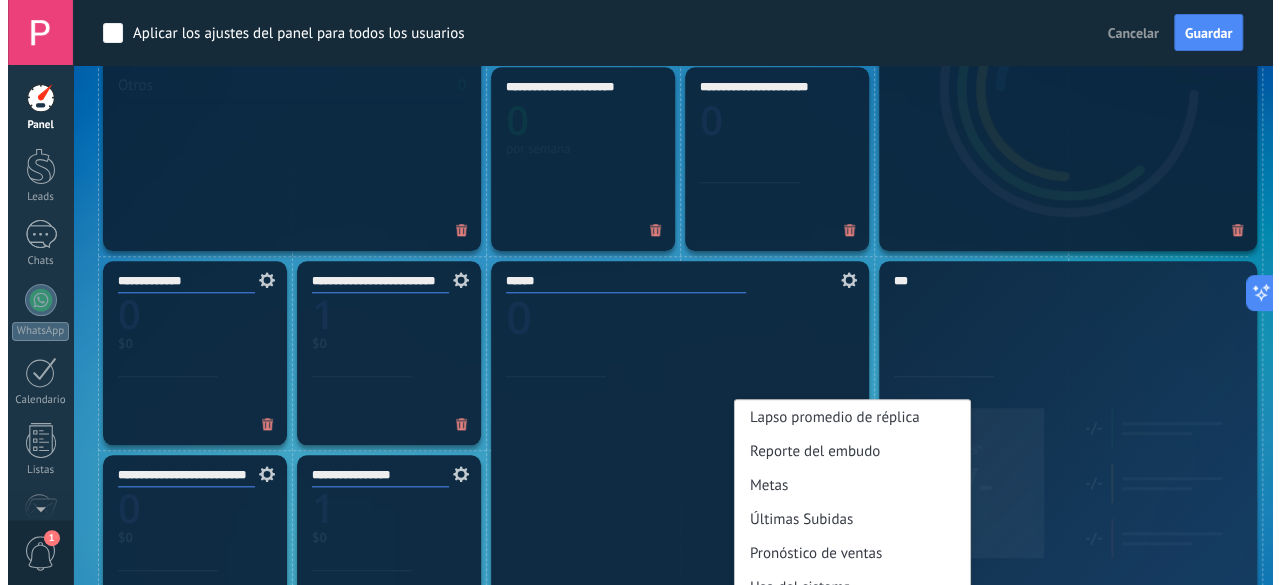 scroll, scrollTop: 800, scrollLeft: 0, axis: vertical 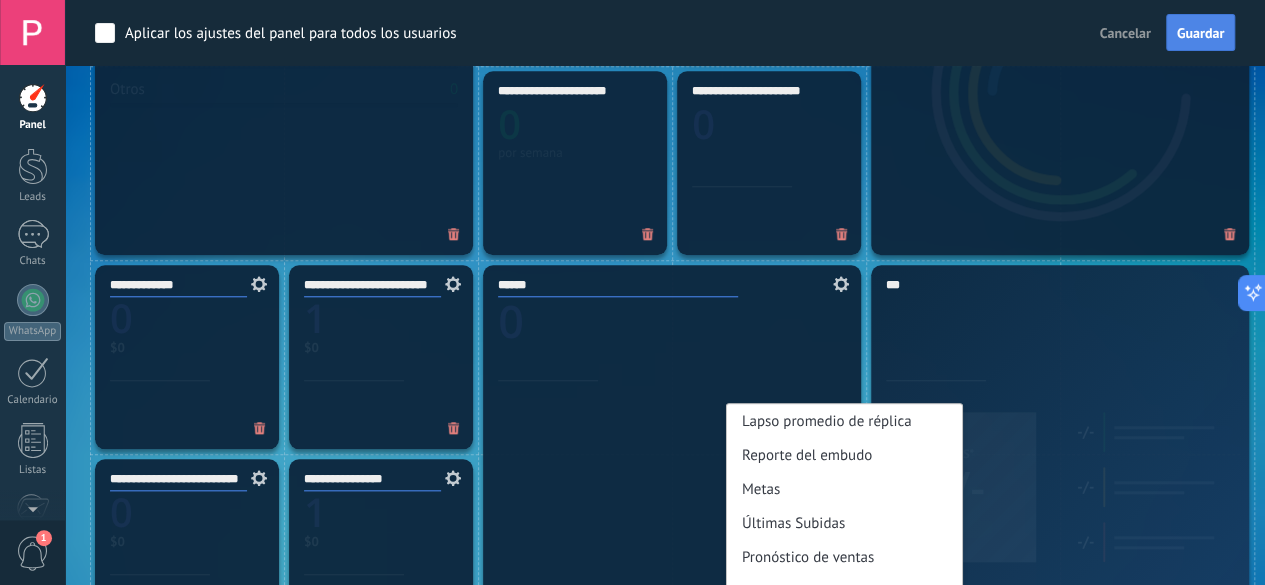 click on "Guardar" at bounding box center [1200, 33] 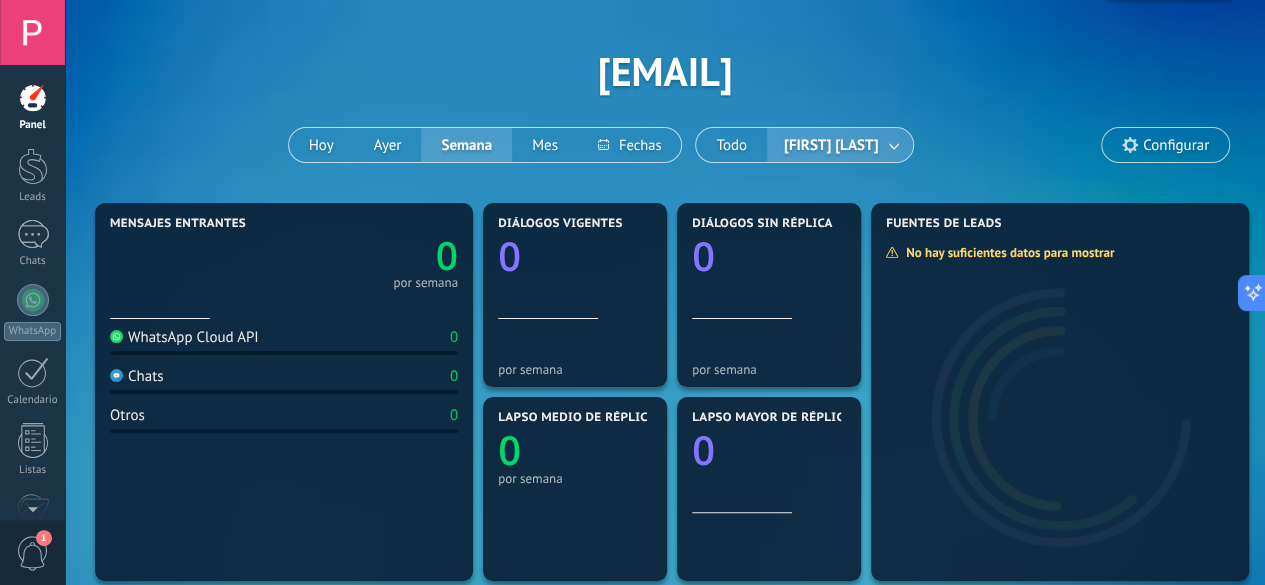 scroll, scrollTop: 0, scrollLeft: 0, axis: both 